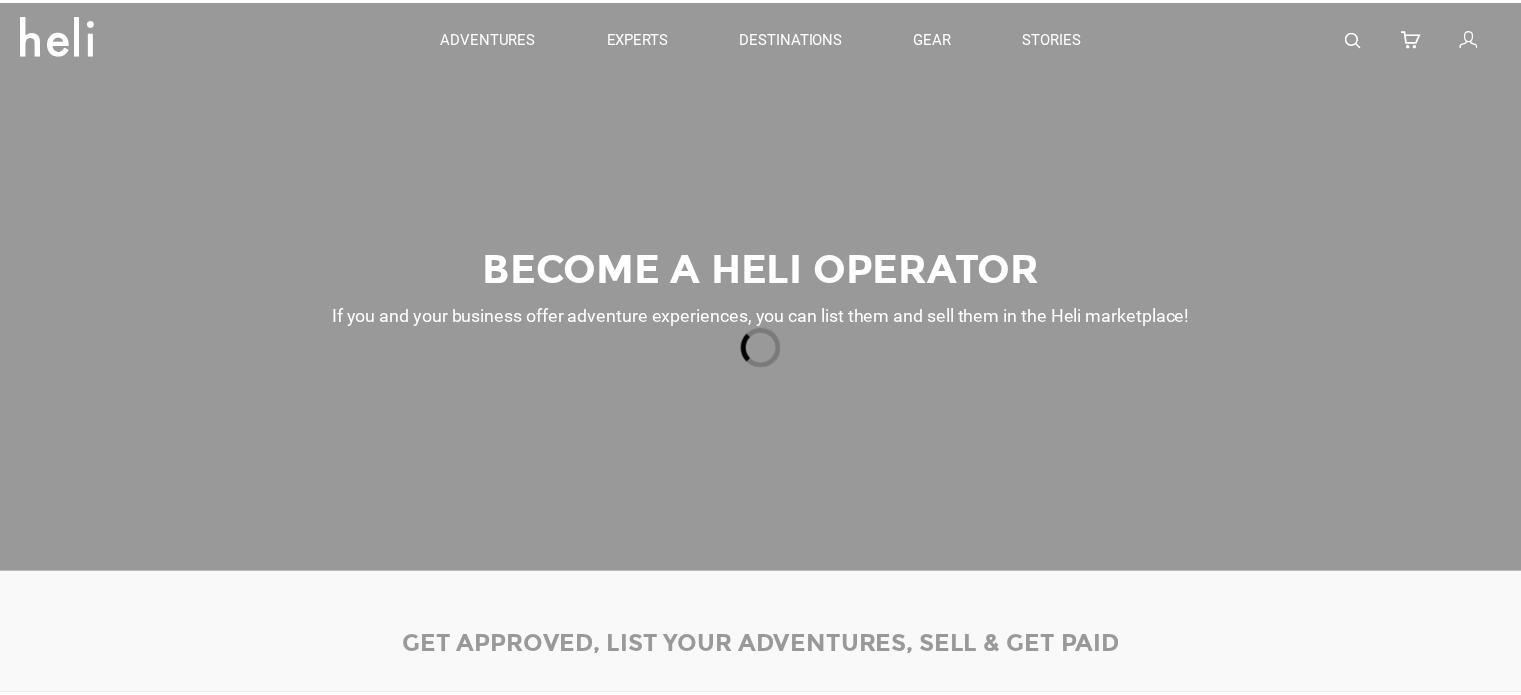 scroll, scrollTop: 0, scrollLeft: 0, axis: both 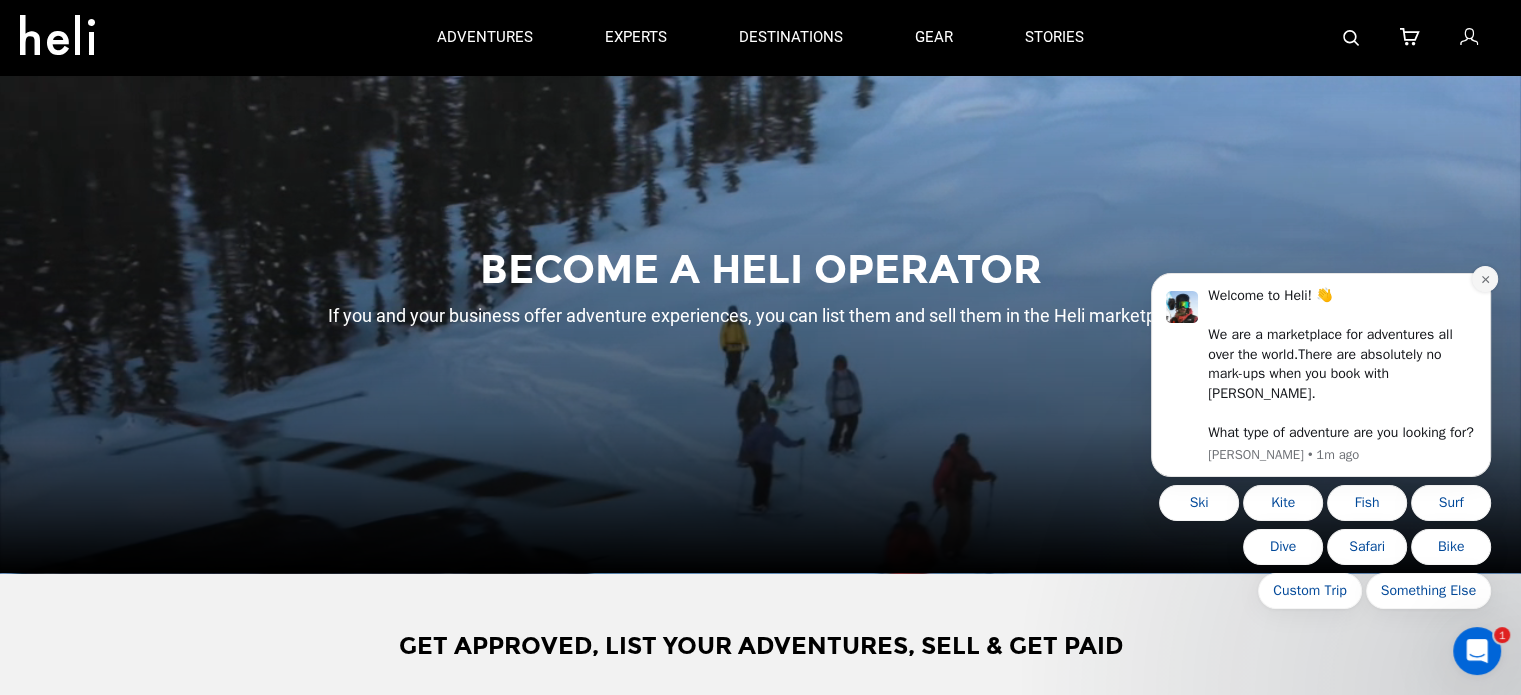 click 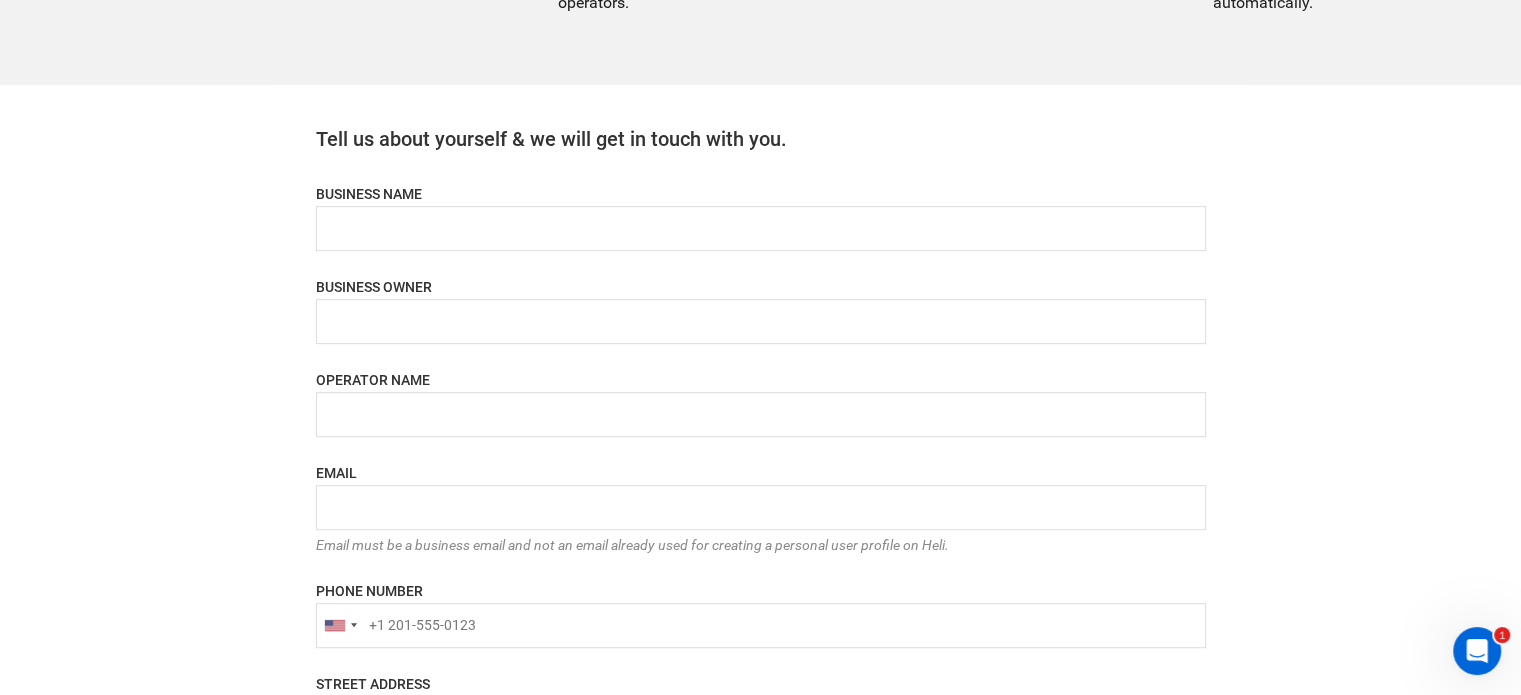 scroll, scrollTop: 900, scrollLeft: 0, axis: vertical 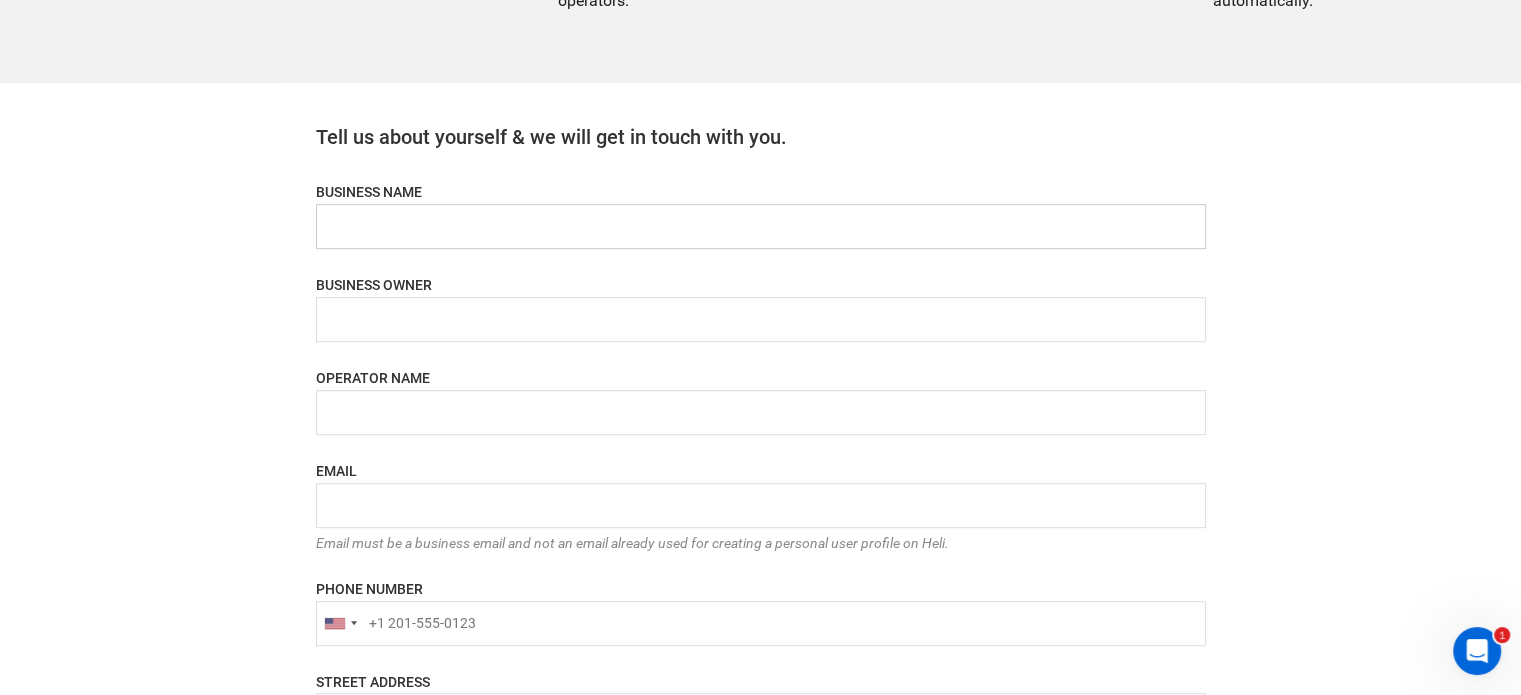 click at bounding box center [761, 226] 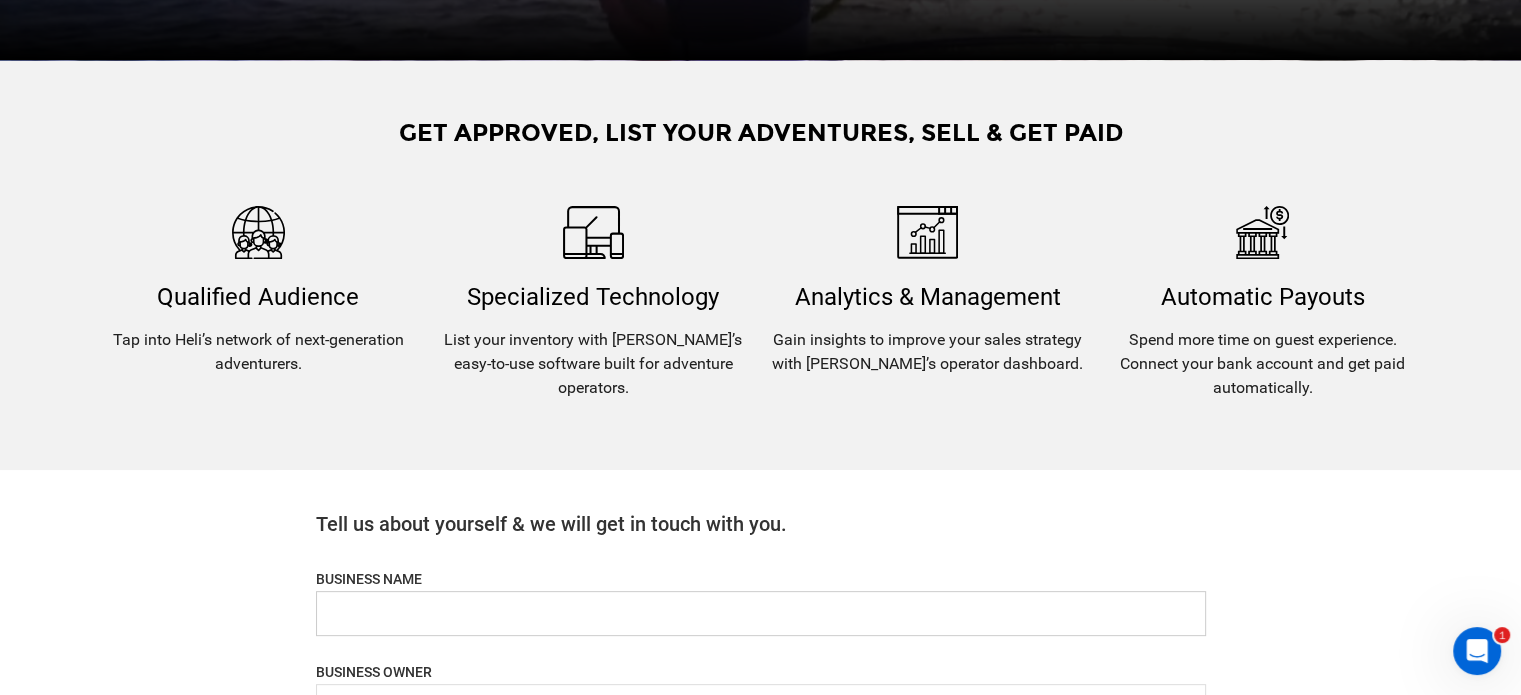 scroll, scrollTop: 600, scrollLeft: 0, axis: vertical 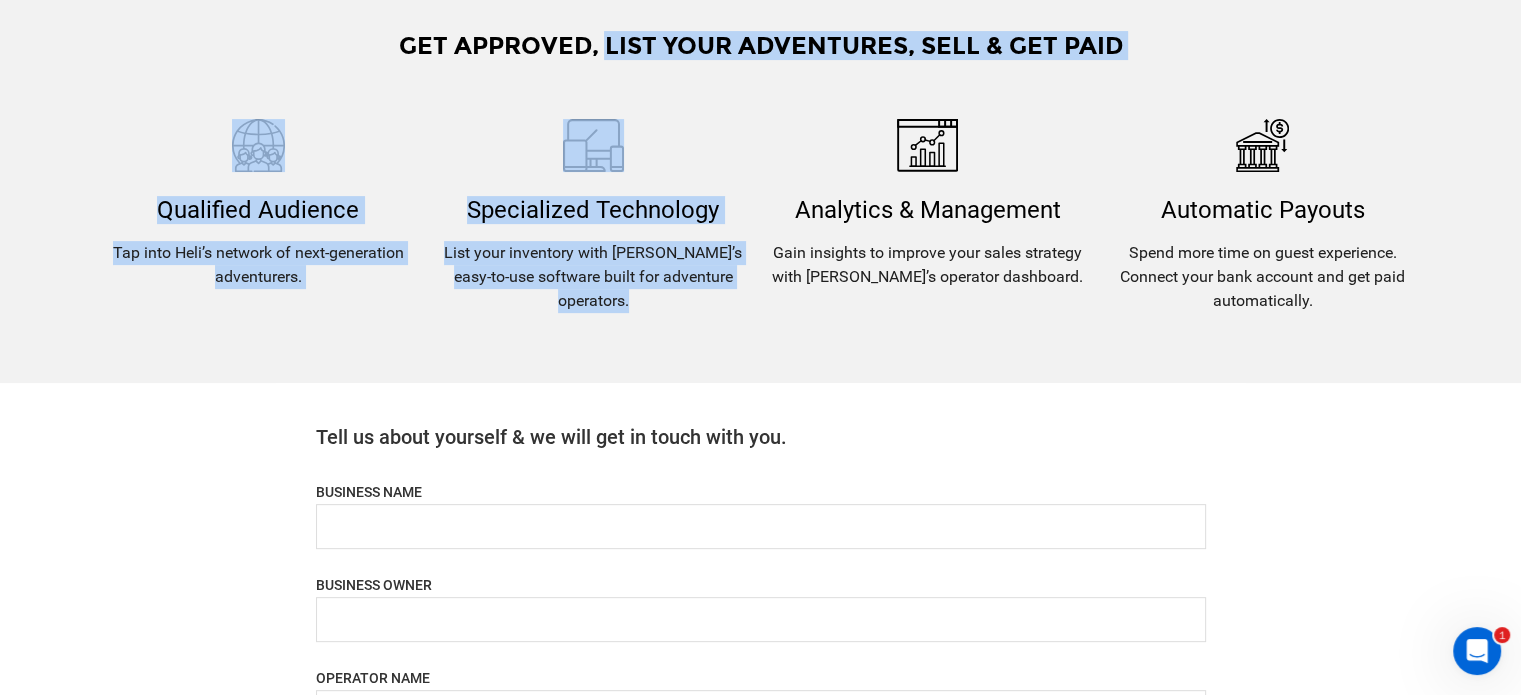 drag, startPoint x: 608, startPoint y: 48, endPoint x: 1040, endPoint y: 66, distance: 432.37485 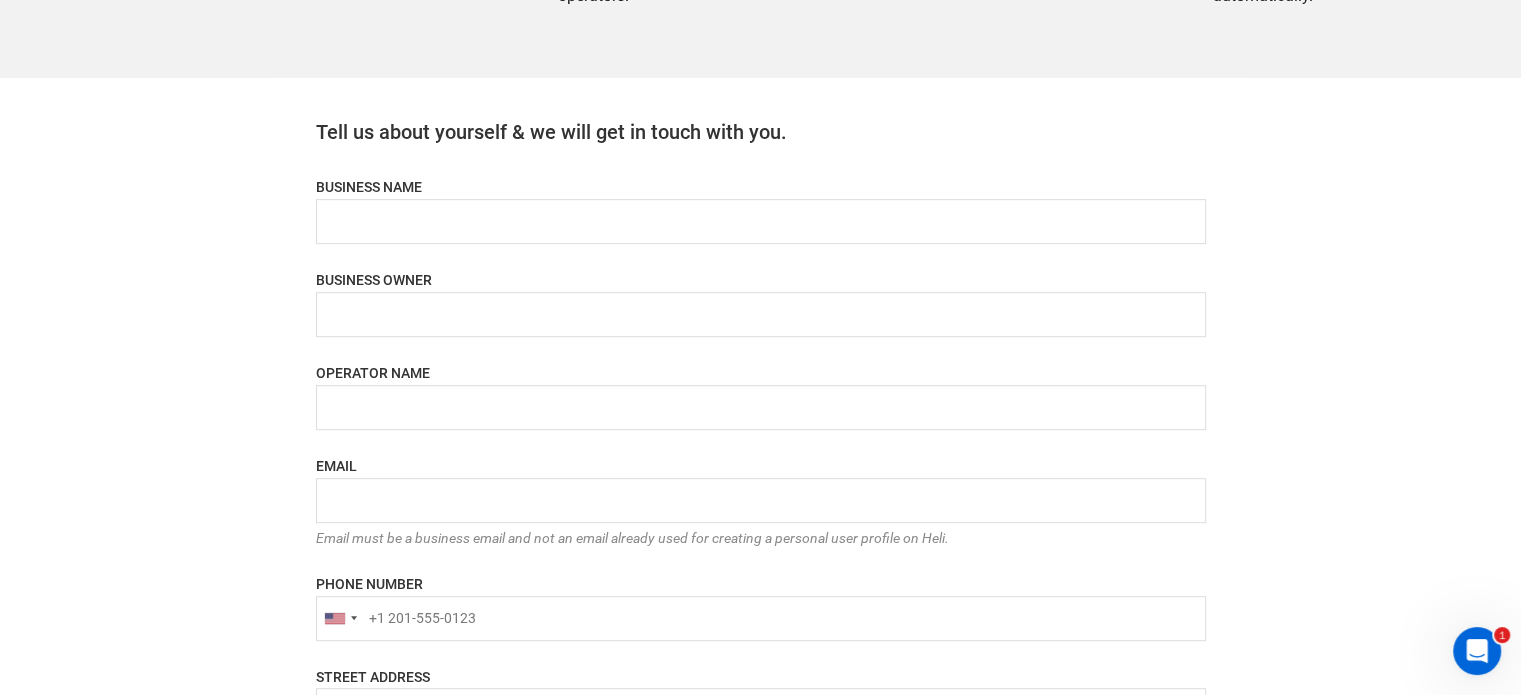 scroll, scrollTop: 1000, scrollLeft: 0, axis: vertical 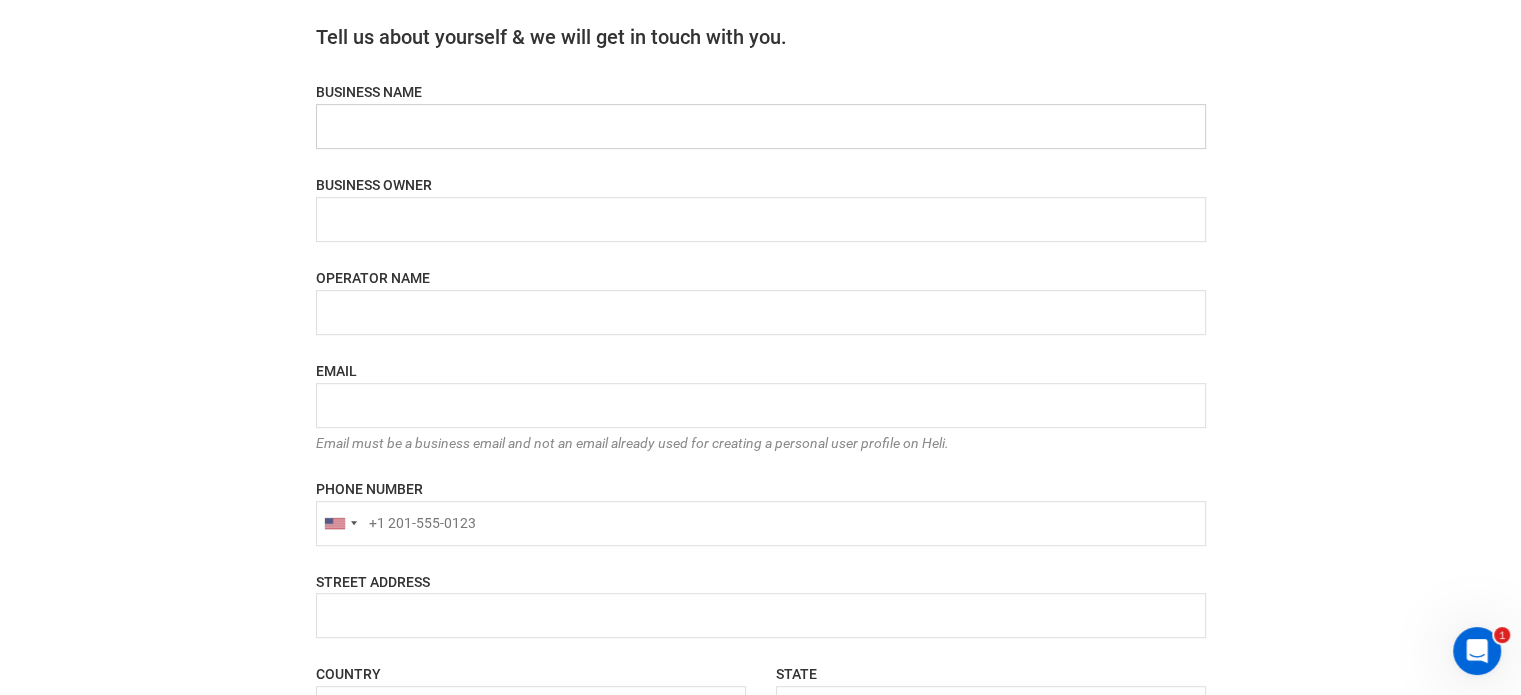 click at bounding box center (761, 126) 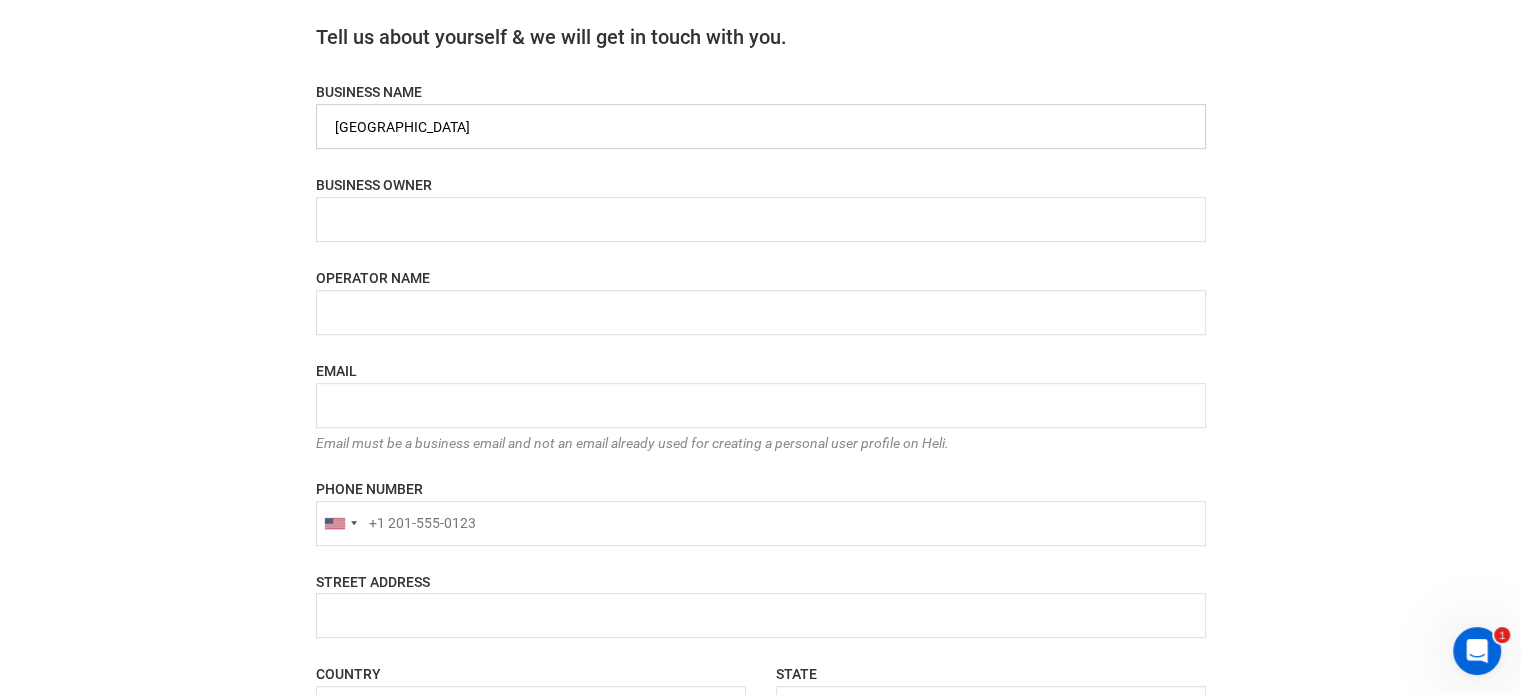 type on "[GEOGRAPHIC_DATA]" 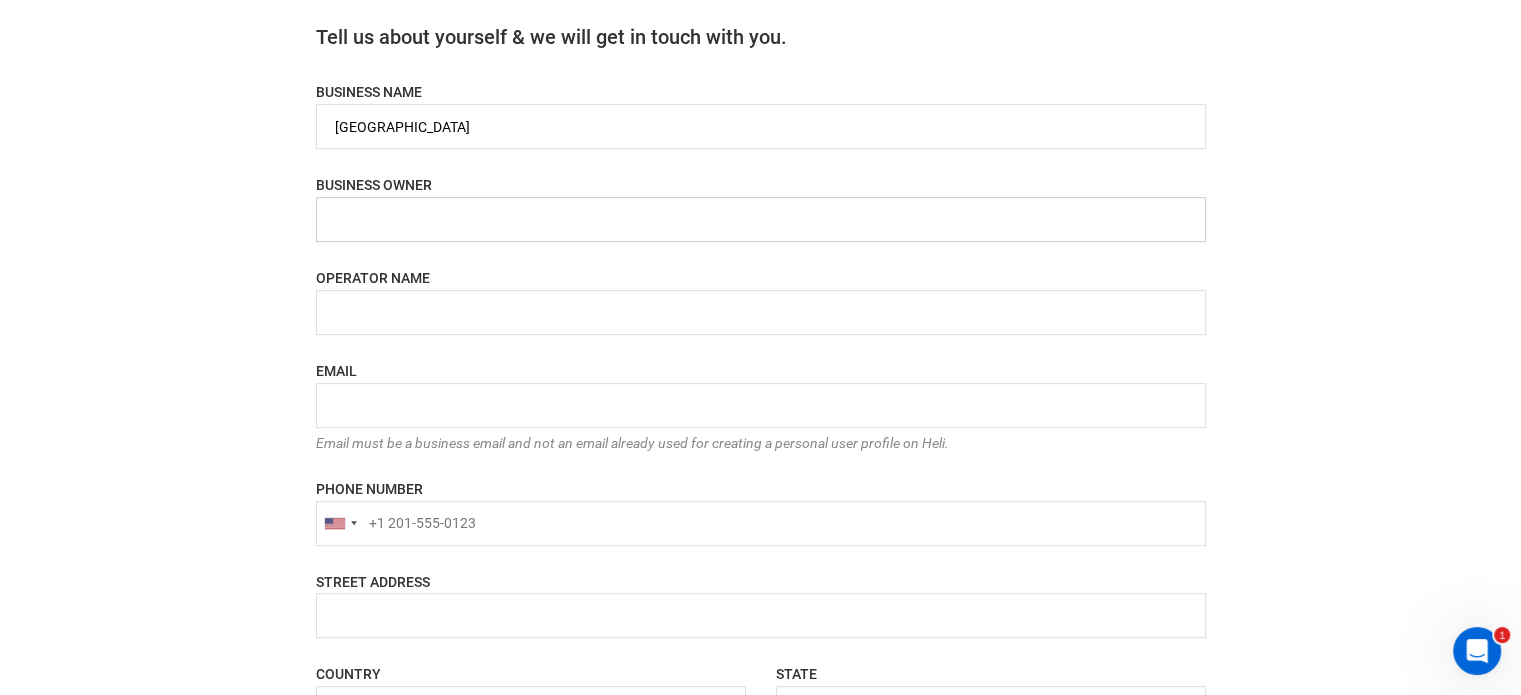click at bounding box center [761, 219] 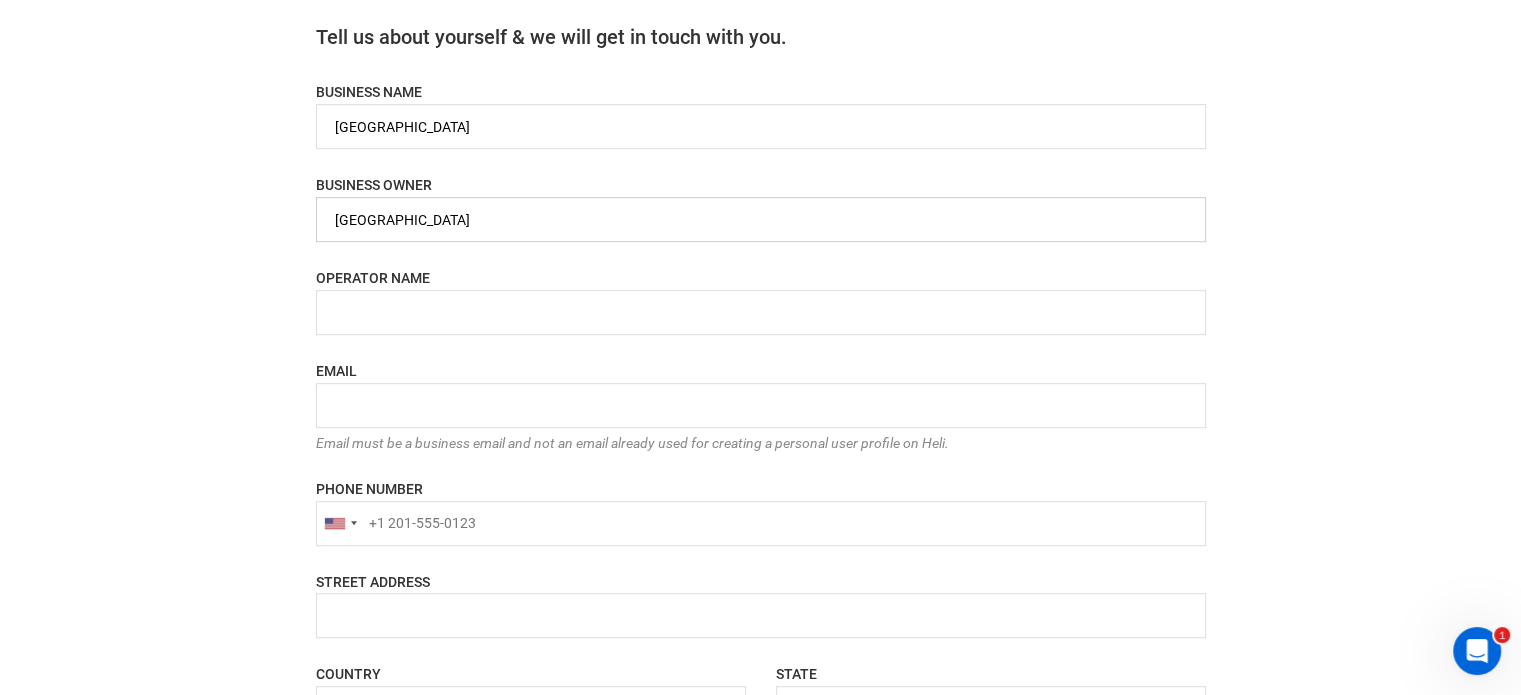 type on "[GEOGRAPHIC_DATA]" 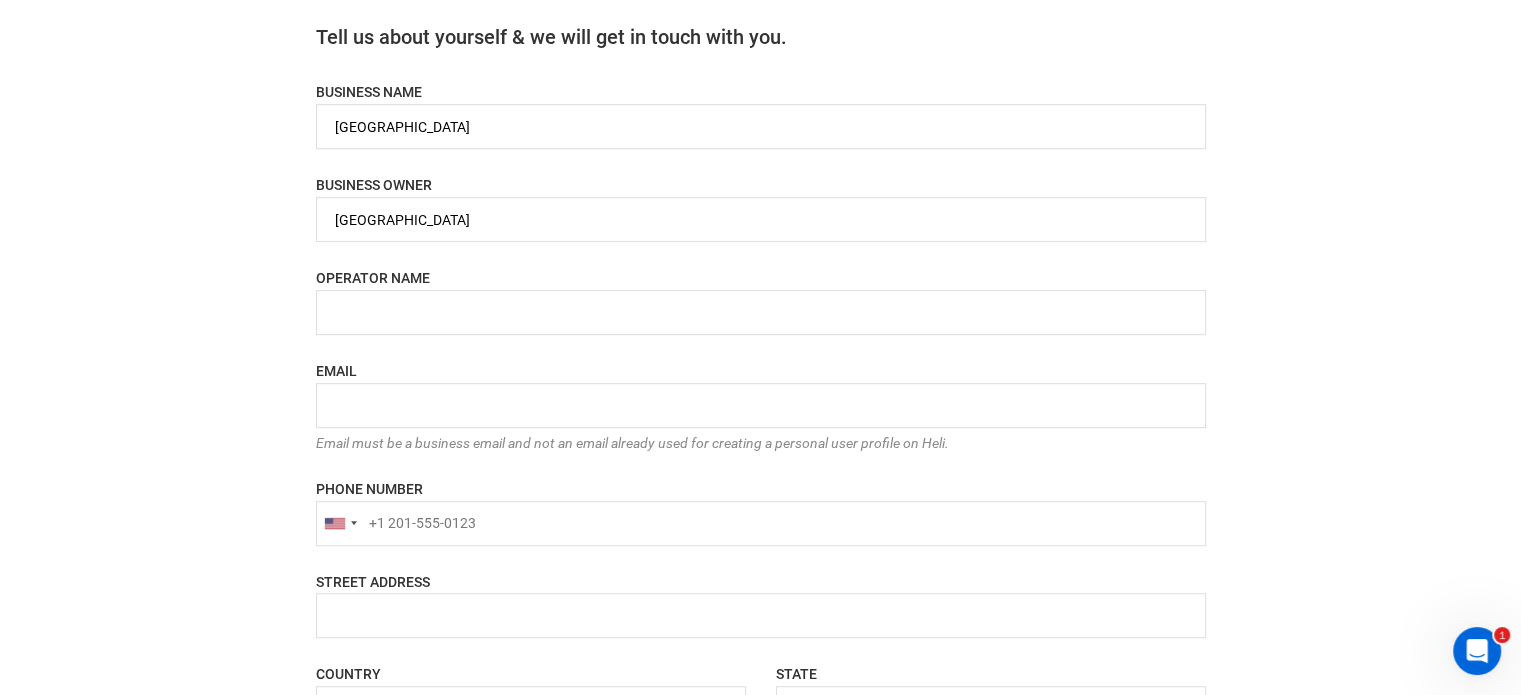 click on "OPERATOR NAME" at bounding box center (373, 278) 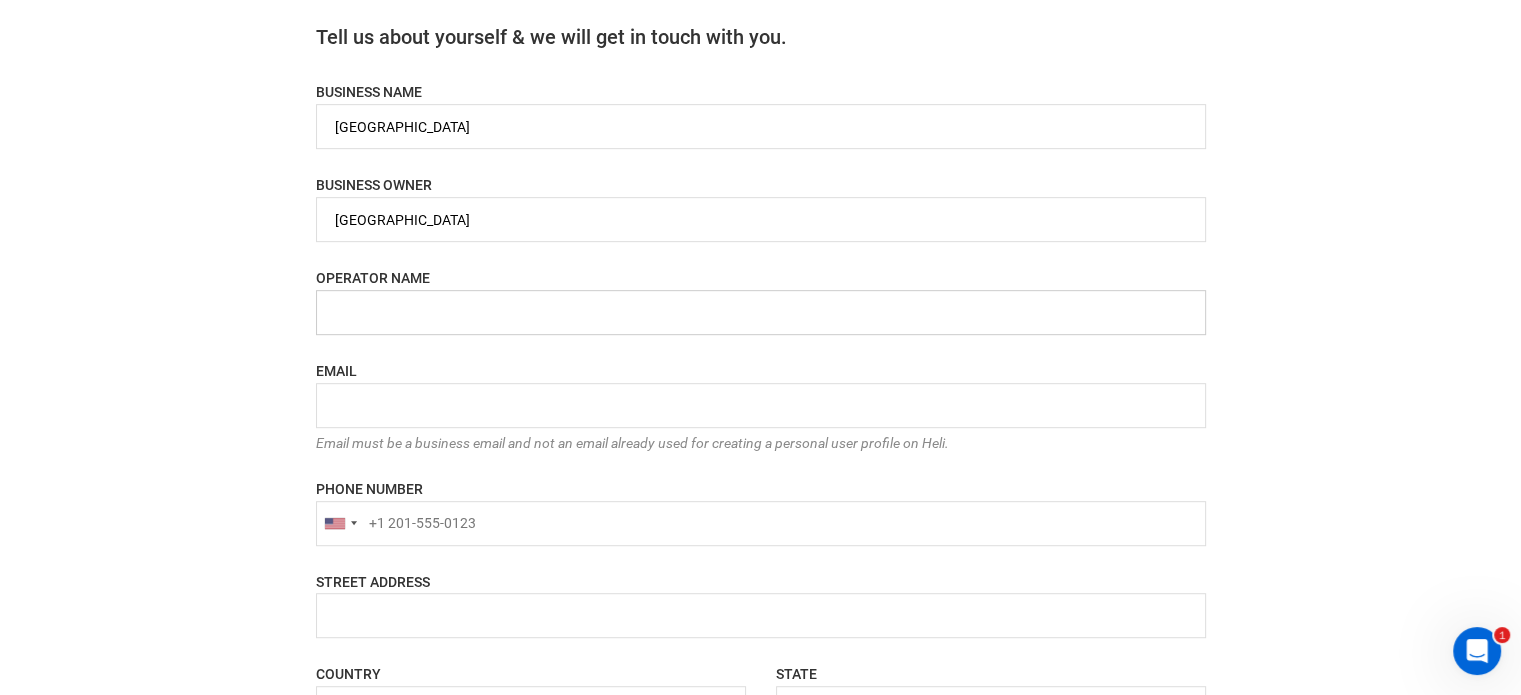 click at bounding box center [761, 312] 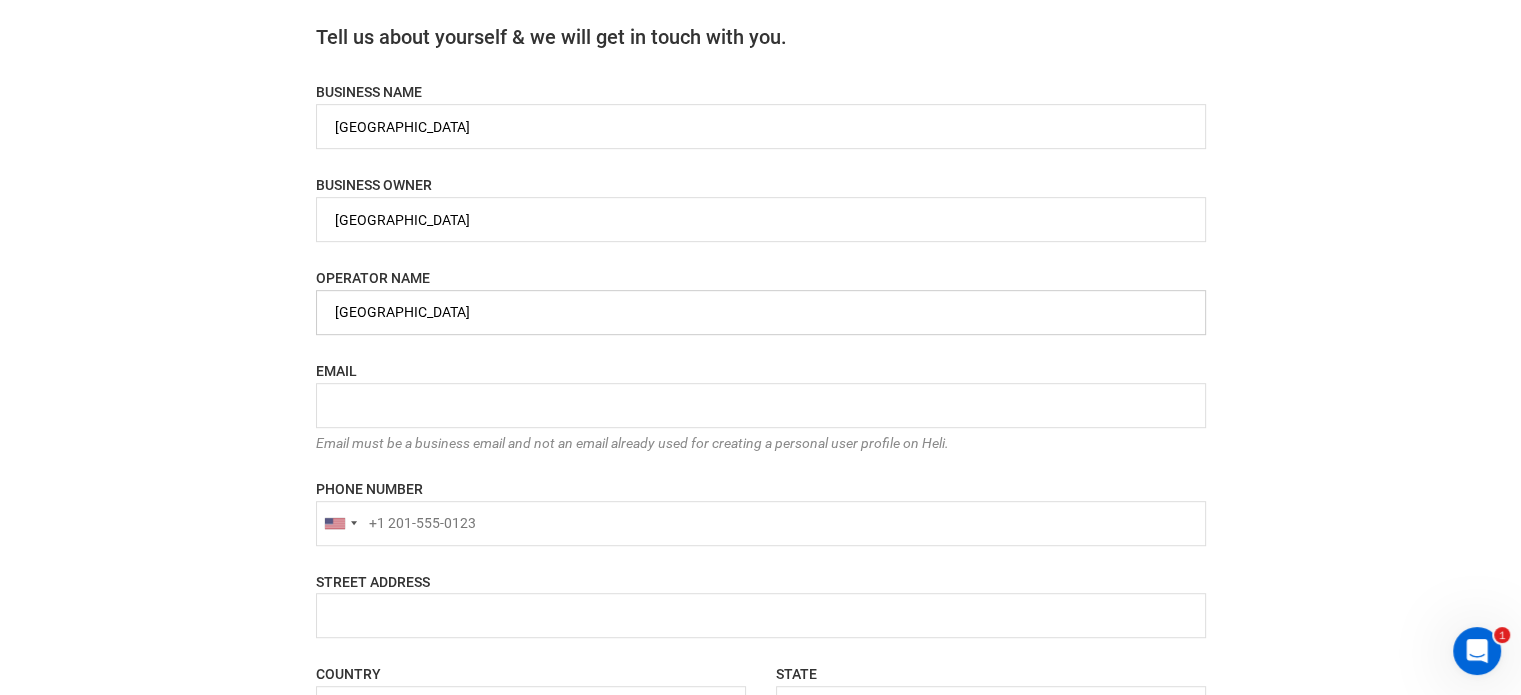 type on "[GEOGRAPHIC_DATA]" 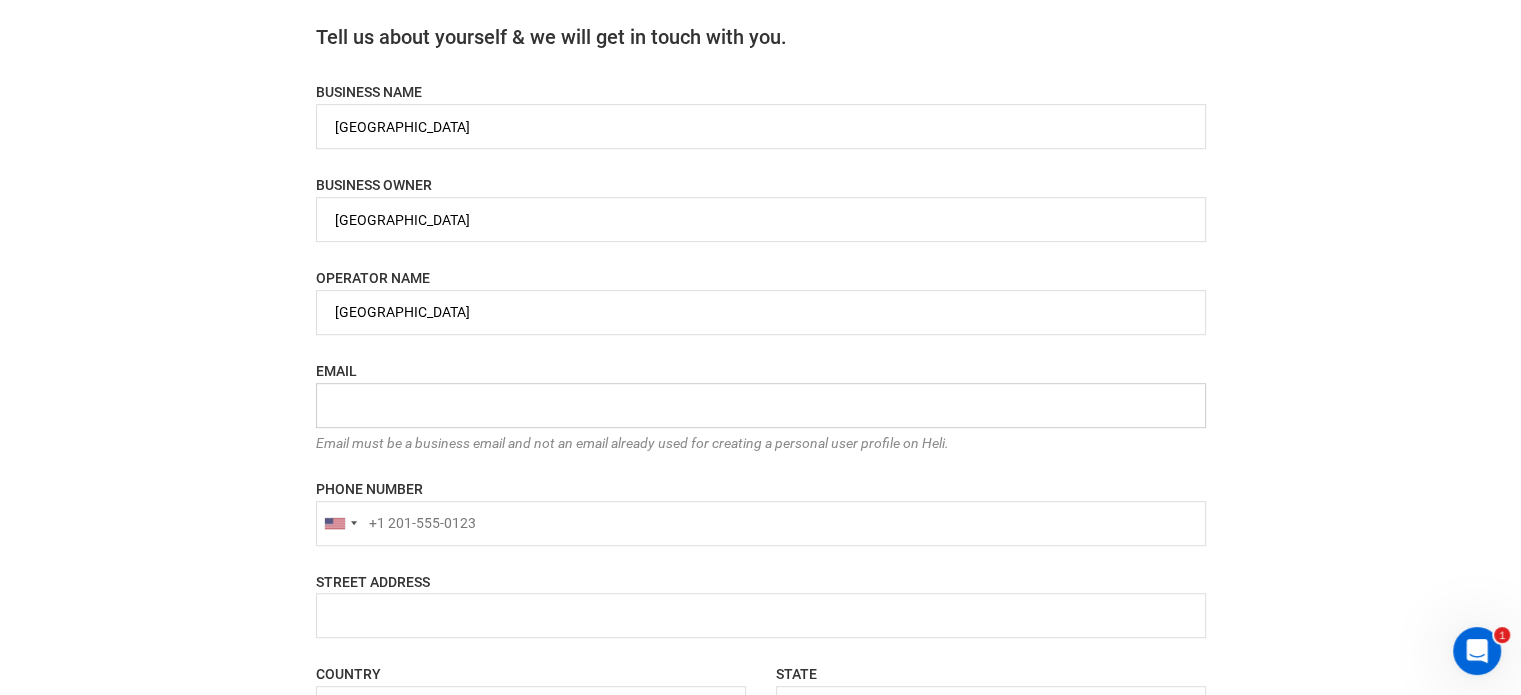 click at bounding box center [761, 405] 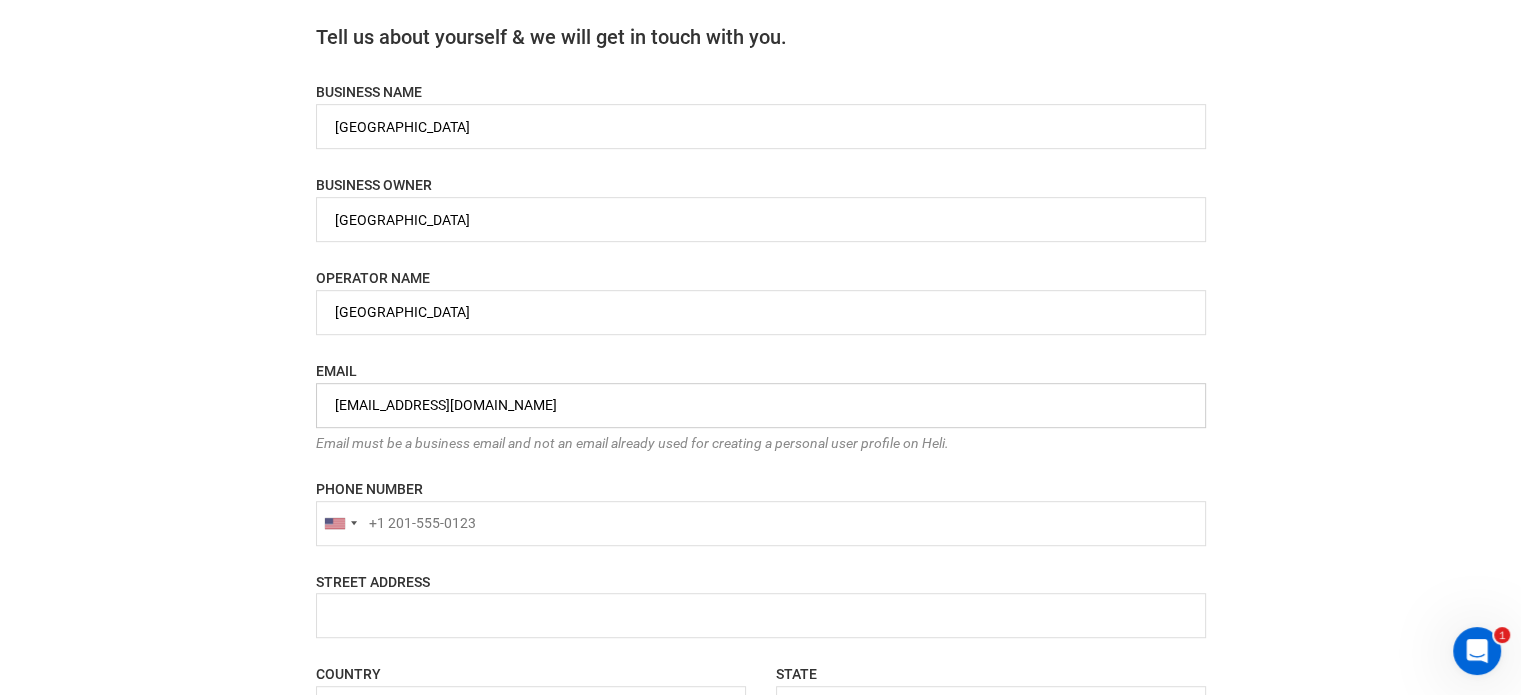 type on "[EMAIL_ADDRESS][DOMAIN_NAME]" 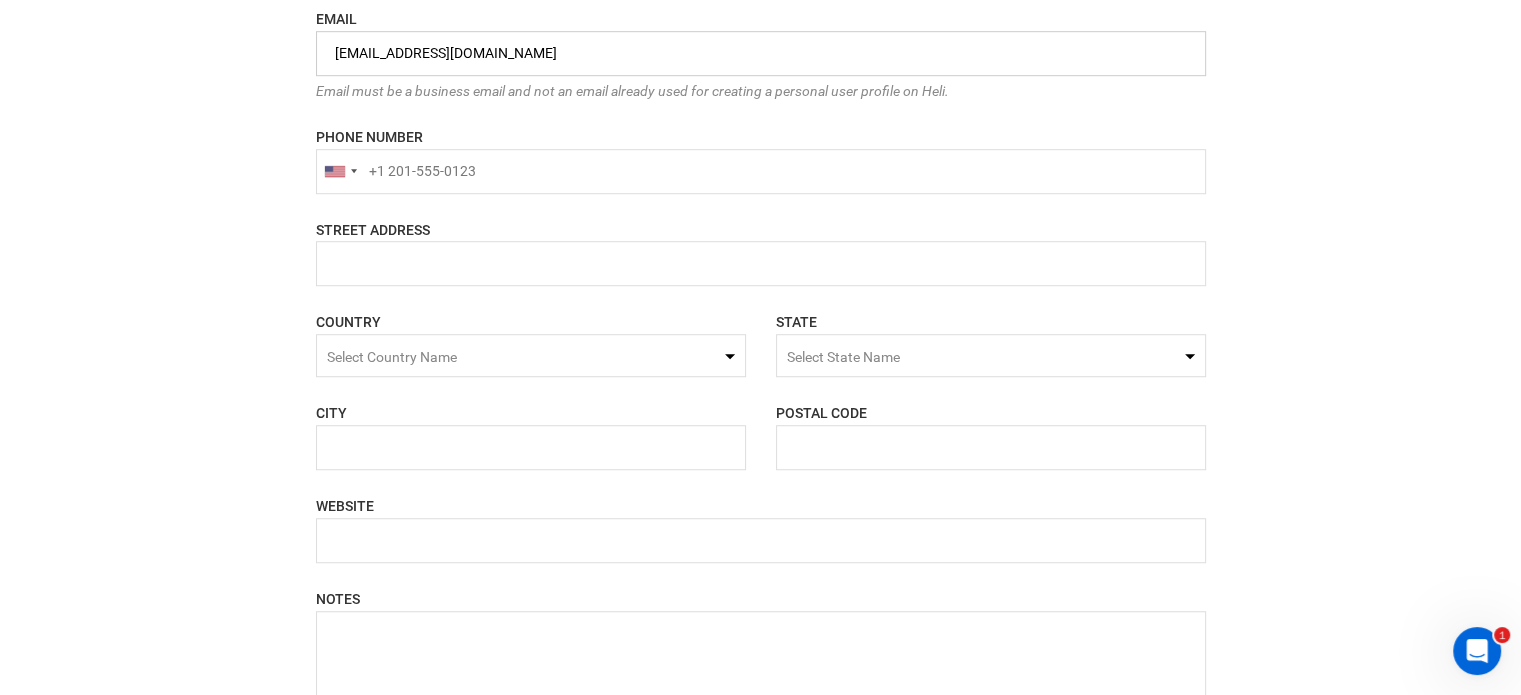 scroll, scrollTop: 1400, scrollLeft: 0, axis: vertical 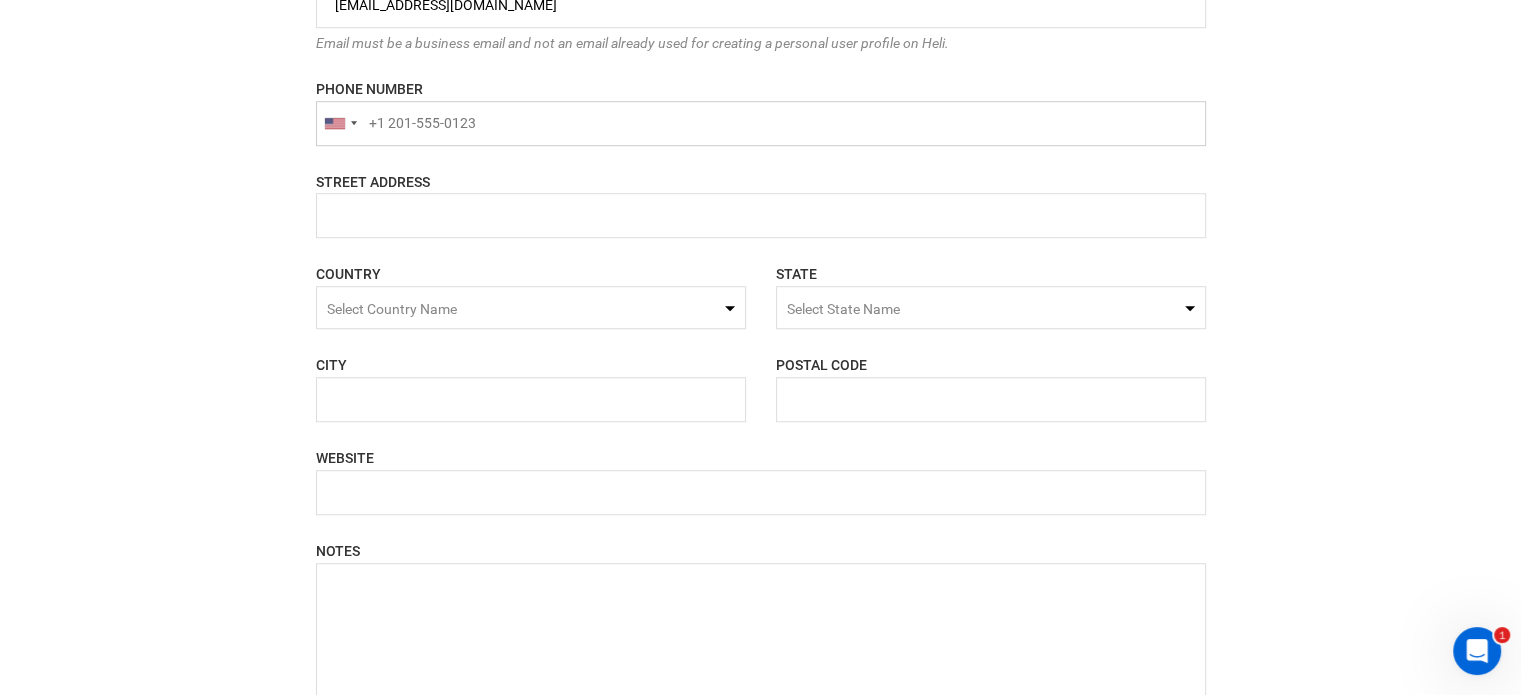 type on "+1" 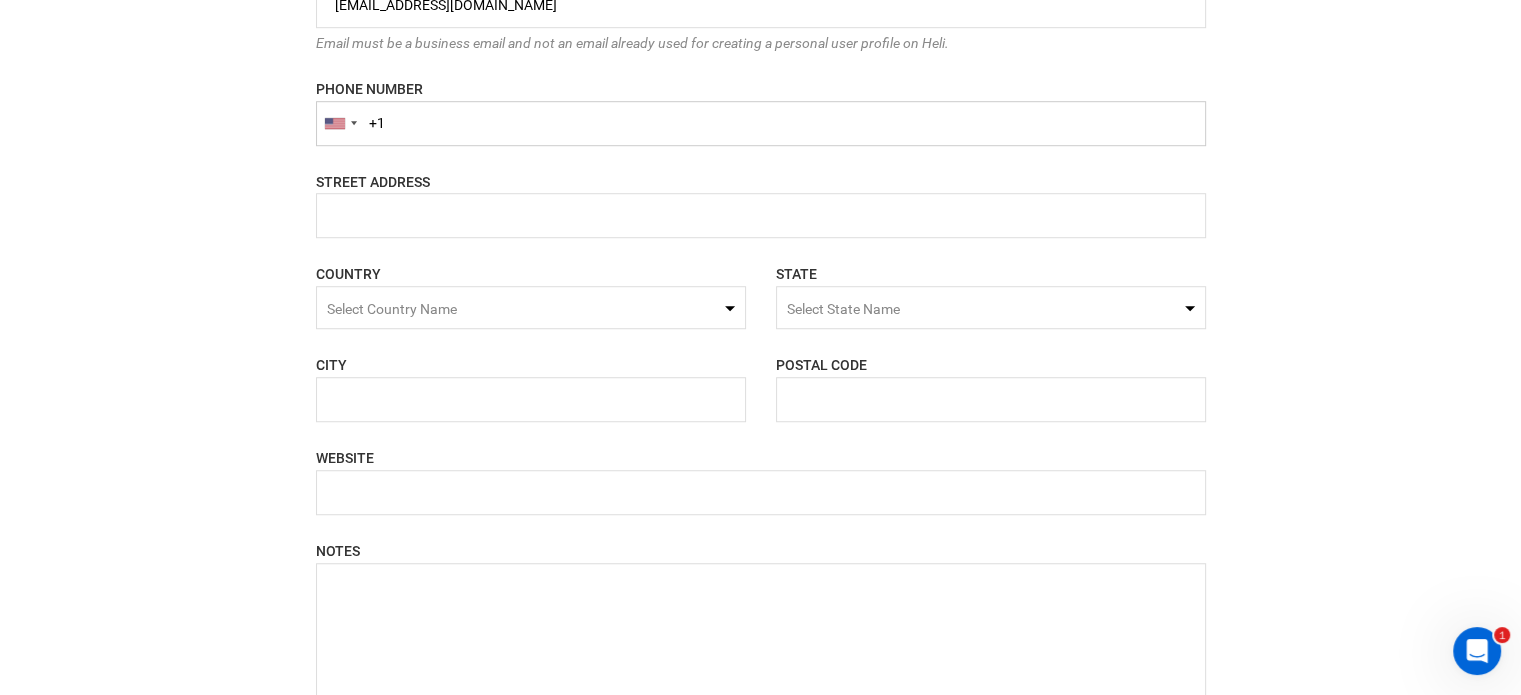 click on "+1" at bounding box center (761, 123) 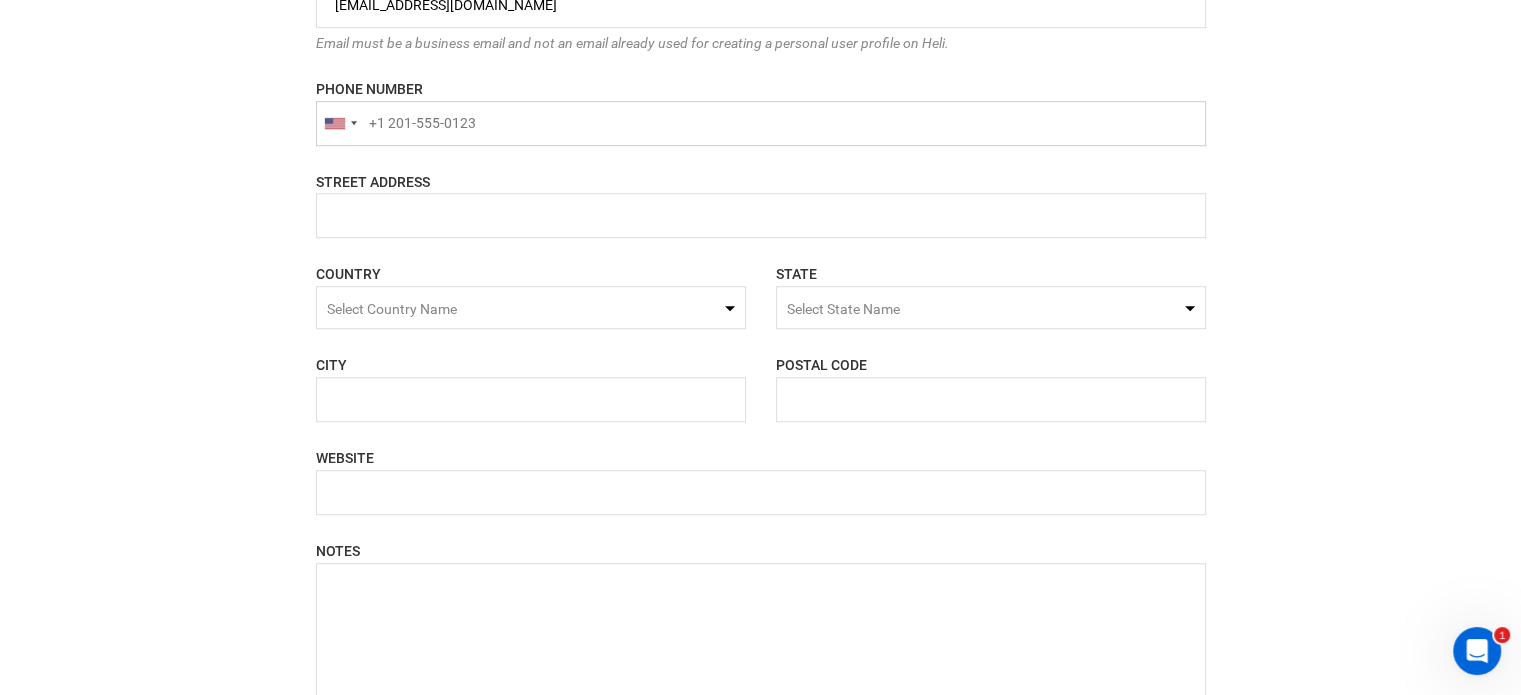 type on "+1" 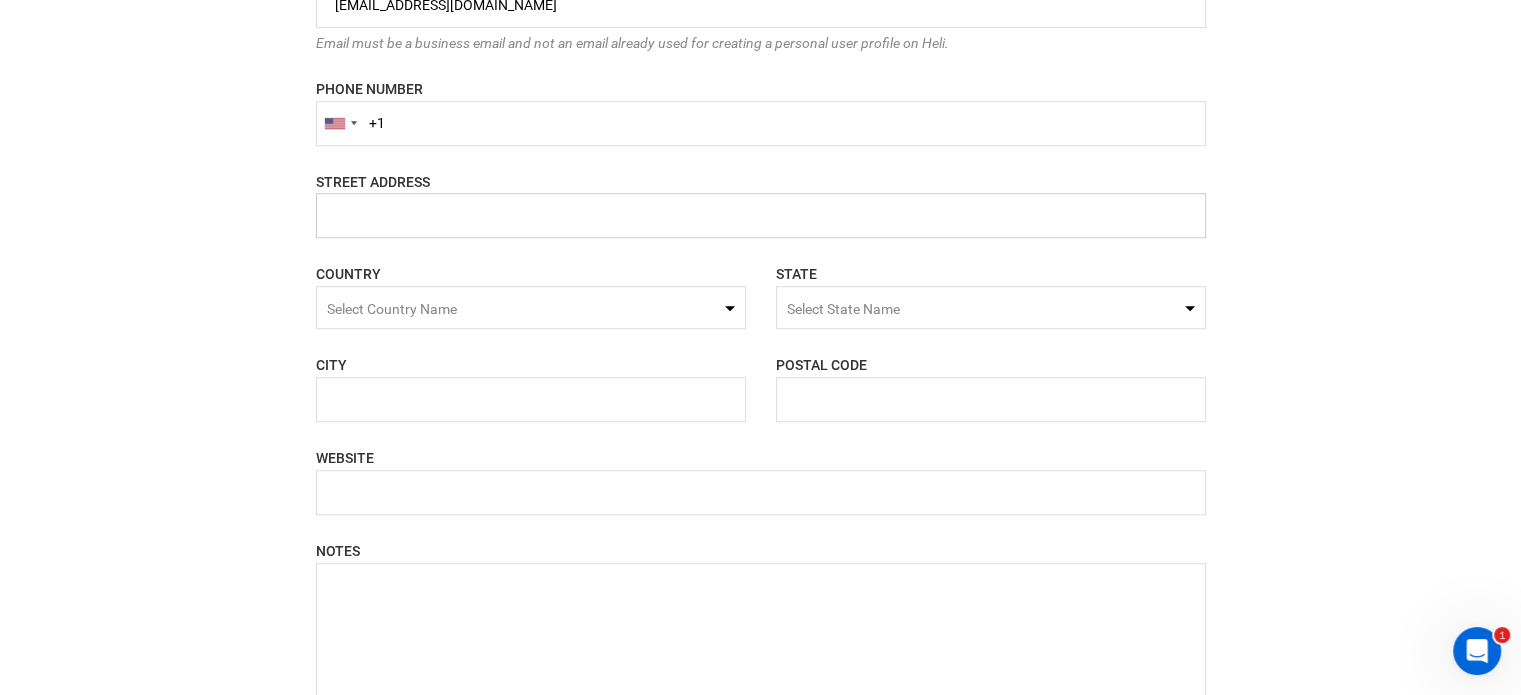 type 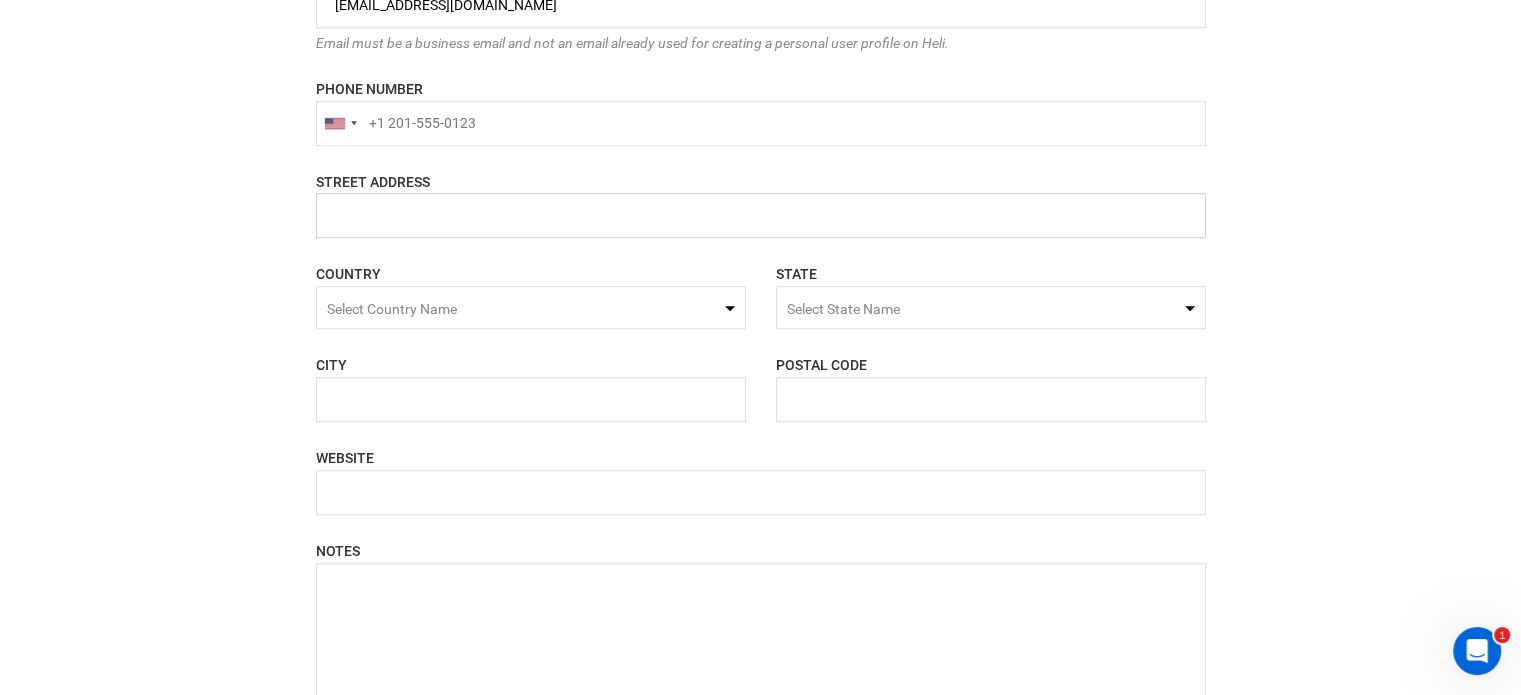 click at bounding box center (761, 215) 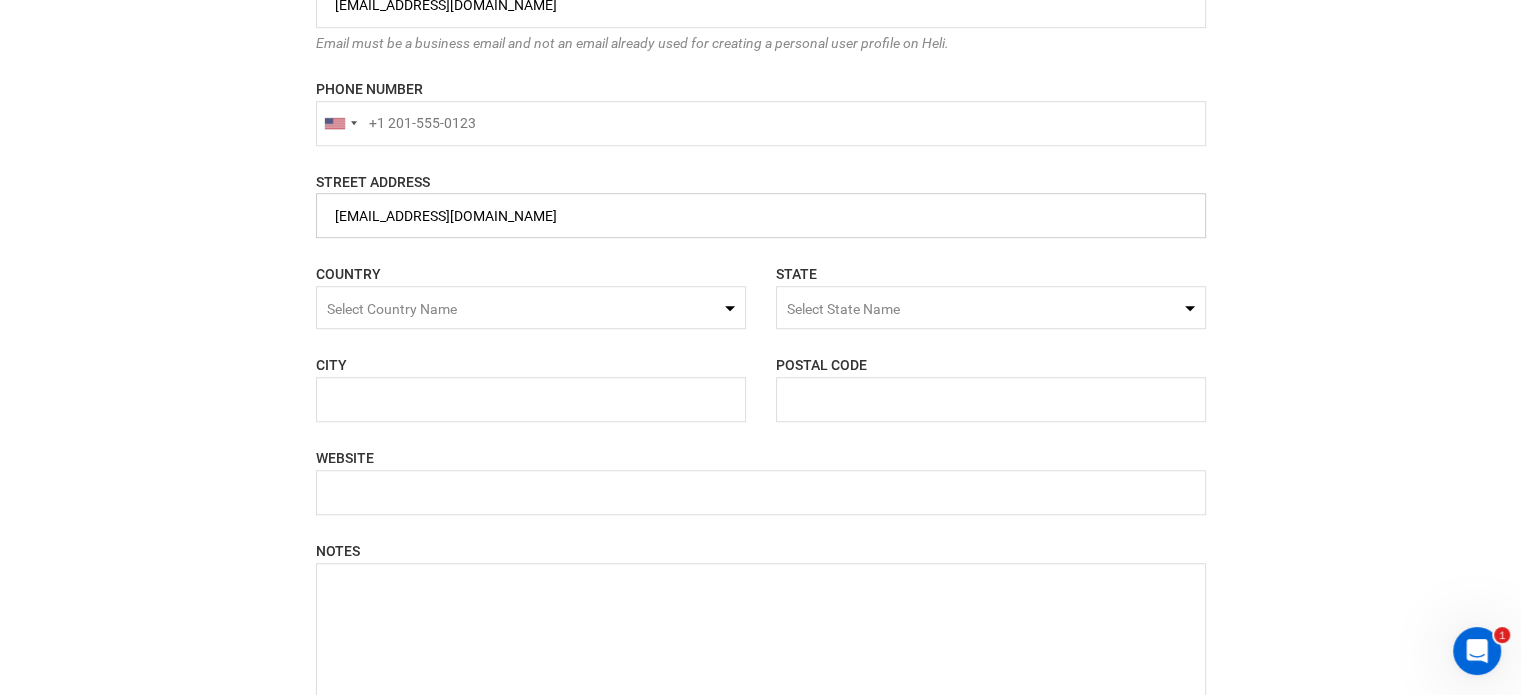type on "[EMAIL_ADDRESS][DOMAIN_NAME]" 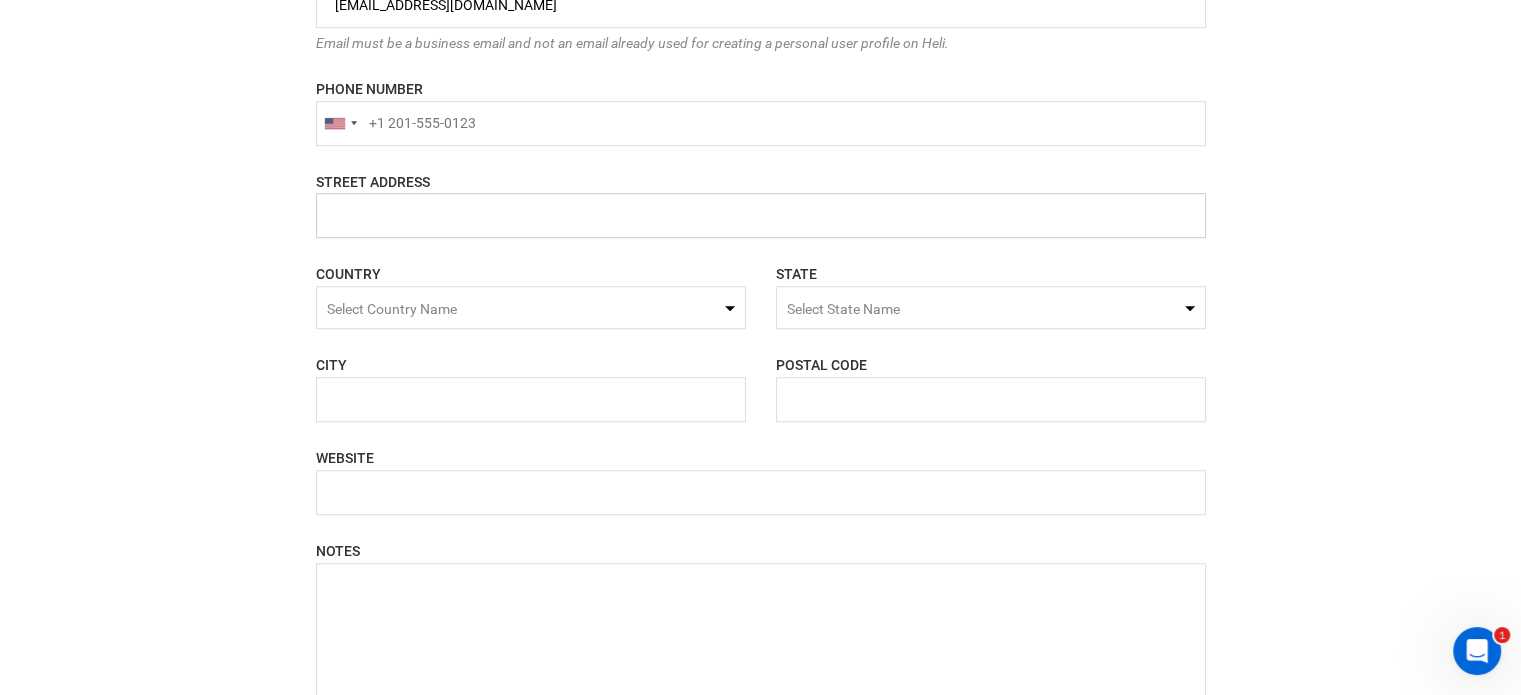 paste on "TEL. +351 261 104 420" 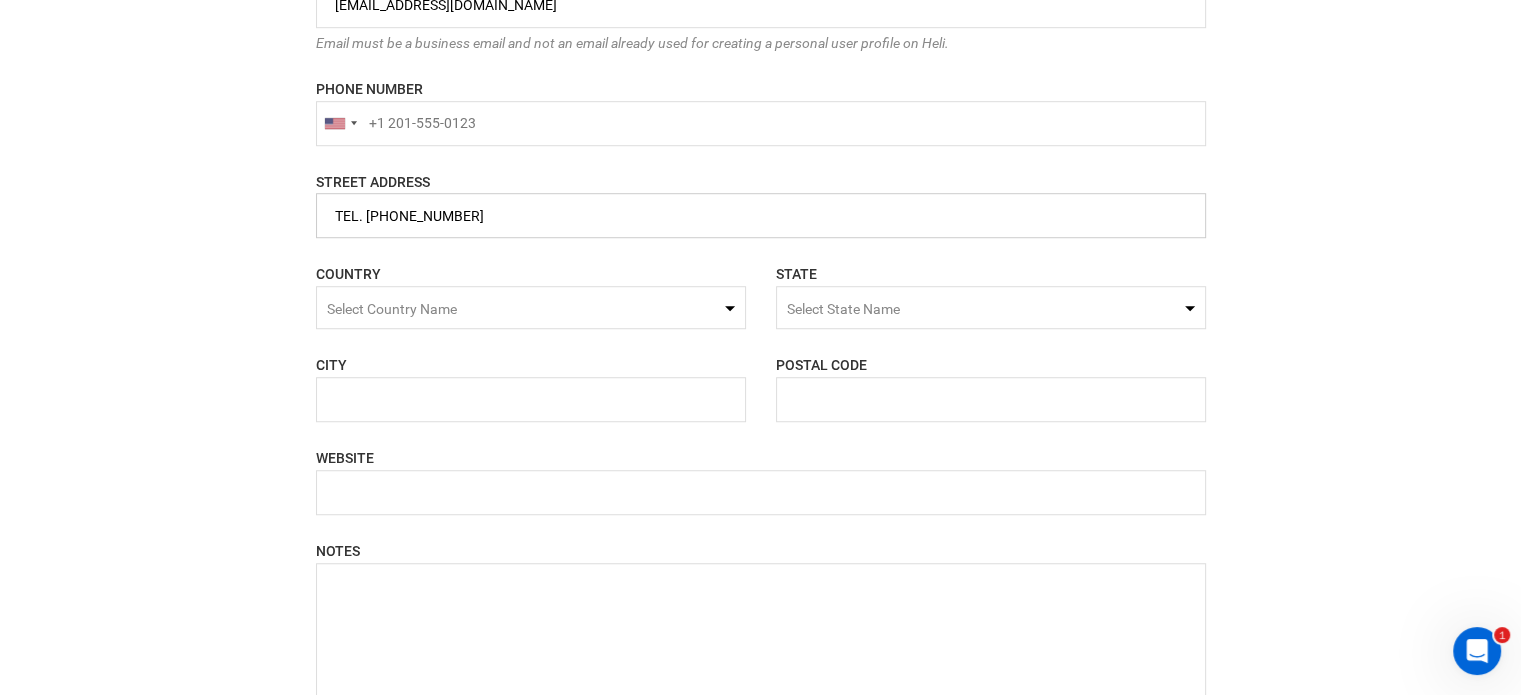 click at bounding box center [761, 215] 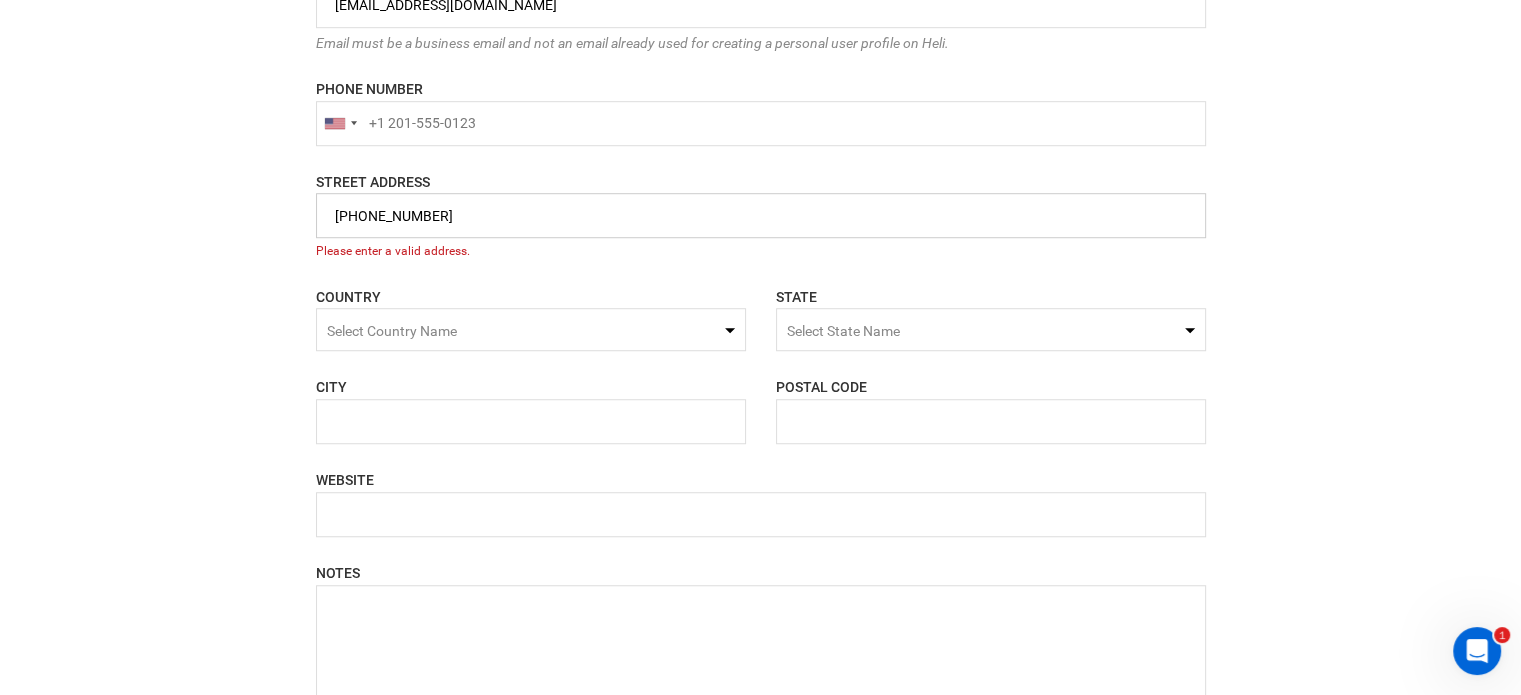 drag, startPoint x: 334, startPoint y: 218, endPoint x: 540, endPoint y: 227, distance: 206.1965 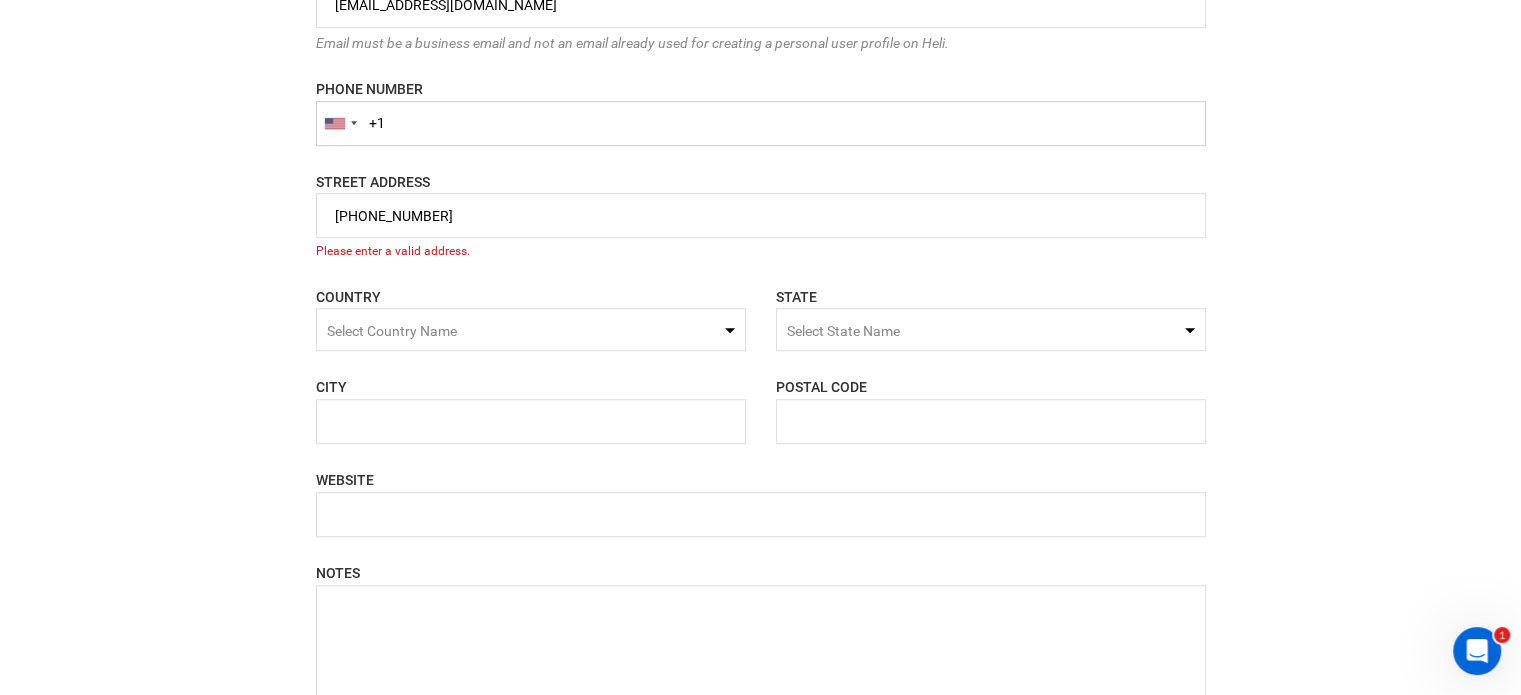 click on "+1" at bounding box center [761, 123] 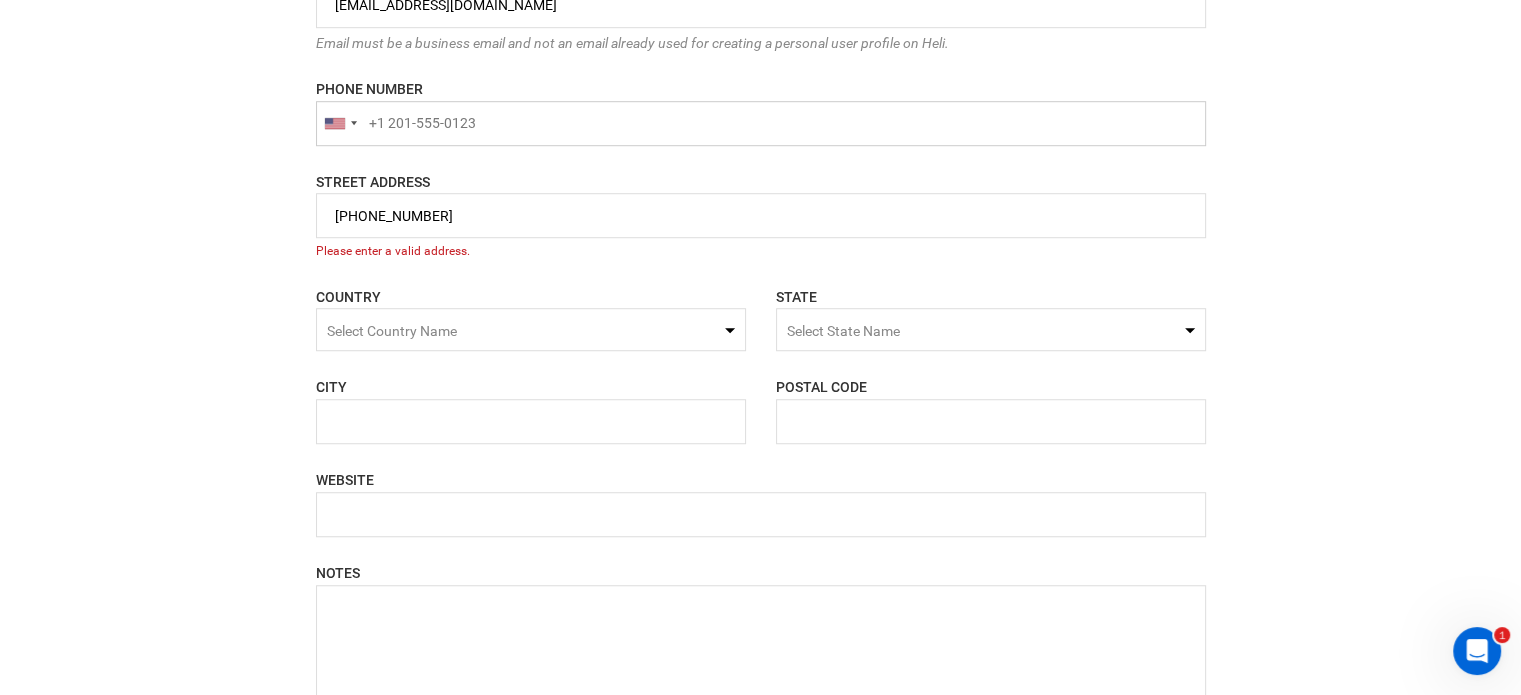 paste on "+351261104420" 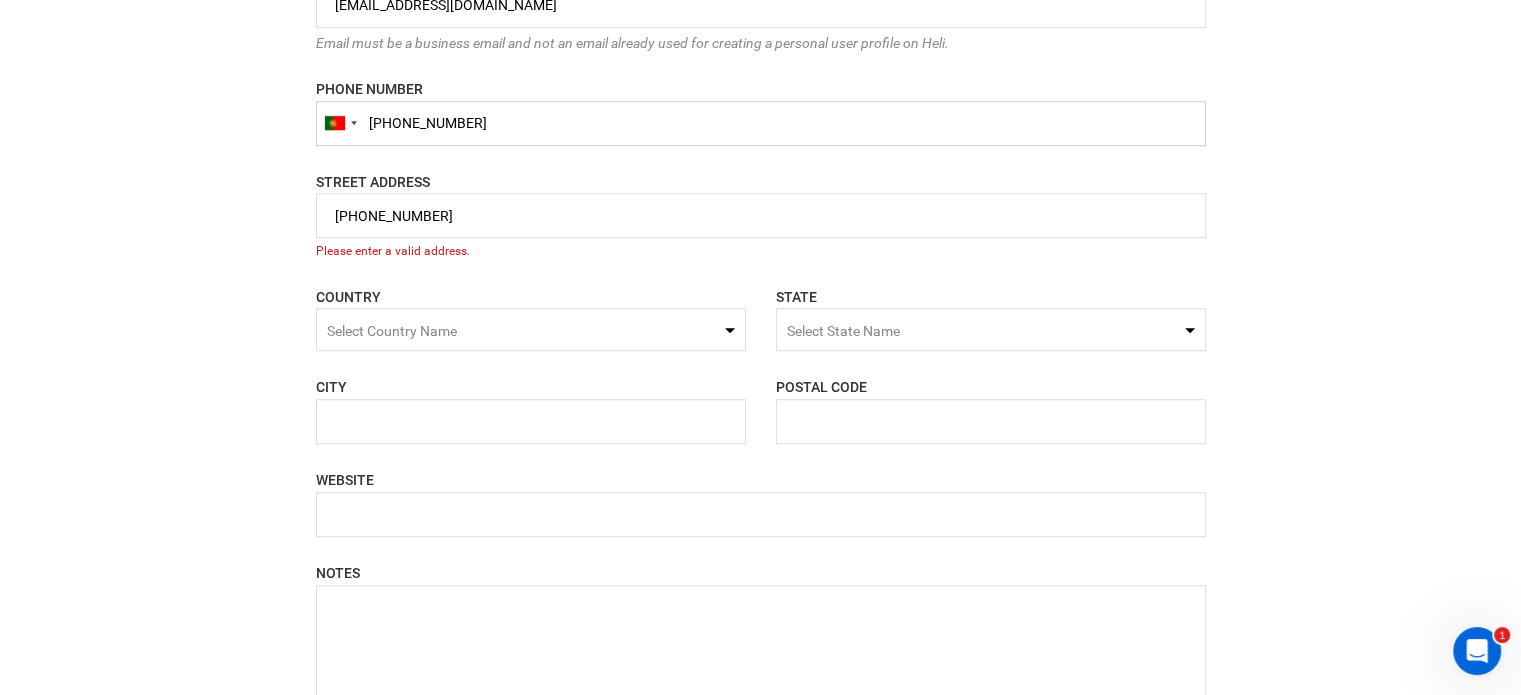 type on "+351261104420" 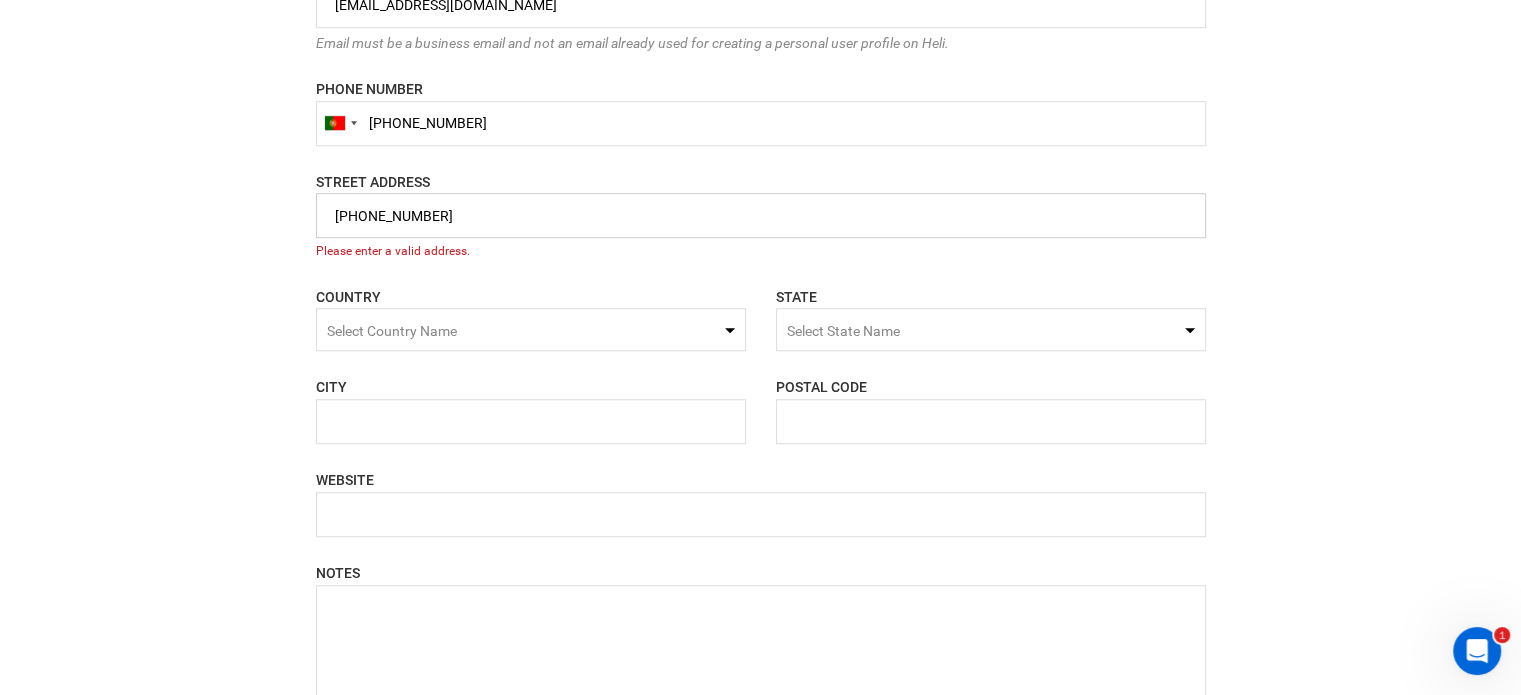 click at bounding box center [761, 215] 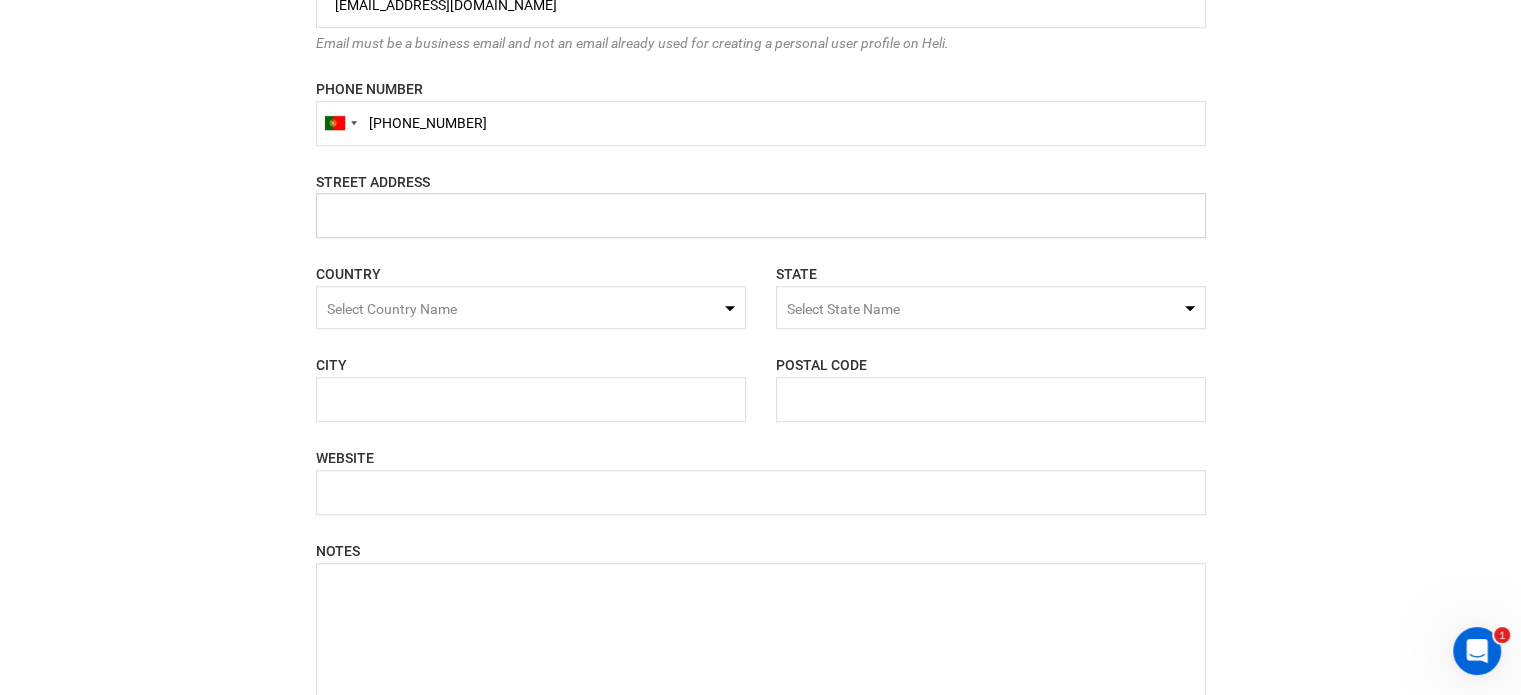 click at bounding box center [761, 215] 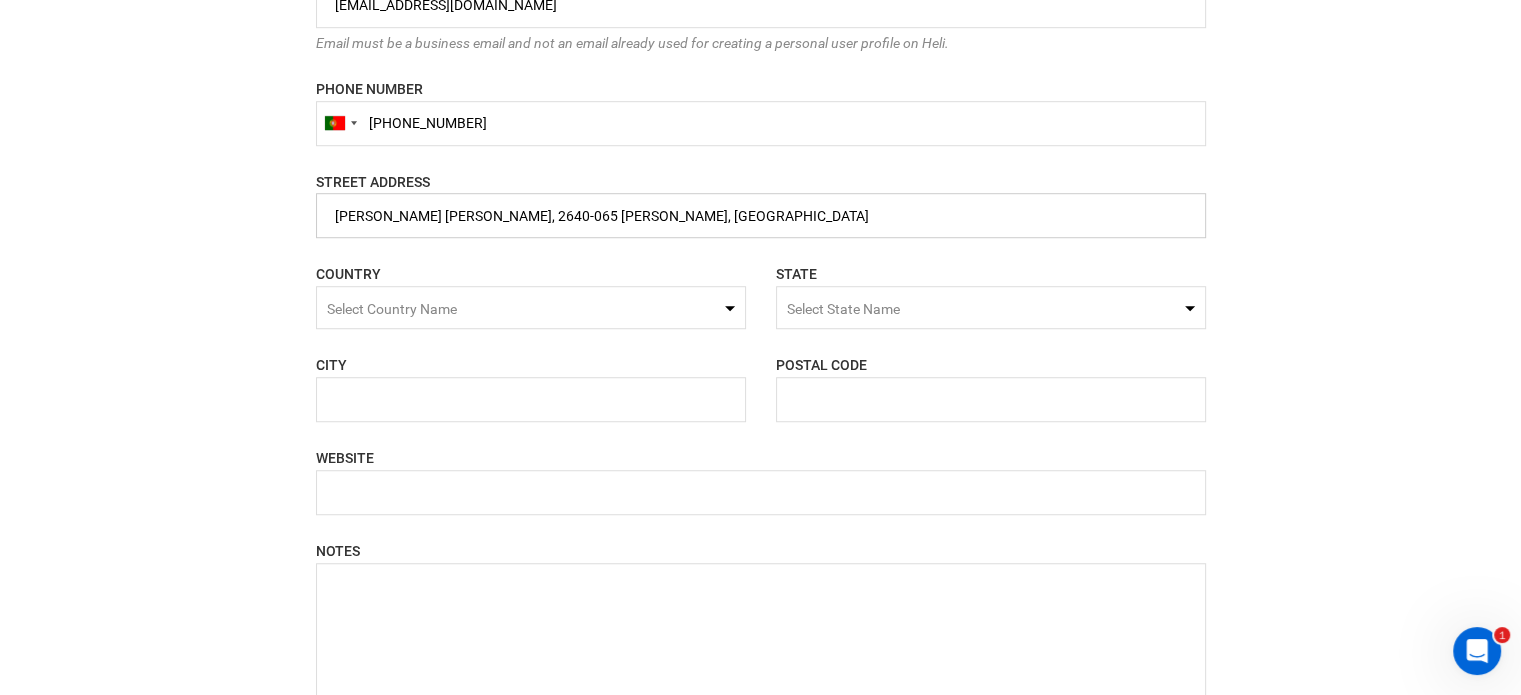 click at bounding box center (761, 215) 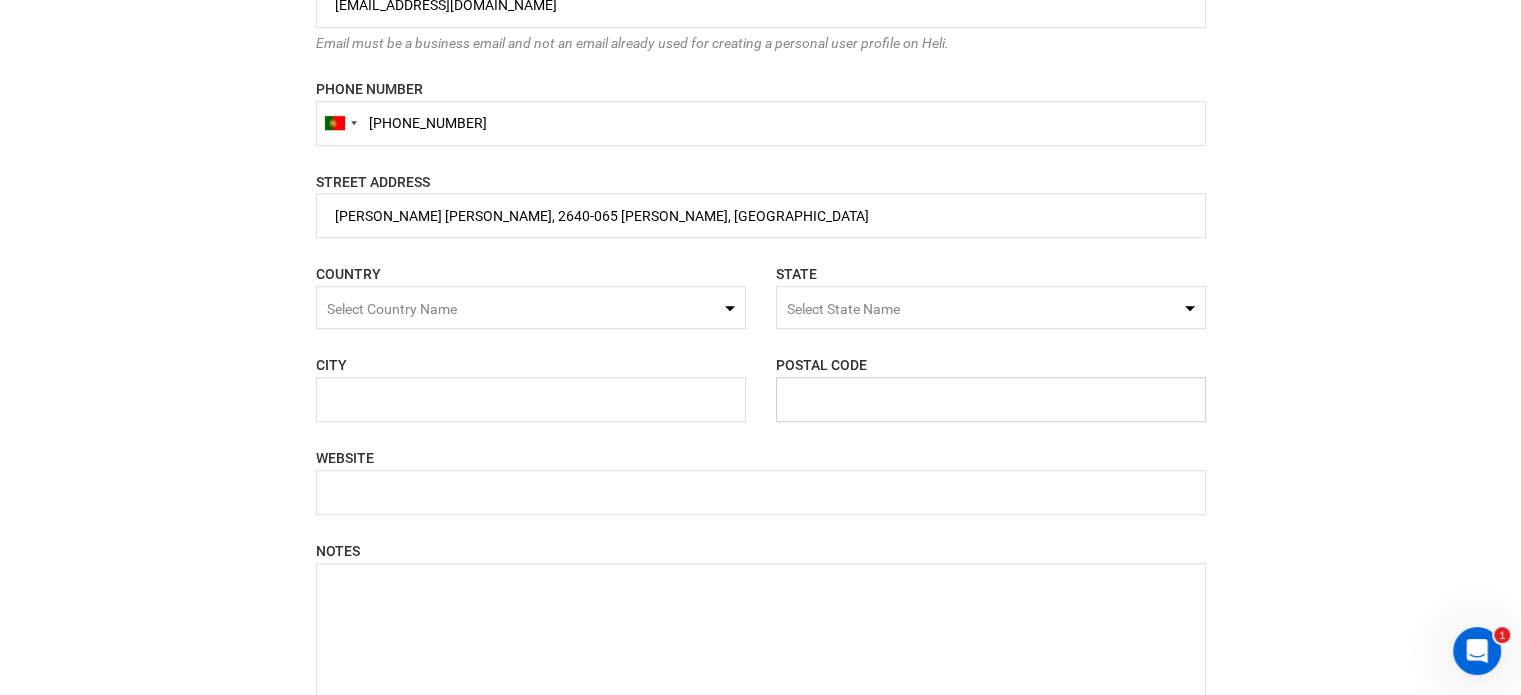 click at bounding box center [991, 399] 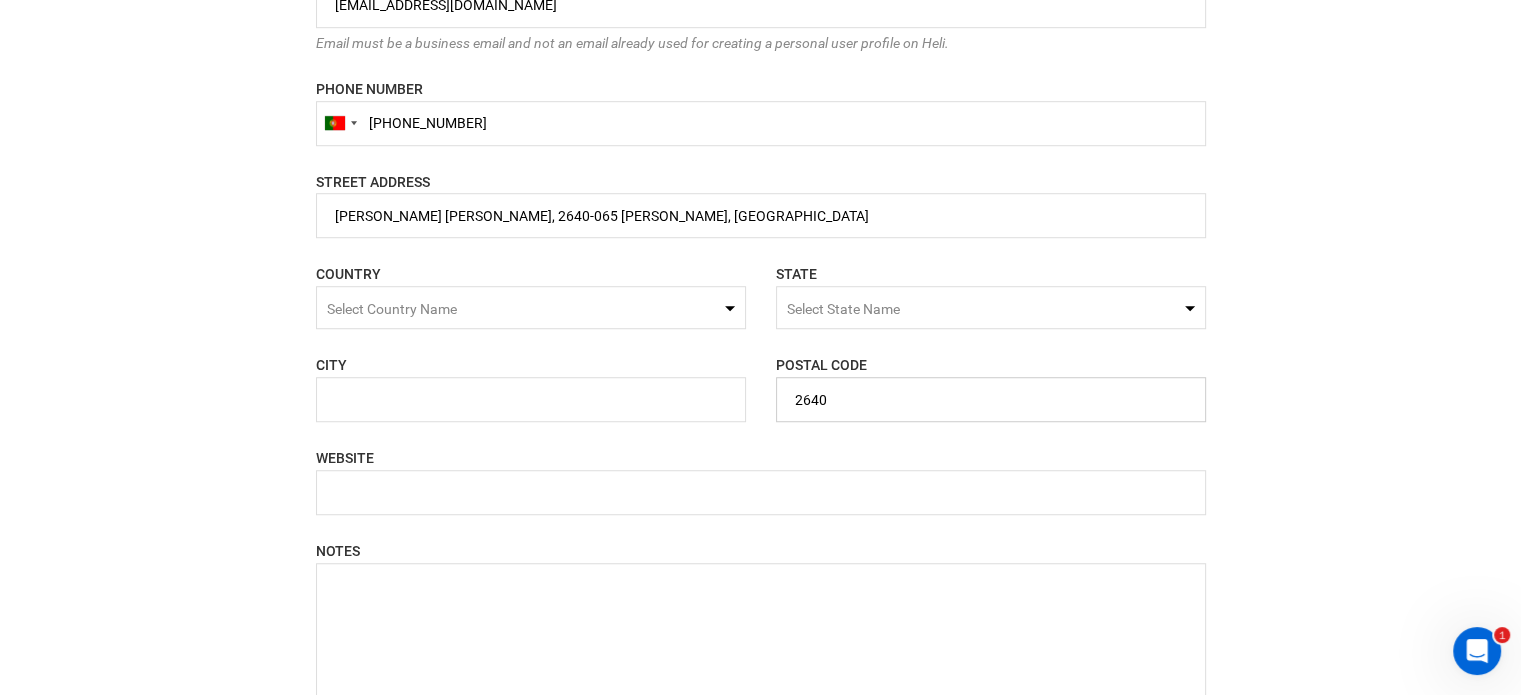 type on "2640" 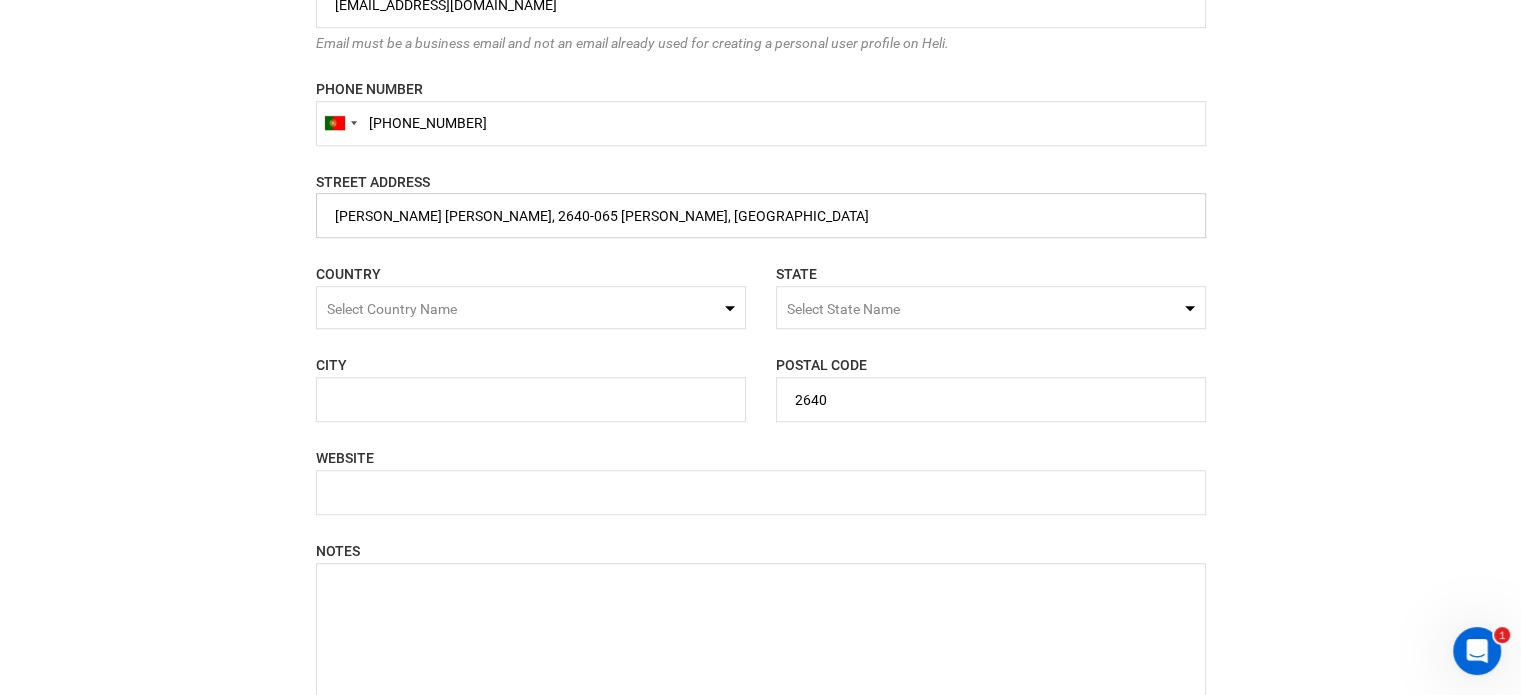 click at bounding box center [761, 215] 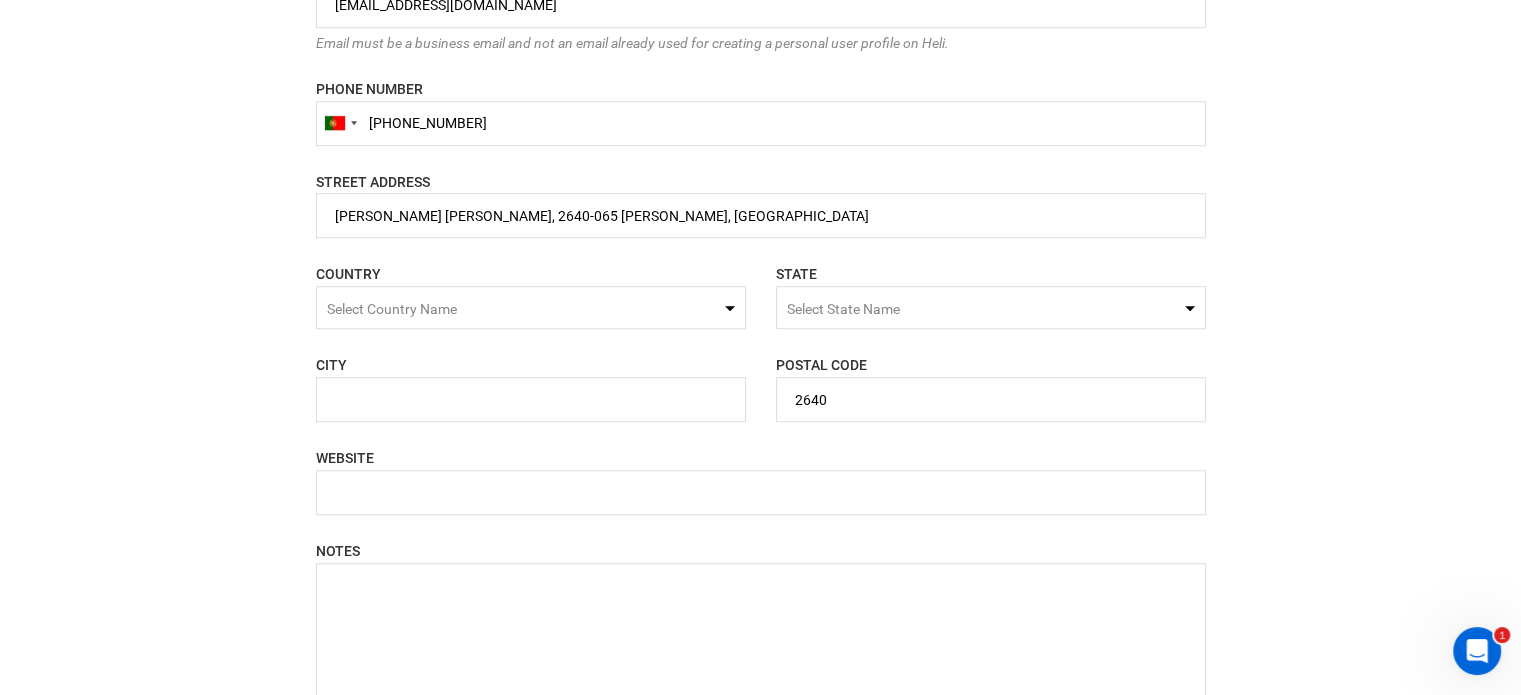 click on "Select Country Name" at bounding box center [531, 307] 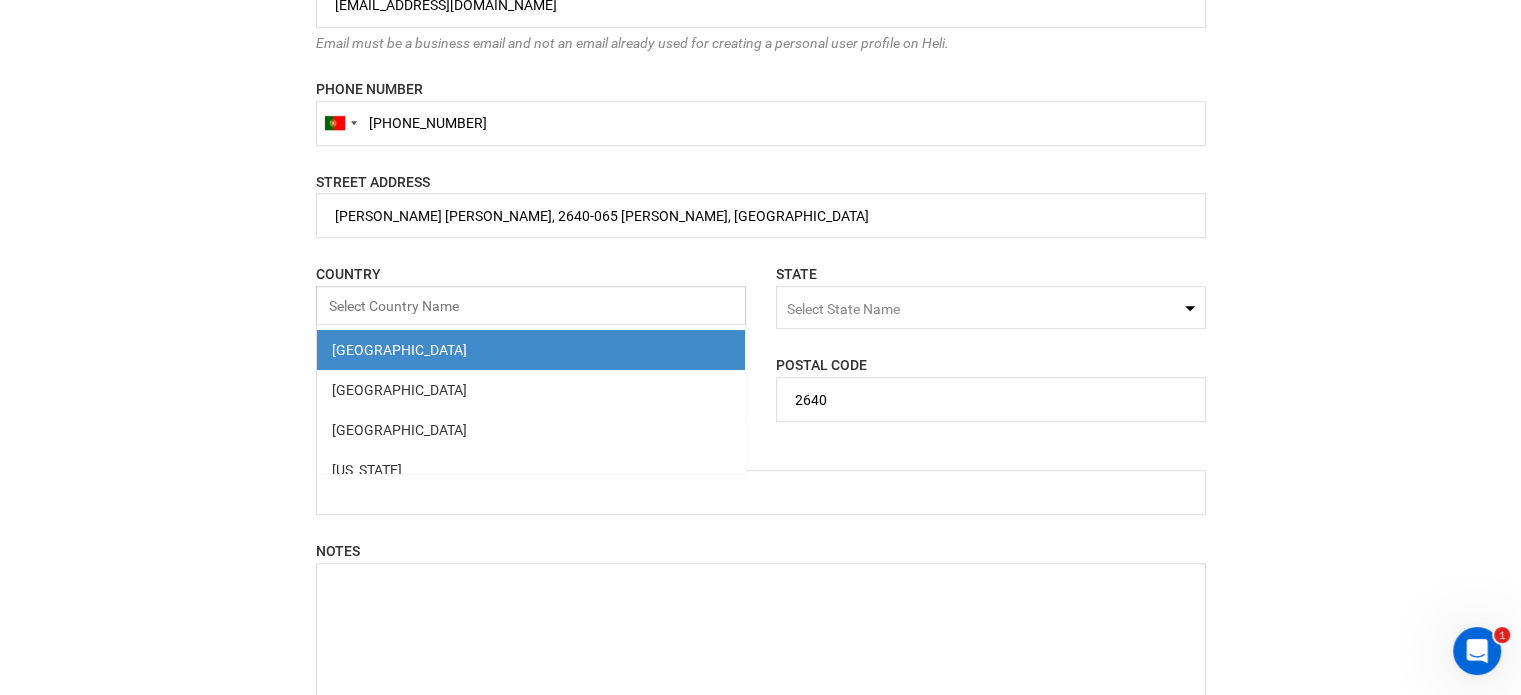 paste on "[GEOGRAPHIC_DATA]" 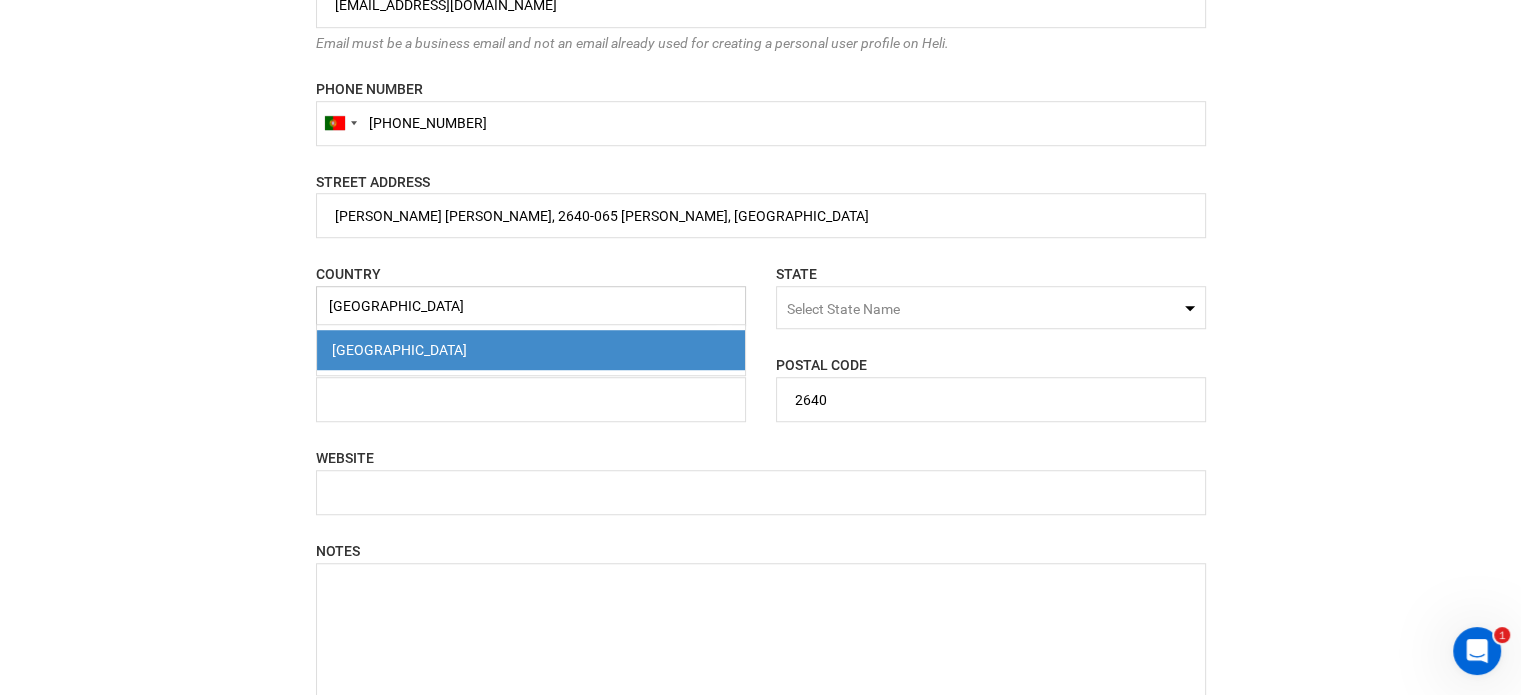 type on "[GEOGRAPHIC_DATA]" 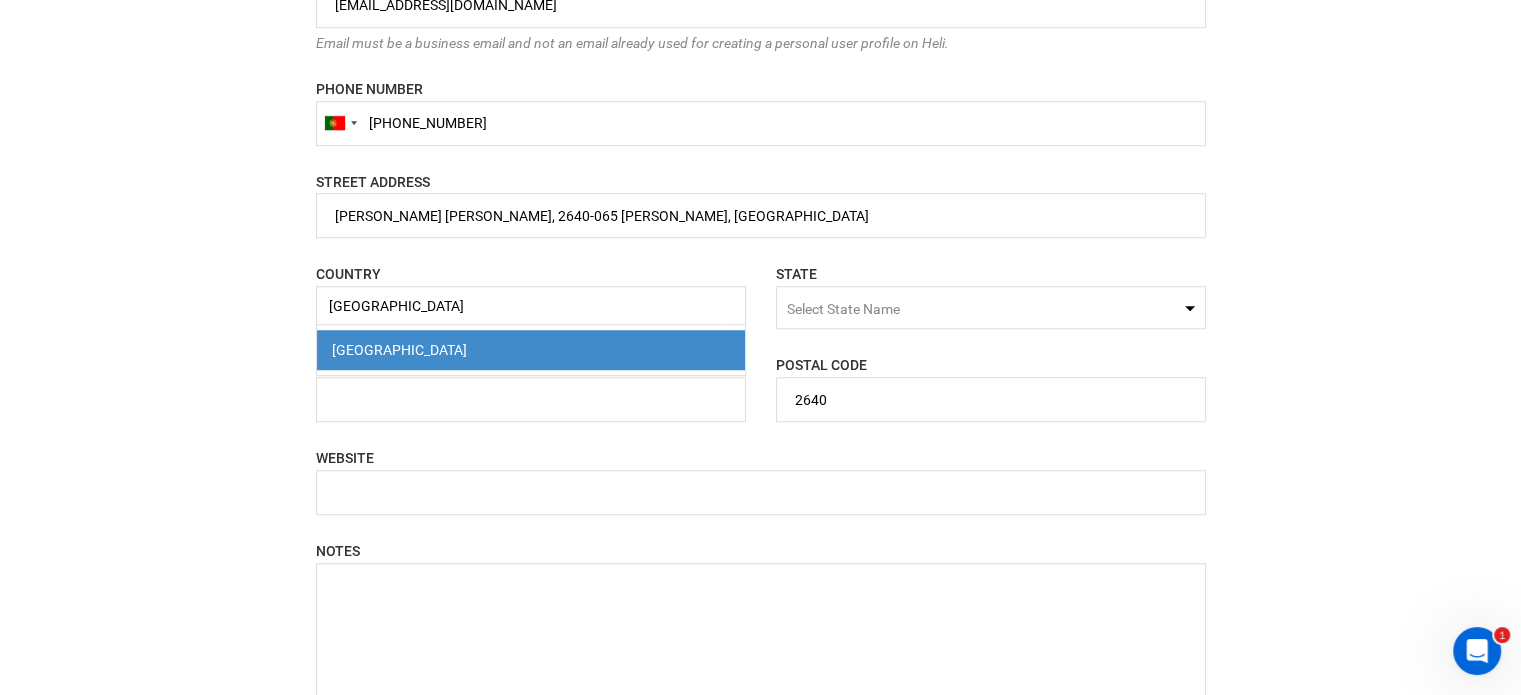 click on "[GEOGRAPHIC_DATA]" at bounding box center [531, 350] 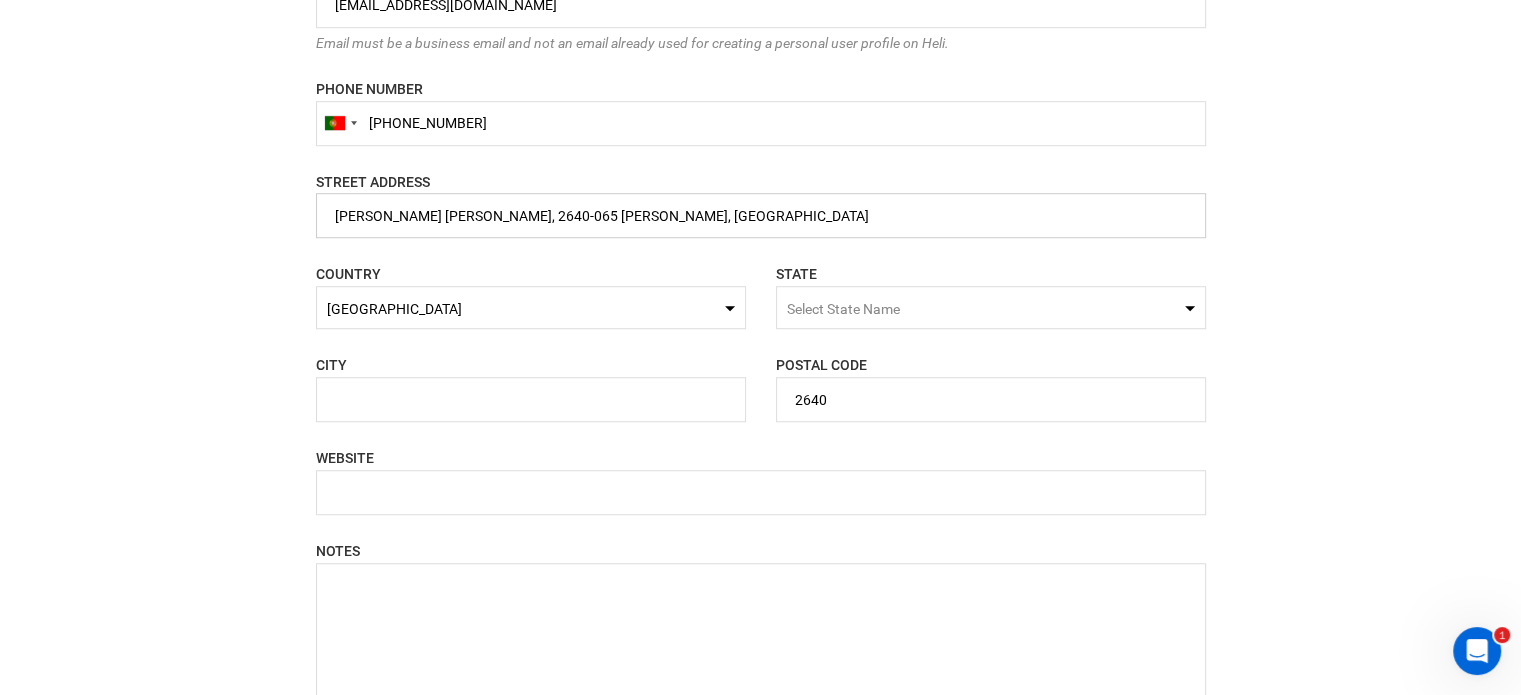 drag, startPoint x: 518, startPoint y: 216, endPoint x: 595, endPoint y: 216, distance: 77 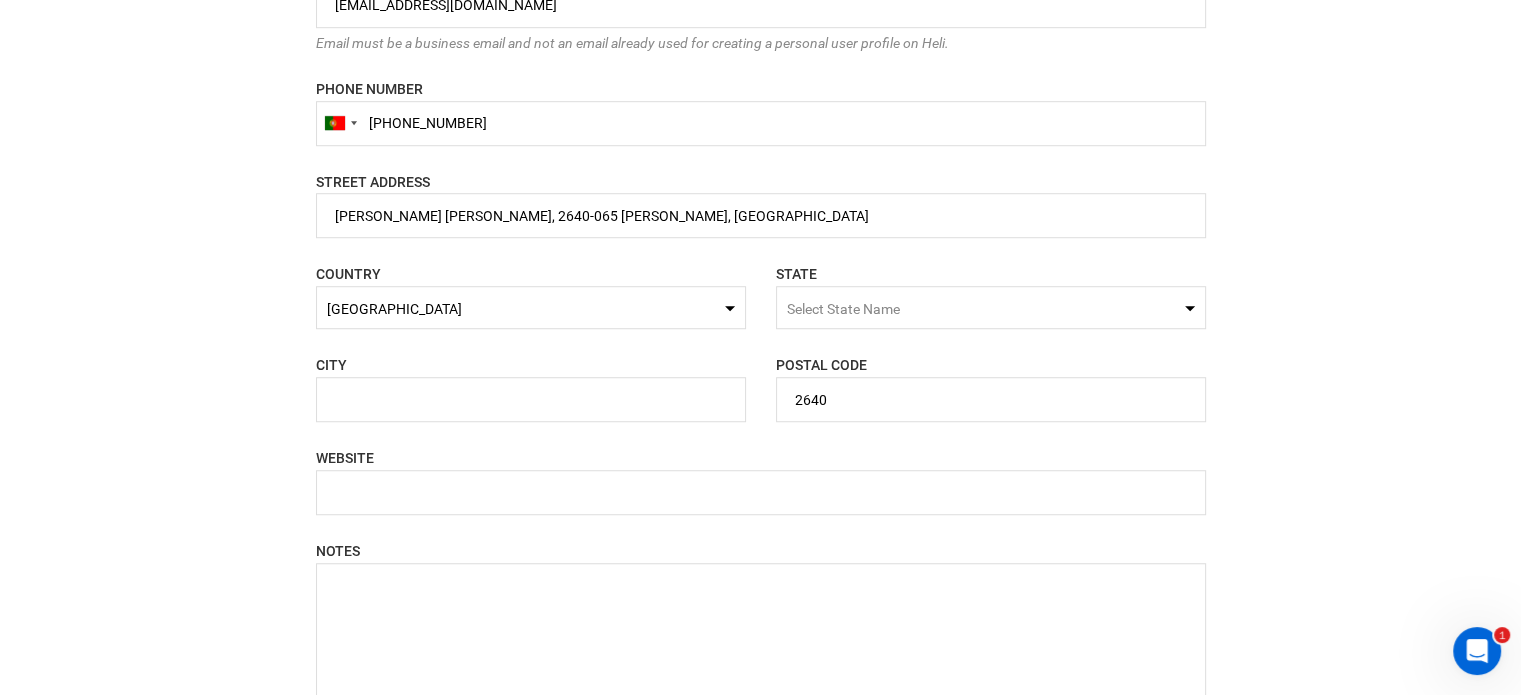 click on "Select State Name" at bounding box center (991, 307) 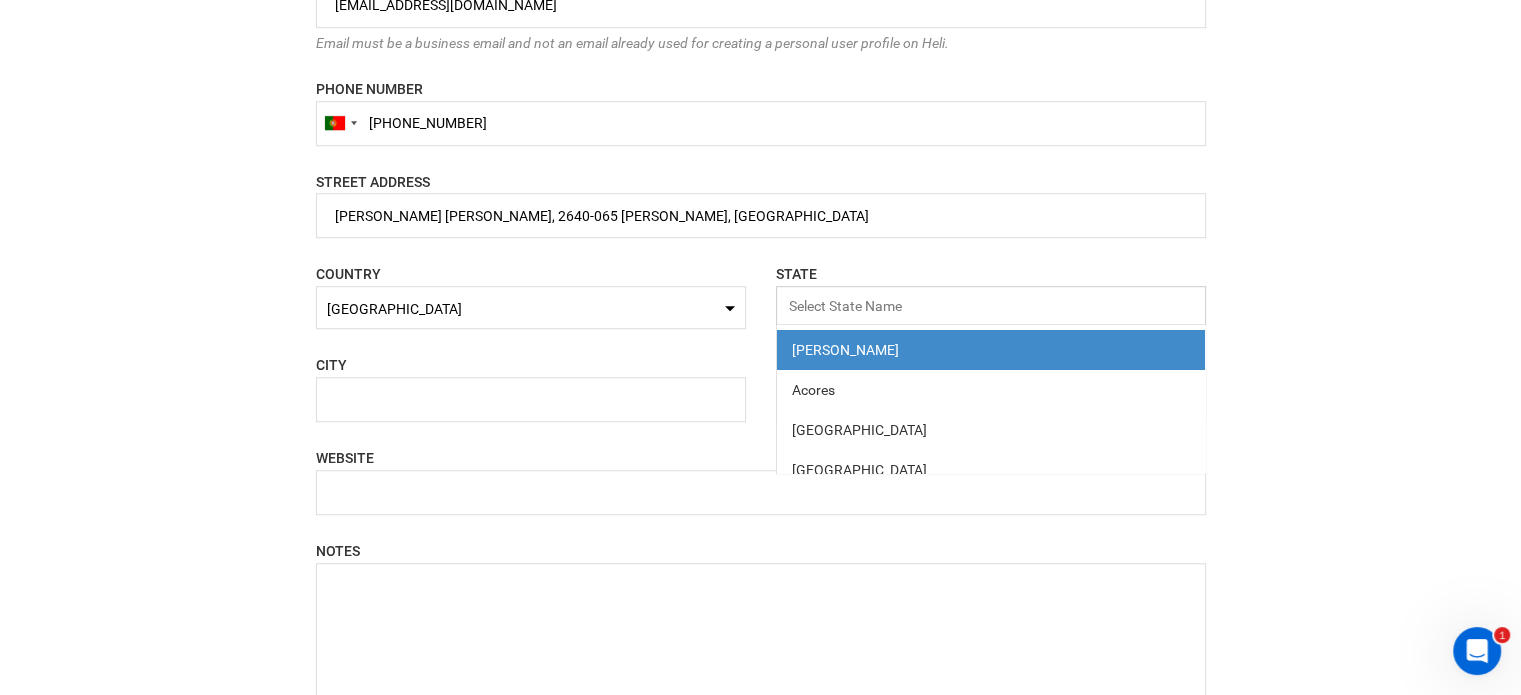 paste on "[PERSON_NAME]" 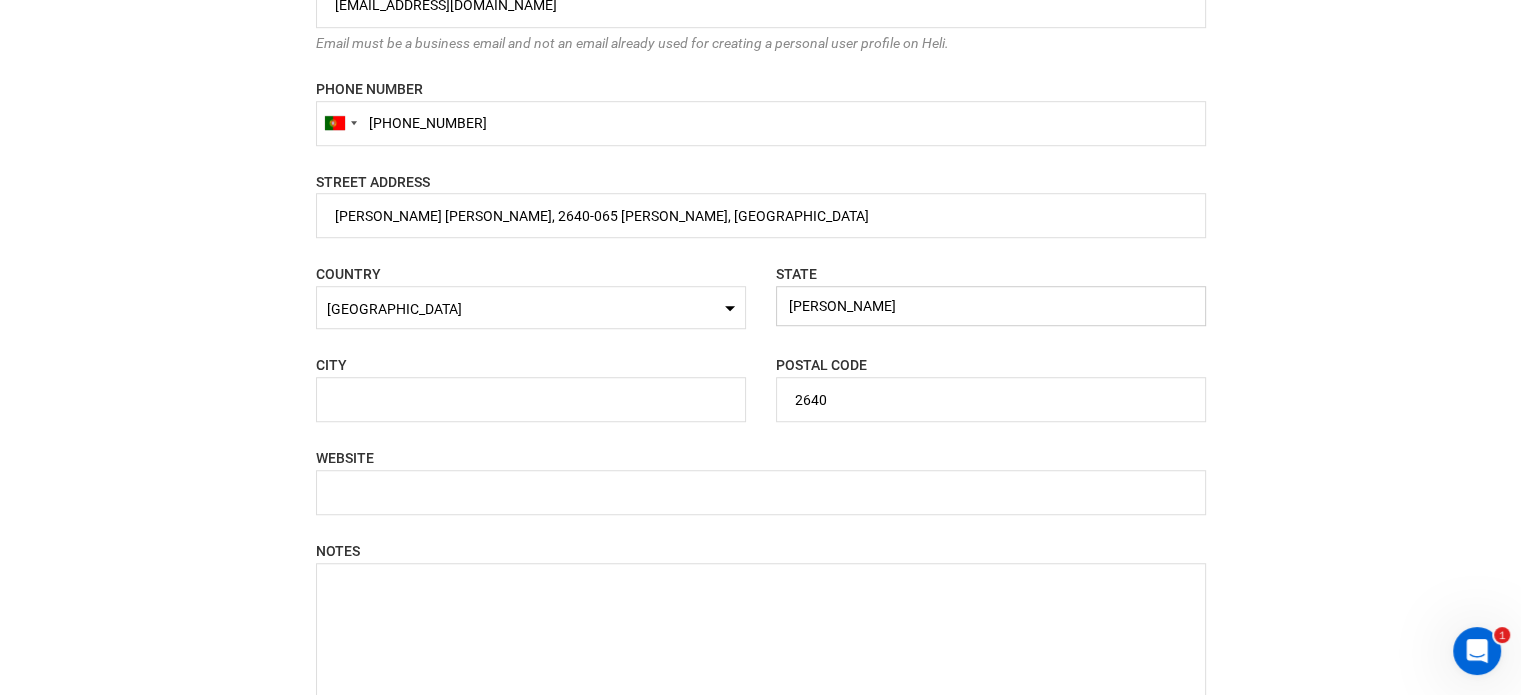 click on "[PERSON_NAME]" at bounding box center (991, 306) 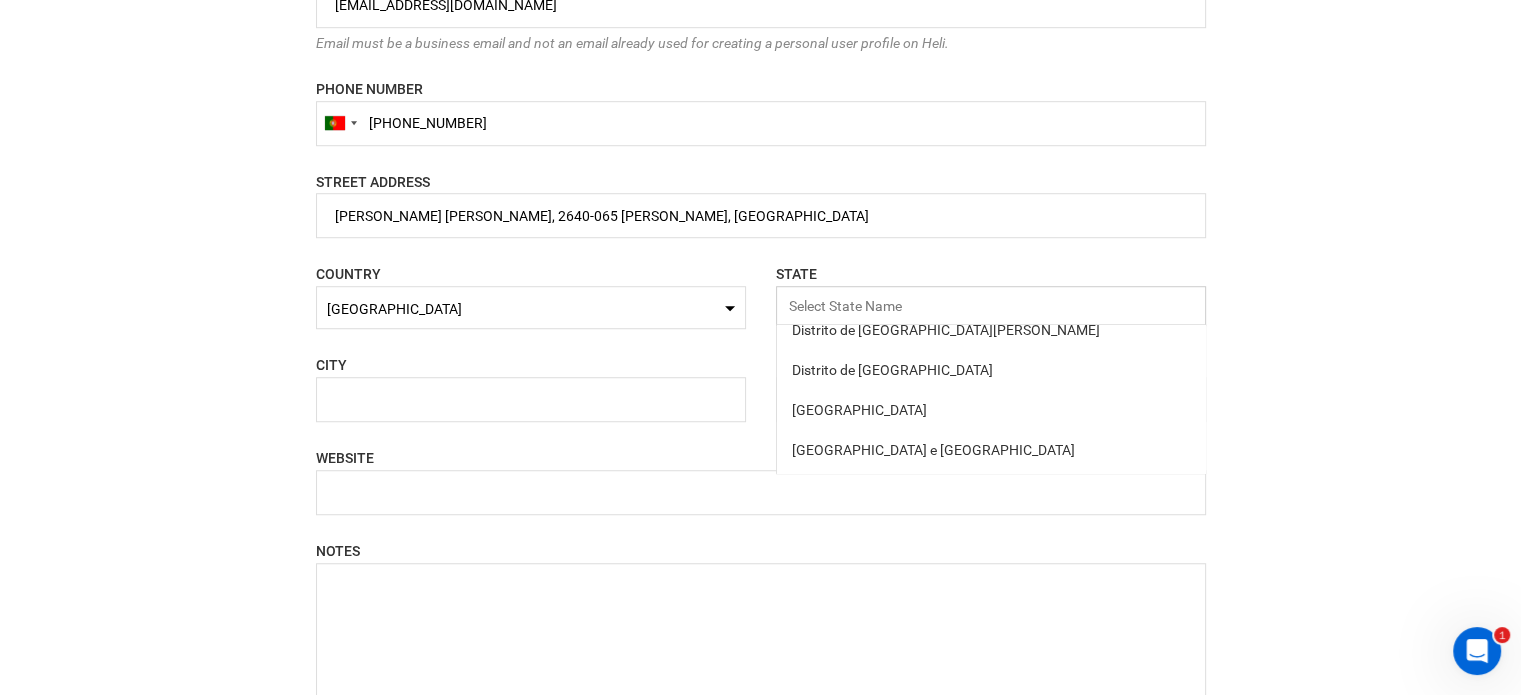 type on "s" 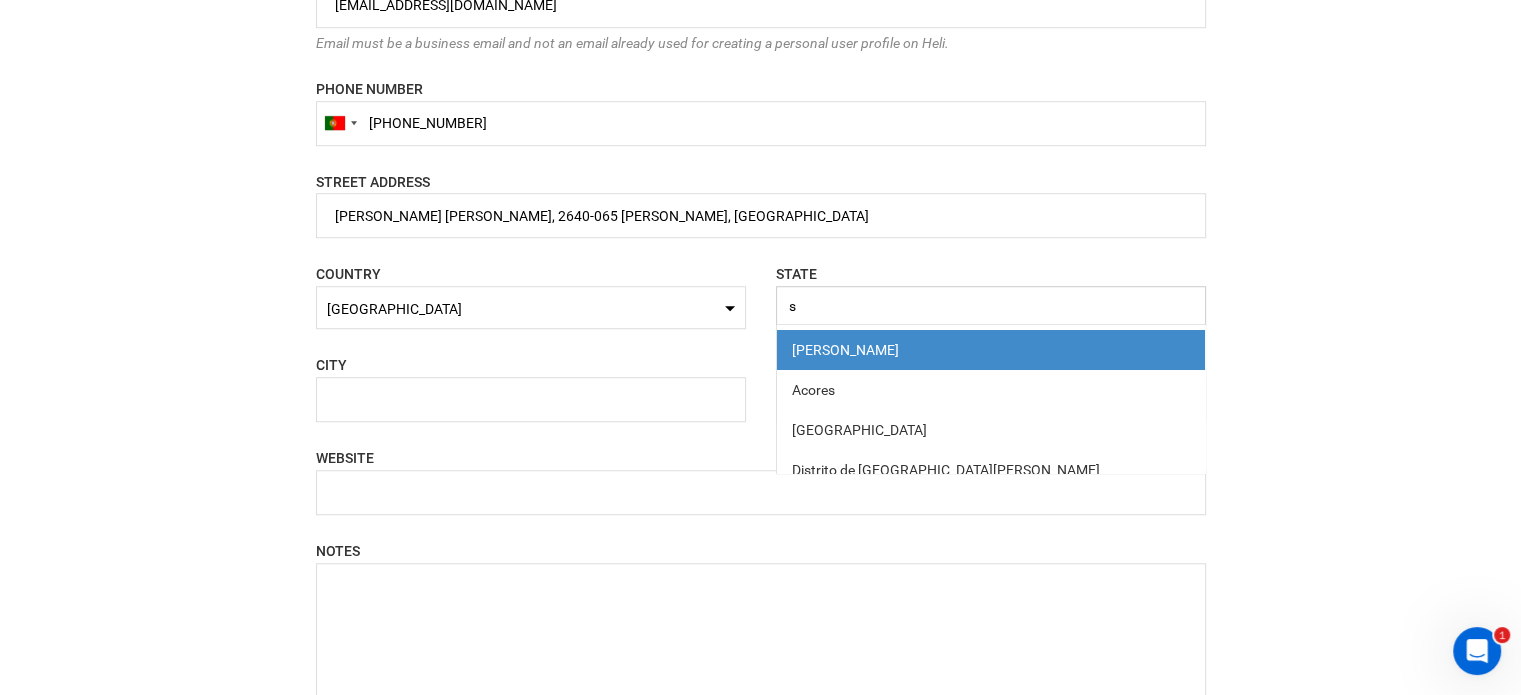 scroll, scrollTop: 181, scrollLeft: 0, axis: vertical 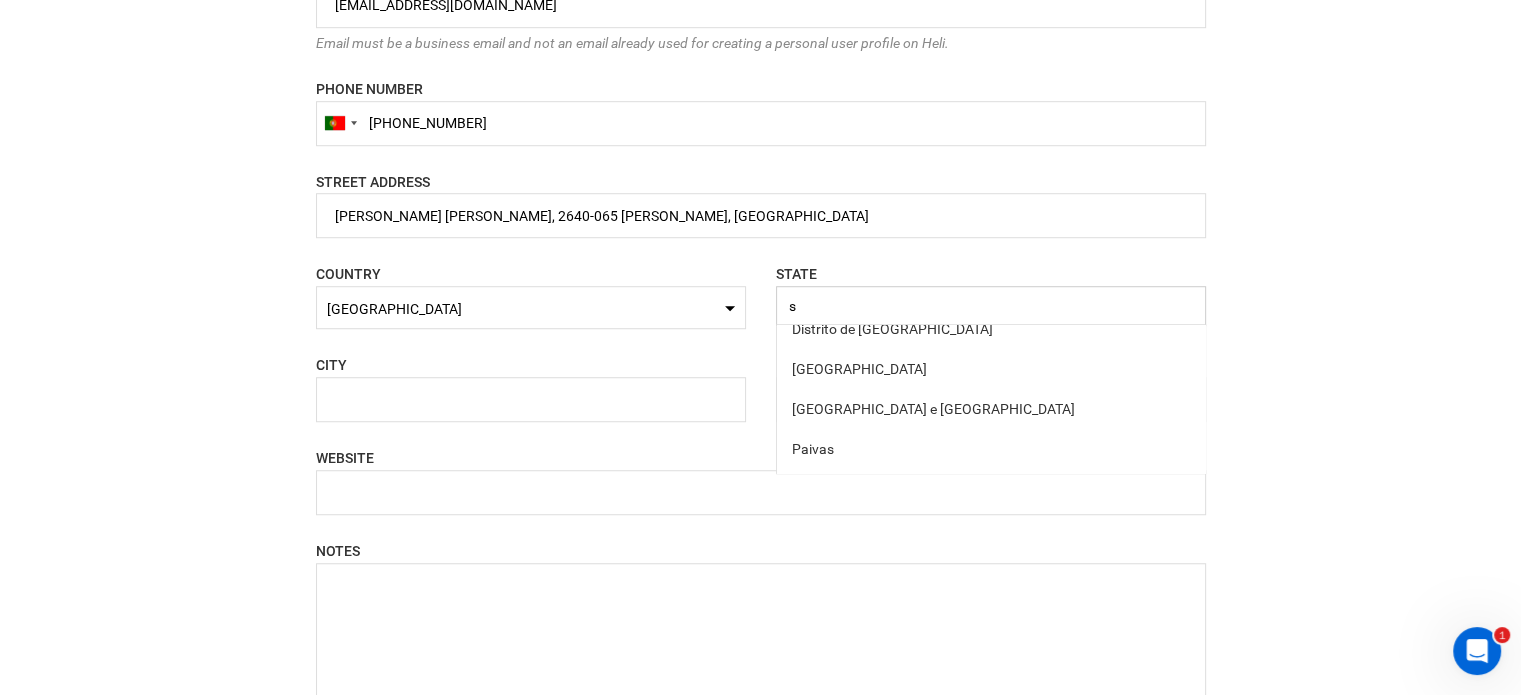 type 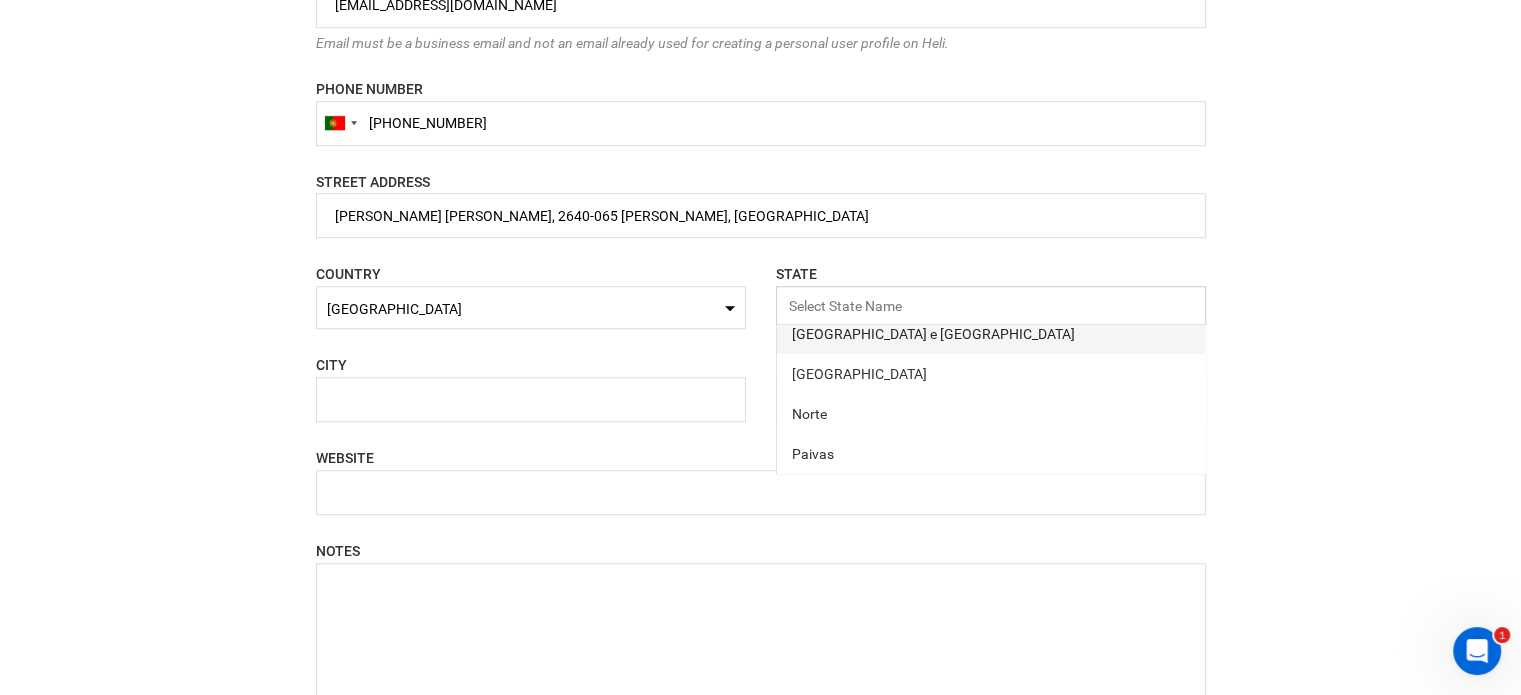 scroll, scrollTop: 421, scrollLeft: 0, axis: vertical 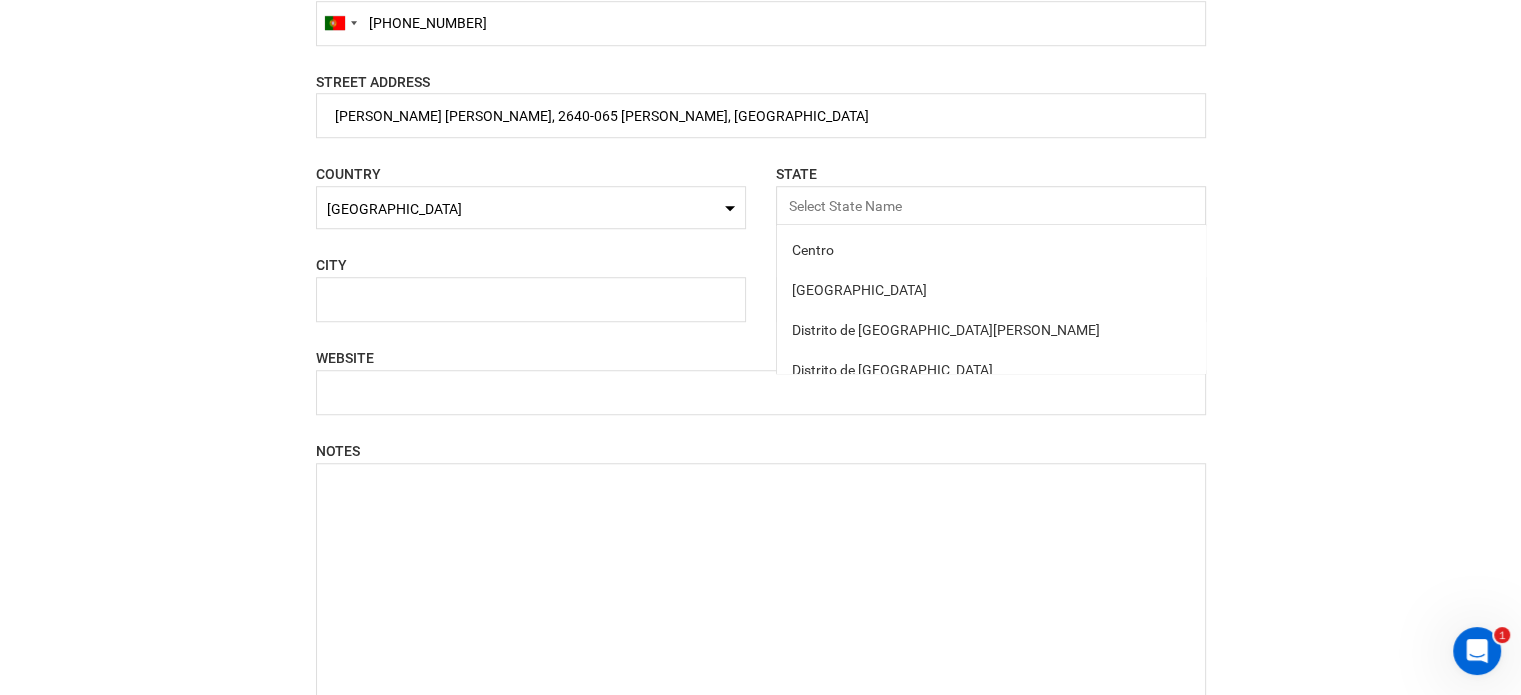click on "COUNTRY
Select Country Name   Portugal
Please select a country.
STATE
Select State Name
Abrantes
Acores
Alentejo
Algarve
Braga
Centro
Distrito de Leiria
Distrito de Viana do Castelo
Distrito de Vila Real
Distrito do Porto
Lisboa e Vale do Tejo
Madeira
Norte
Paivas
Please enter a valid state." at bounding box center [761, 208] 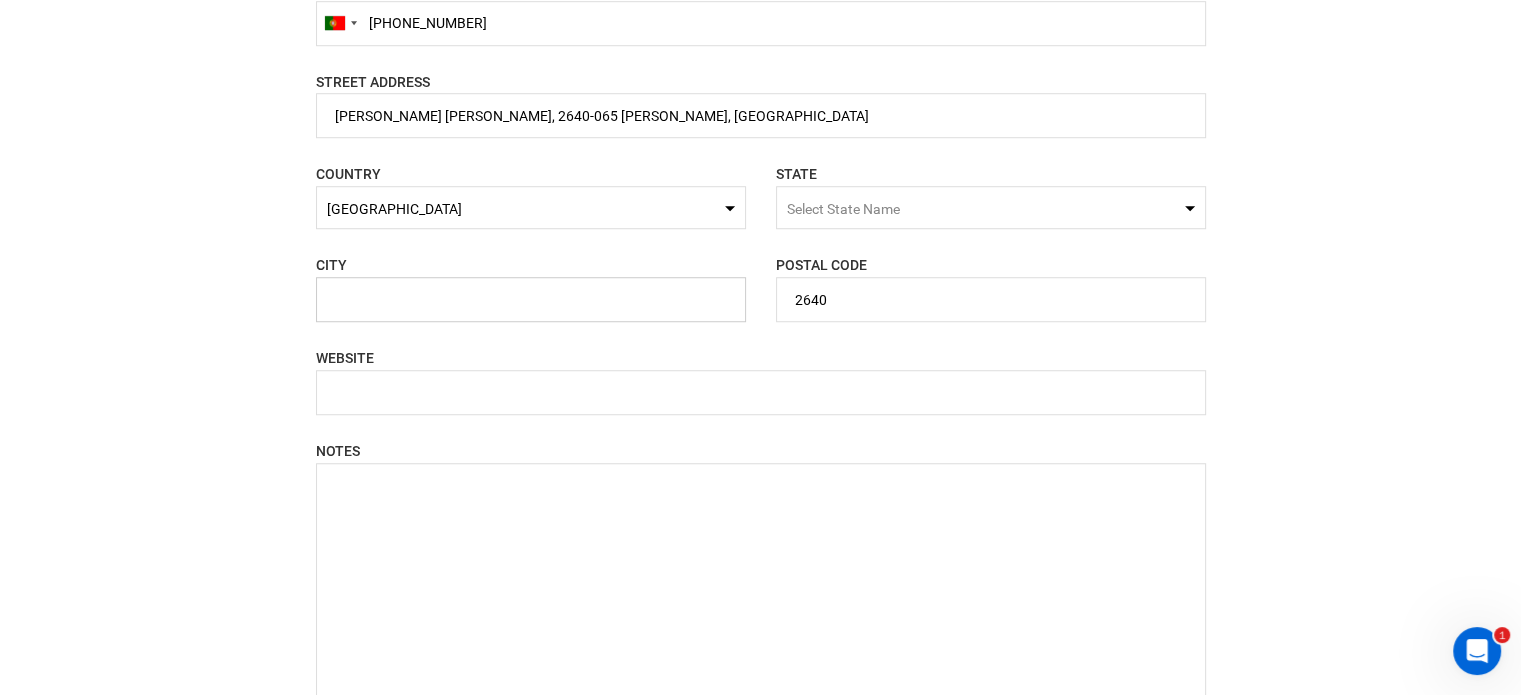 click at bounding box center [531, 299] 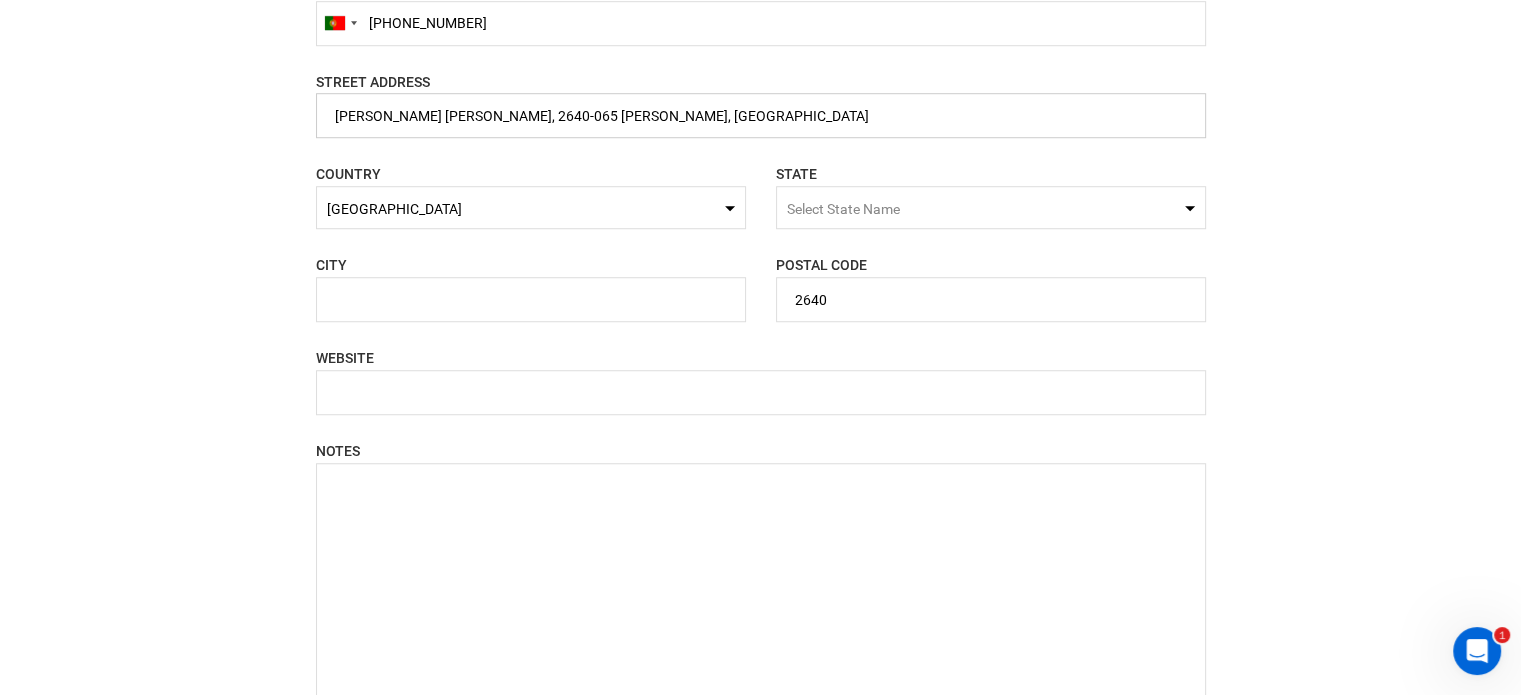 drag, startPoint x: 516, startPoint y: 111, endPoint x: 596, endPoint y: 121, distance: 80.622574 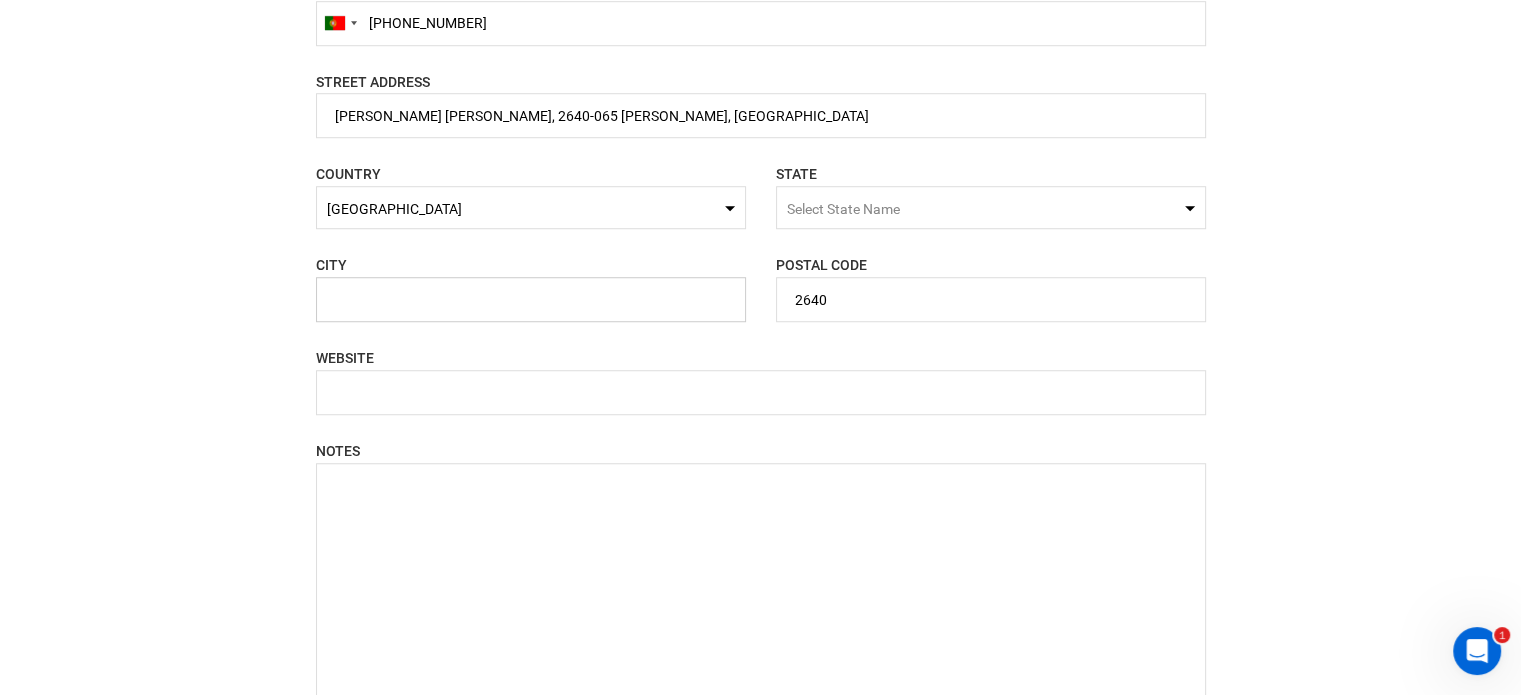 click at bounding box center [531, 299] 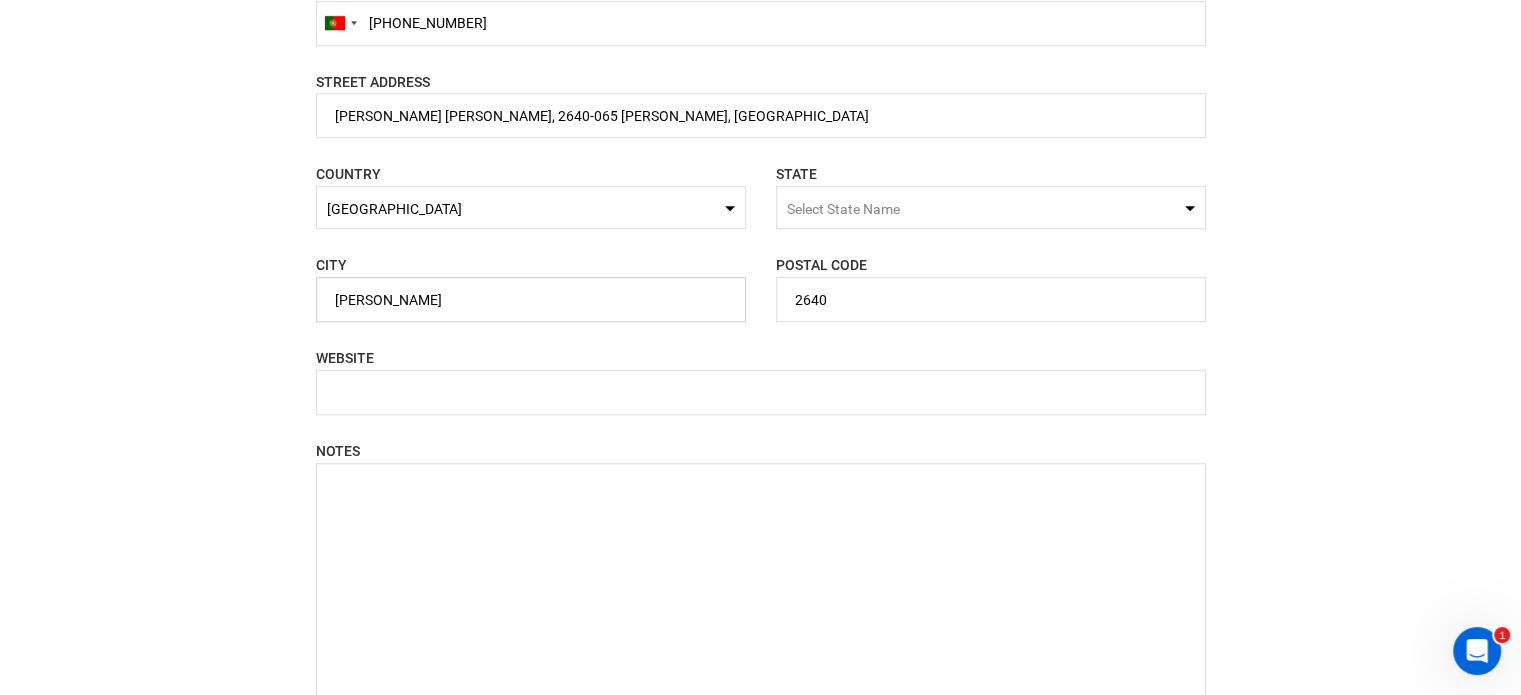 type on "[PERSON_NAME]" 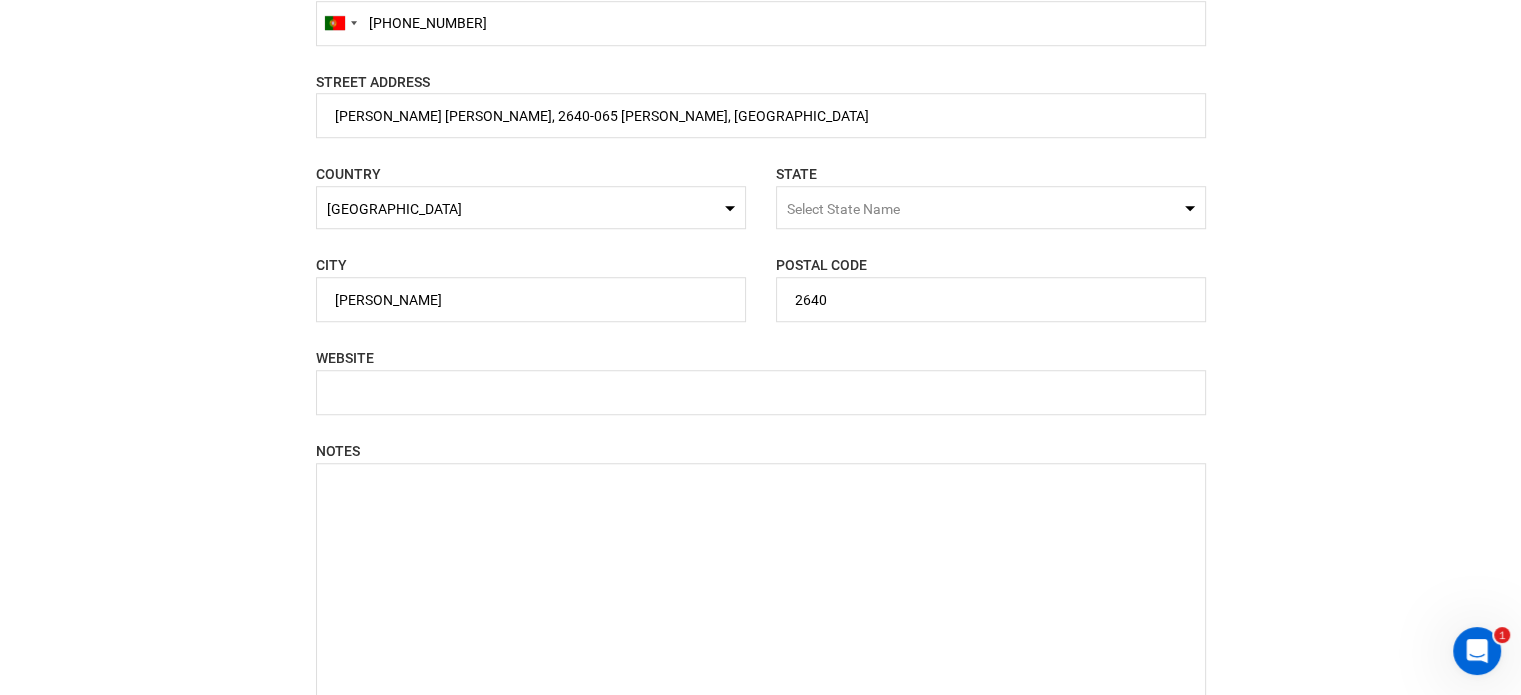 click on "Select State Name" at bounding box center [991, 207] 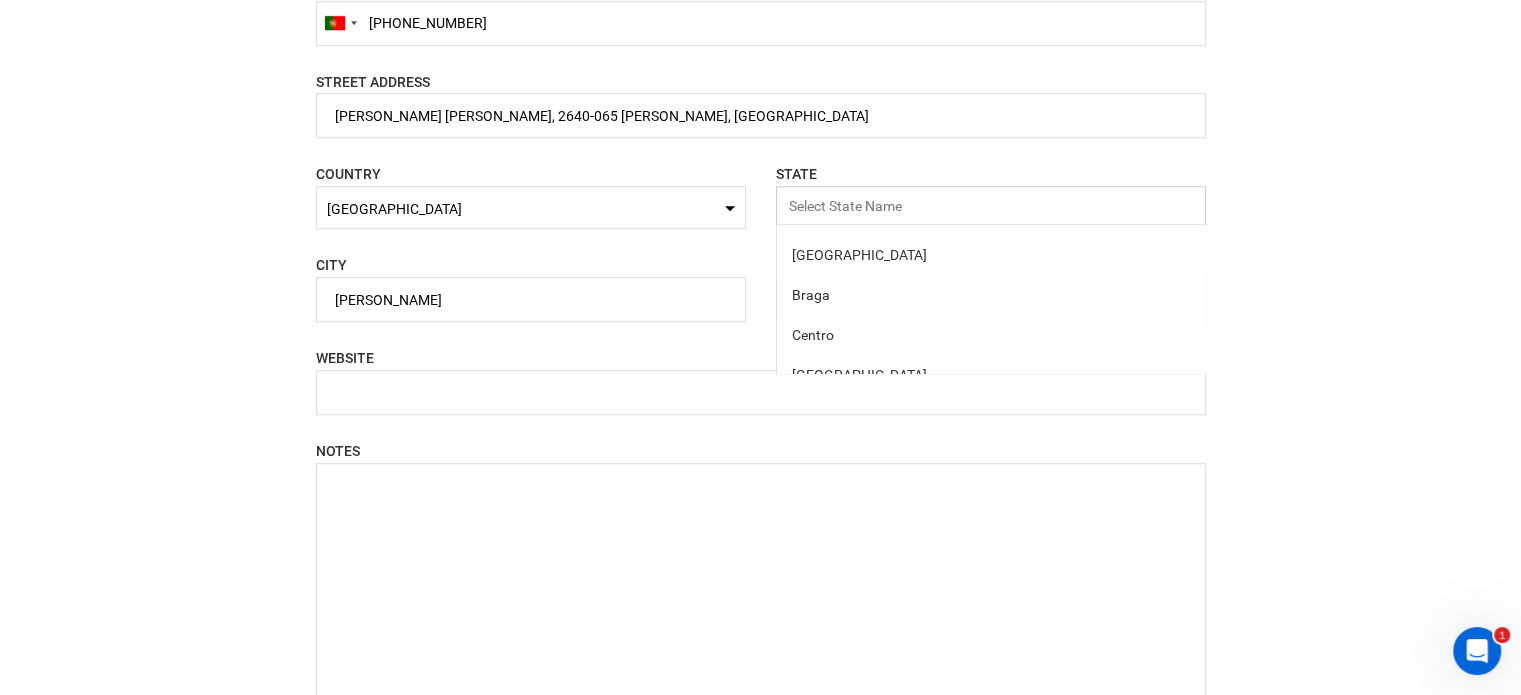 scroll, scrollTop: 0, scrollLeft: 0, axis: both 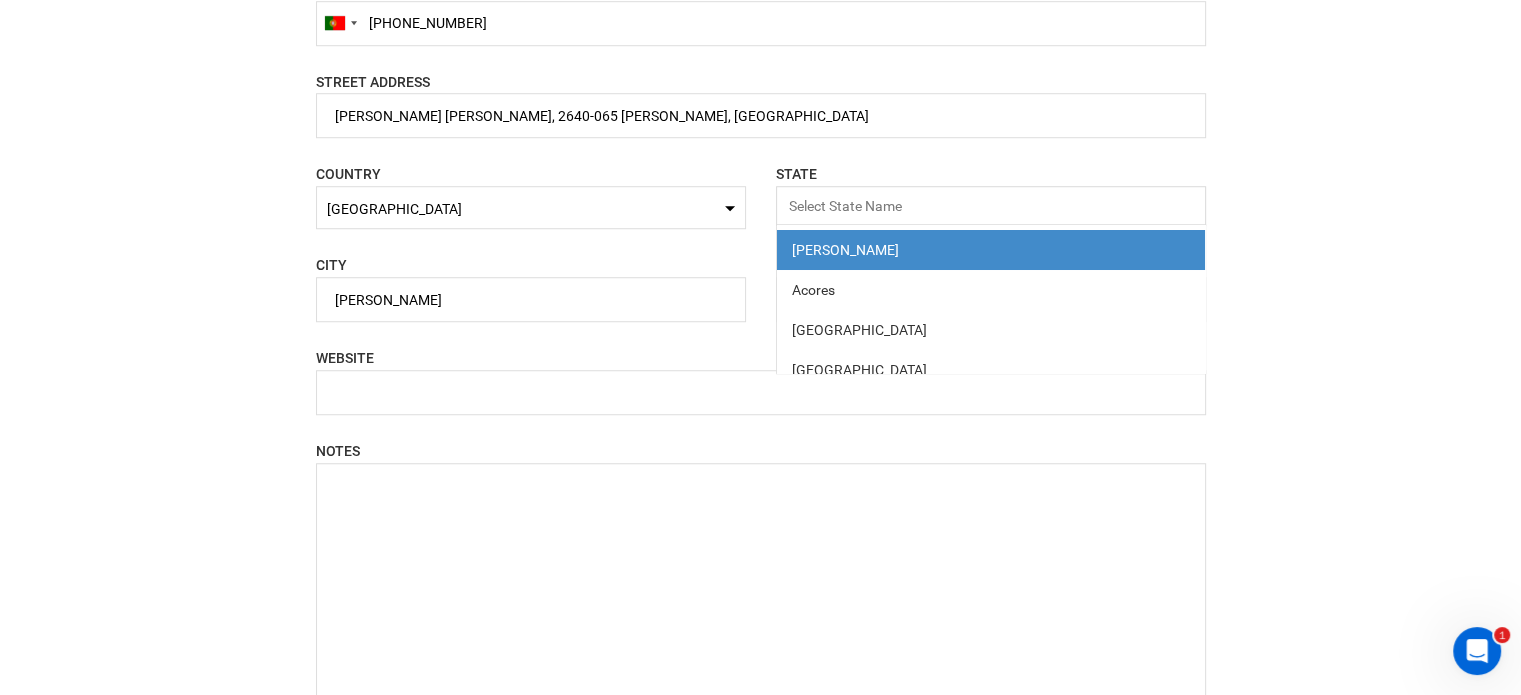 click on "BUSINESS NAME
Please enter a valid business name.
BUSINESS OWNER
Please enter valid business owner details.
OPERATOR NAME
Please enter valid contact name.
EMAIL
immersohotel@yopmail.com
Email must be a business email and not an email already used for creating a personal user profile on Heli.
Please enter valid email.
Email already exists.
PHONE NUMBER
United States +1 Afghanistan (‫افغانستان‬‎) +93 Albania (Shqipëri) +355 Algeria (‫الجزائر‬‎) +213 American Samoa +1684 Andorra +376 Angola +244 Anguilla +1264 Antigua and Barbuda +1268 Argentina +54 Armenia (Հայաստան) +374 Aruba +297 Australia +61 Austria (Österreich) +43 Azerbaijan (Azərbaycan) +994 Bahamas +1242 +973 +880 Barbados +1246 +375" at bounding box center (761, 176) 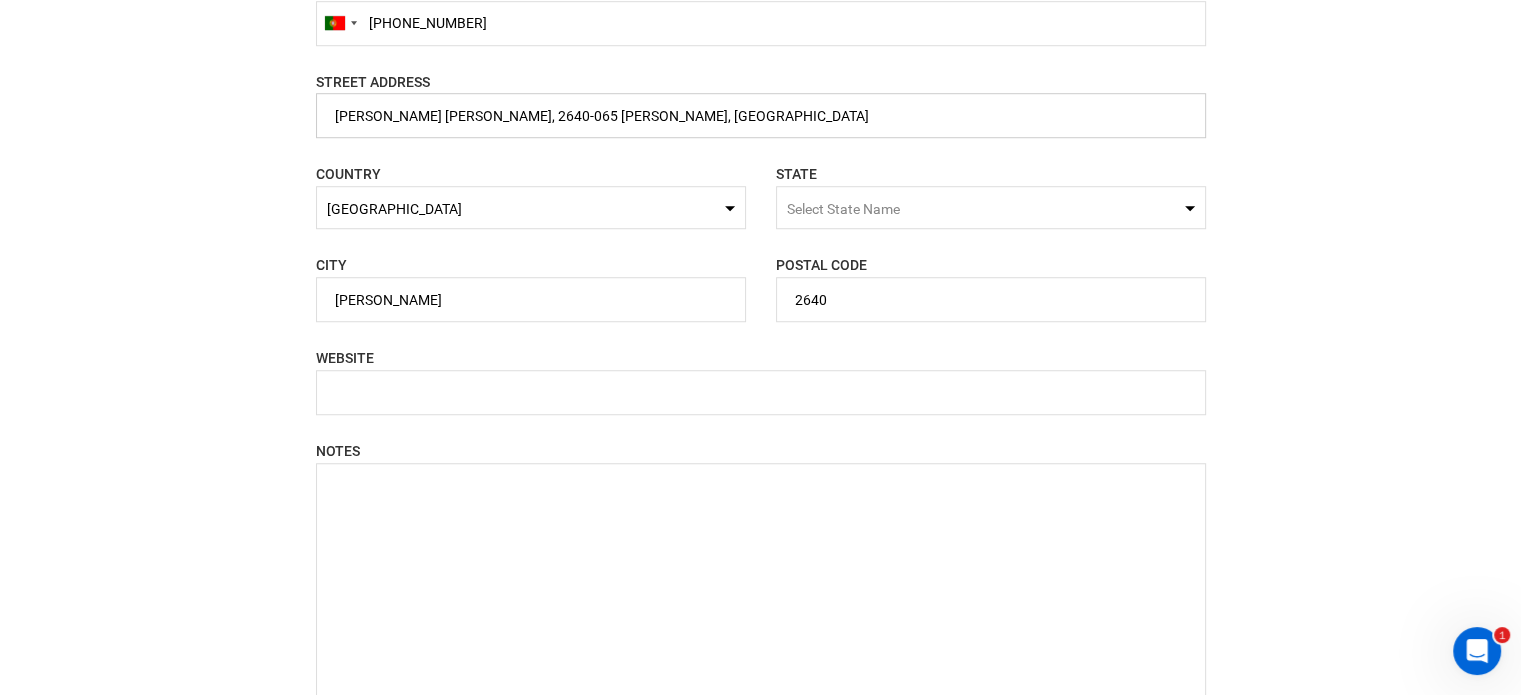drag, startPoint x: 452, startPoint y: 112, endPoint x: 513, endPoint y: 118, distance: 61.294373 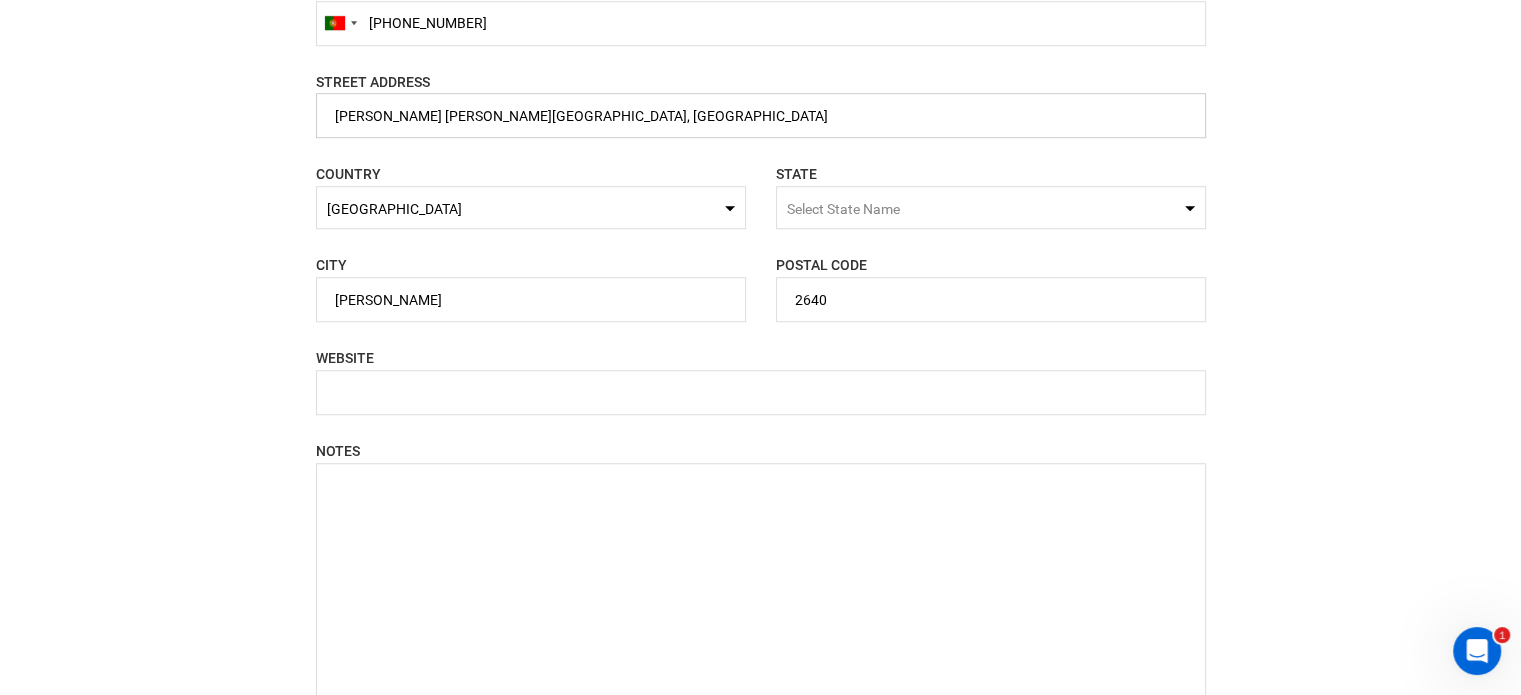 type on "[PERSON_NAME] [PERSON_NAME][GEOGRAPHIC_DATA], [GEOGRAPHIC_DATA]" 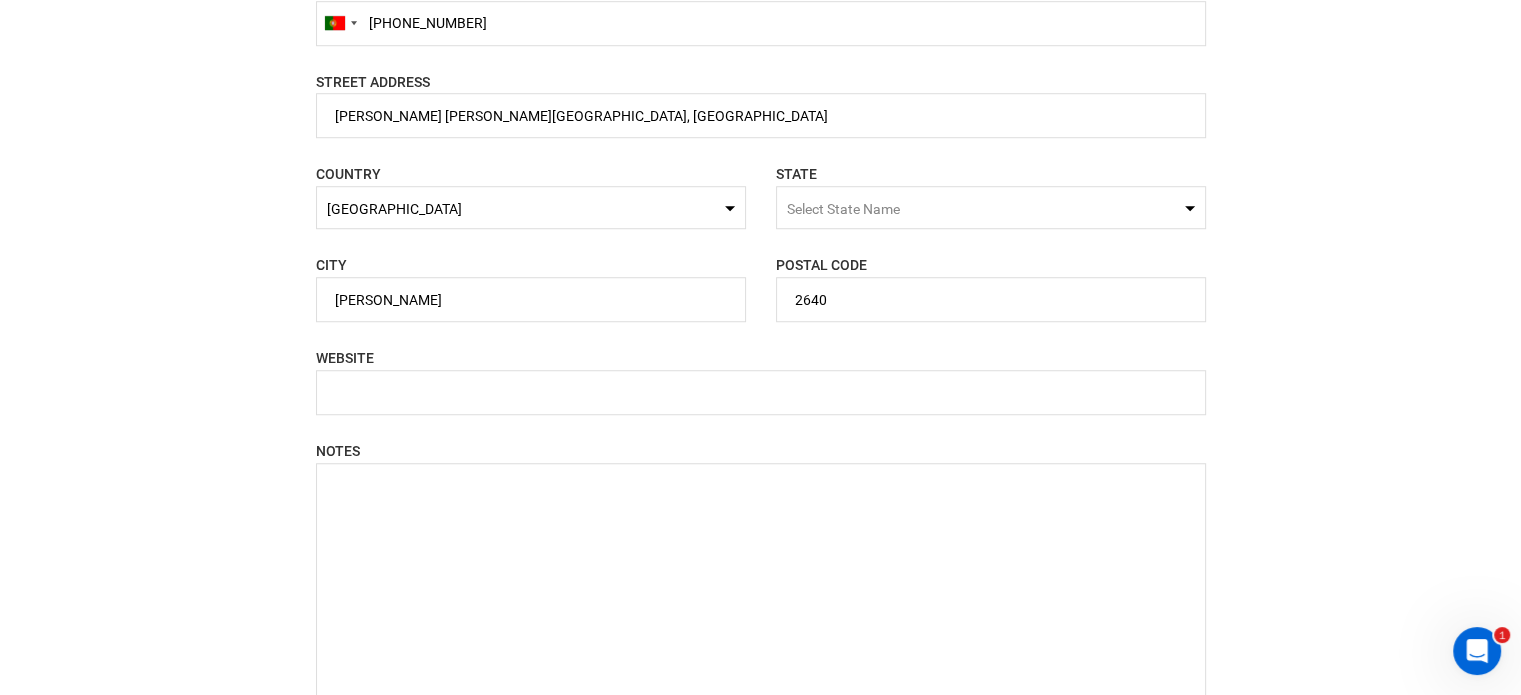 click on "Select State Name" at bounding box center (991, 207) 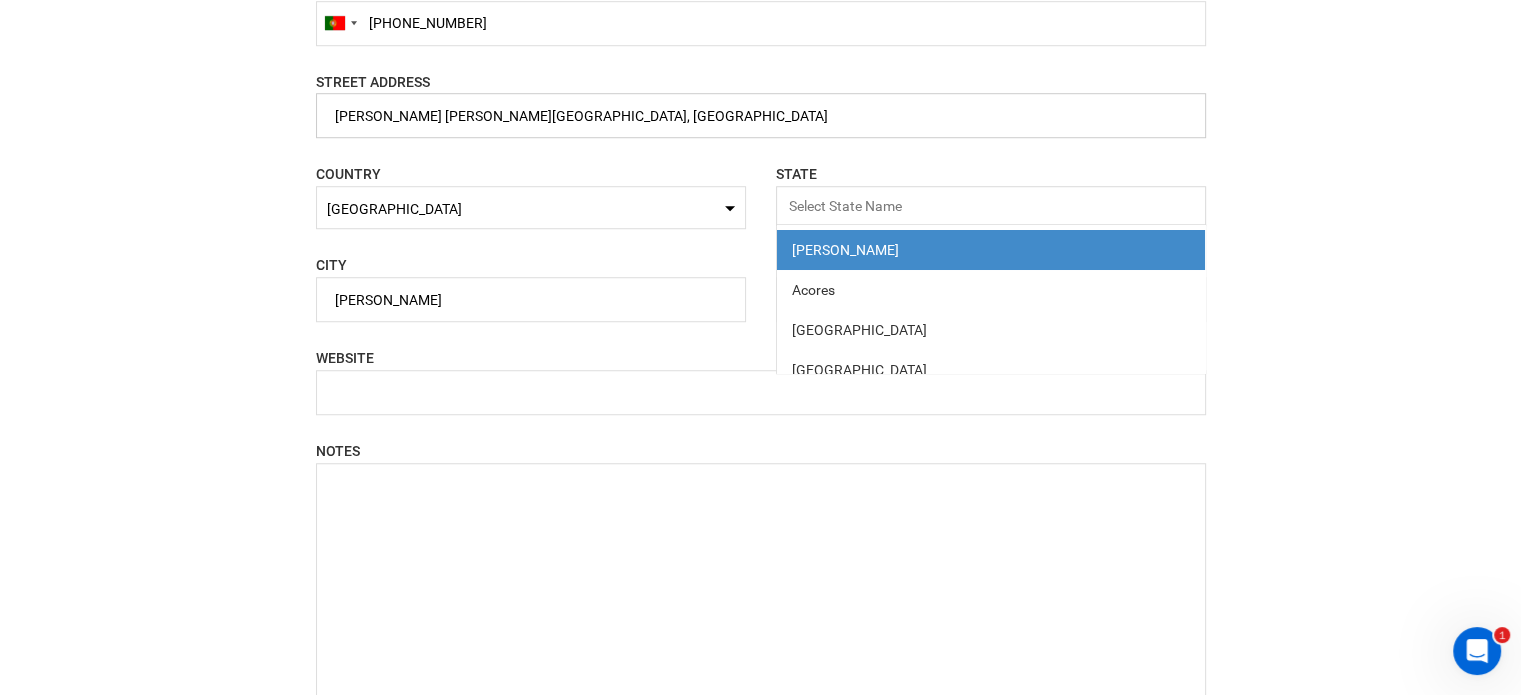 drag, startPoint x: 452, startPoint y: 119, endPoint x: 534, endPoint y: 117, distance: 82.02438 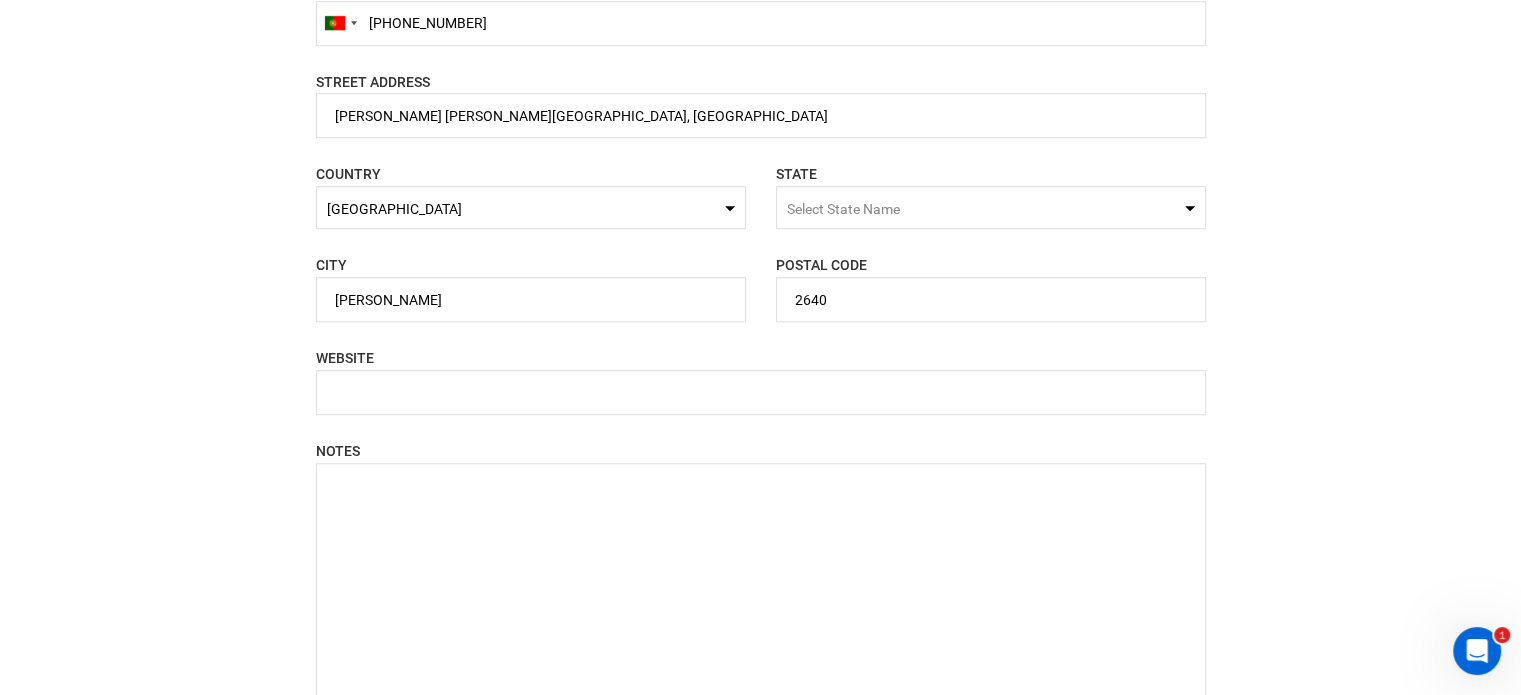 click on "Select State Name" at bounding box center [991, 207] 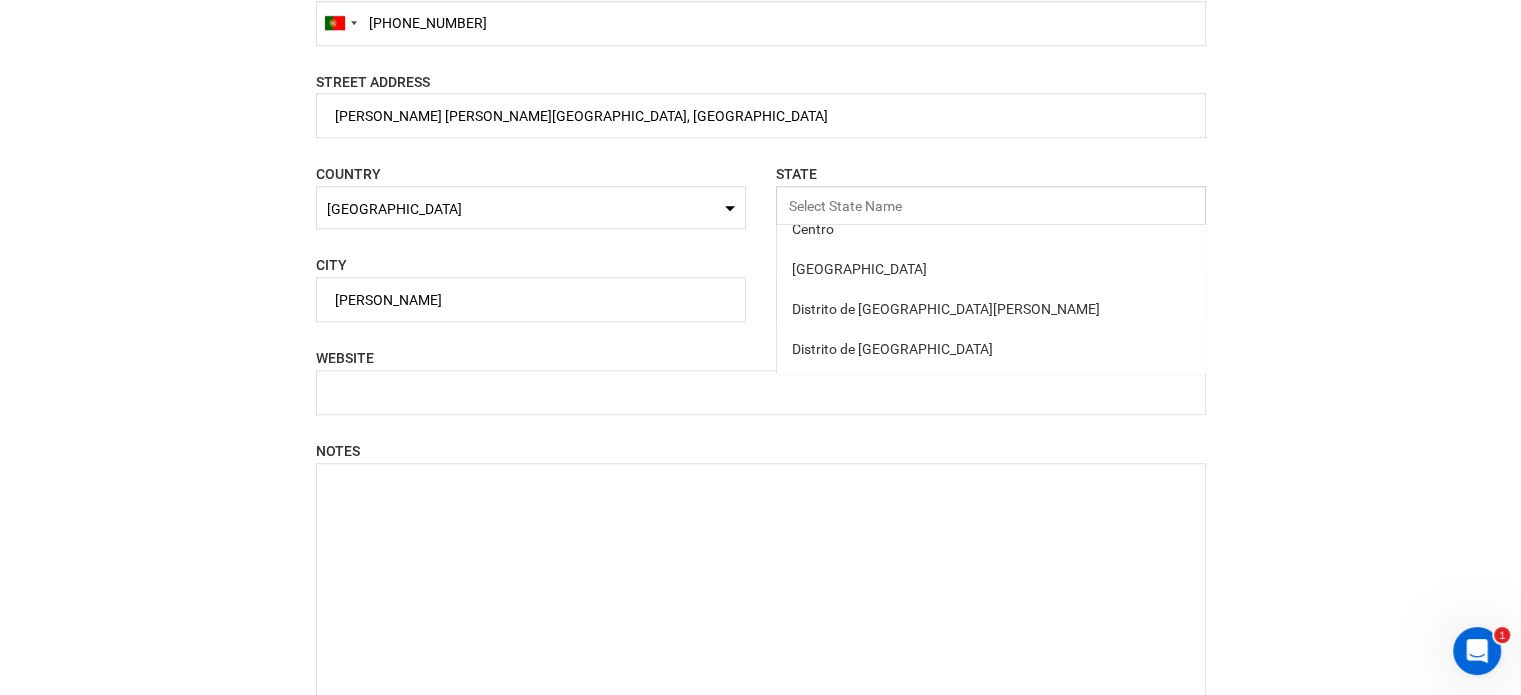 scroll, scrollTop: 121, scrollLeft: 0, axis: vertical 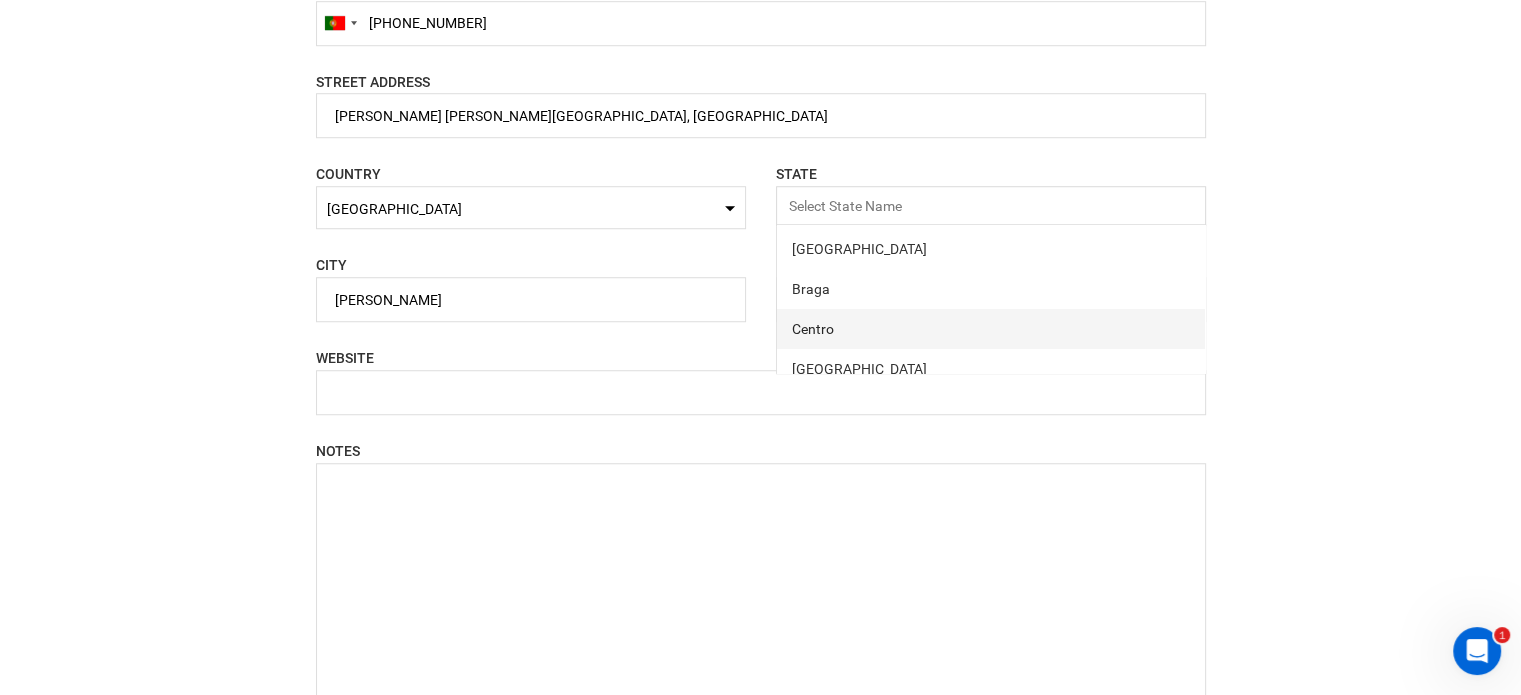 click on "Centro" at bounding box center [991, 329] 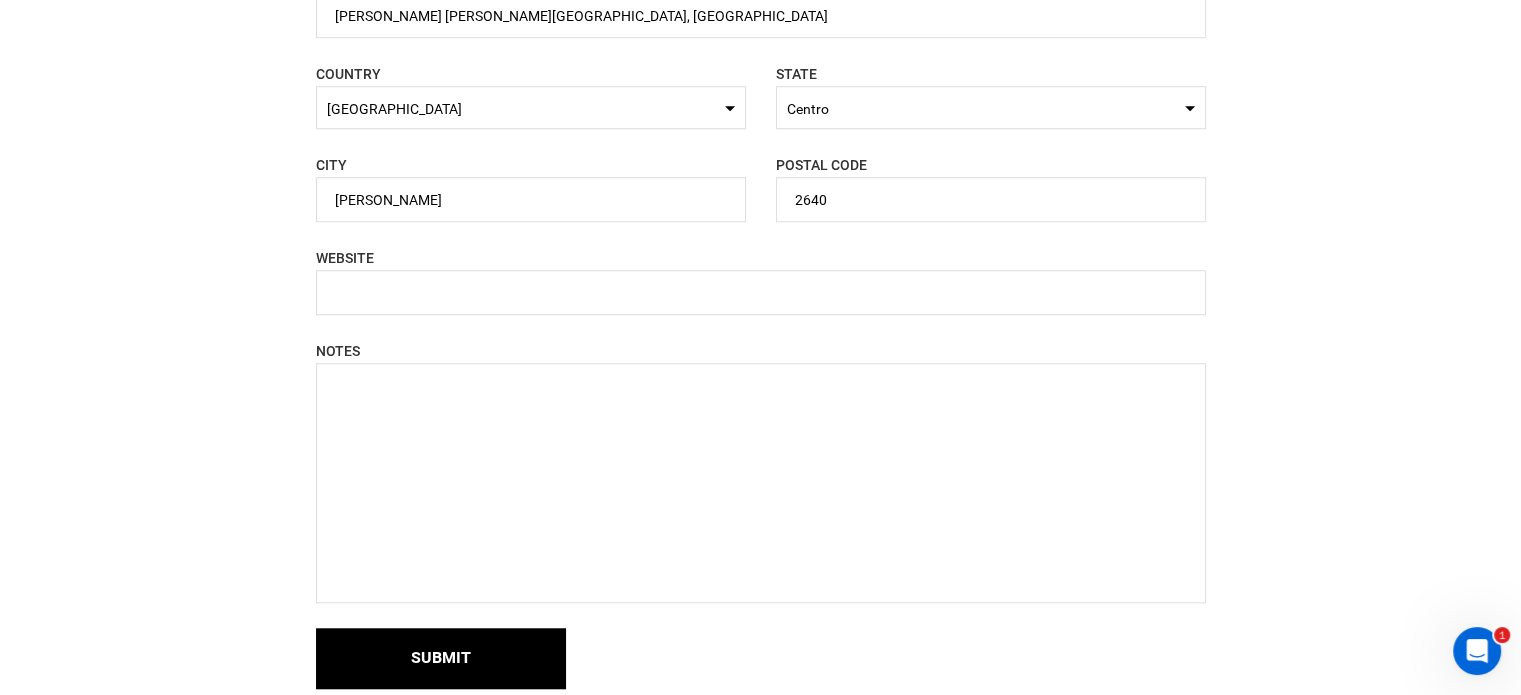 scroll, scrollTop: 1700, scrollLeft: 0, axis: vertical 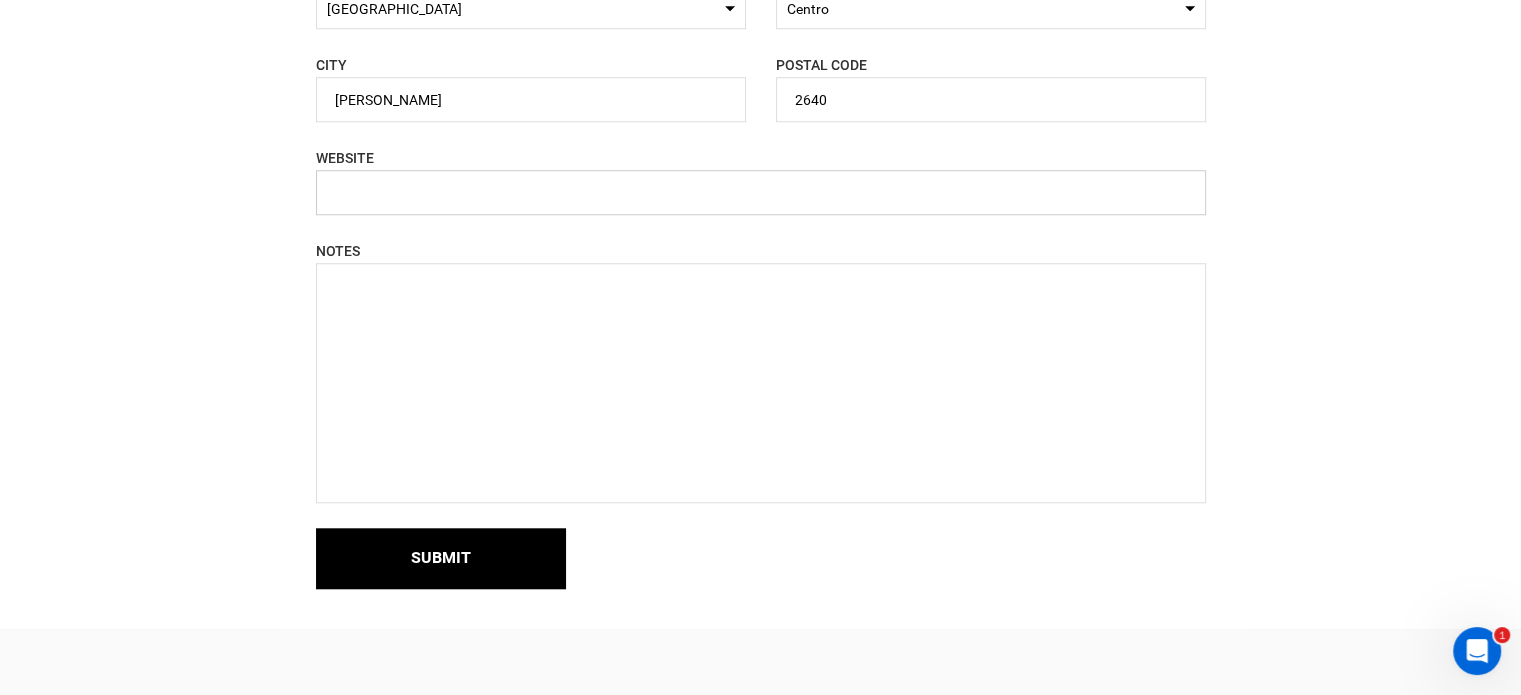 click at bounding box center (761, 192) 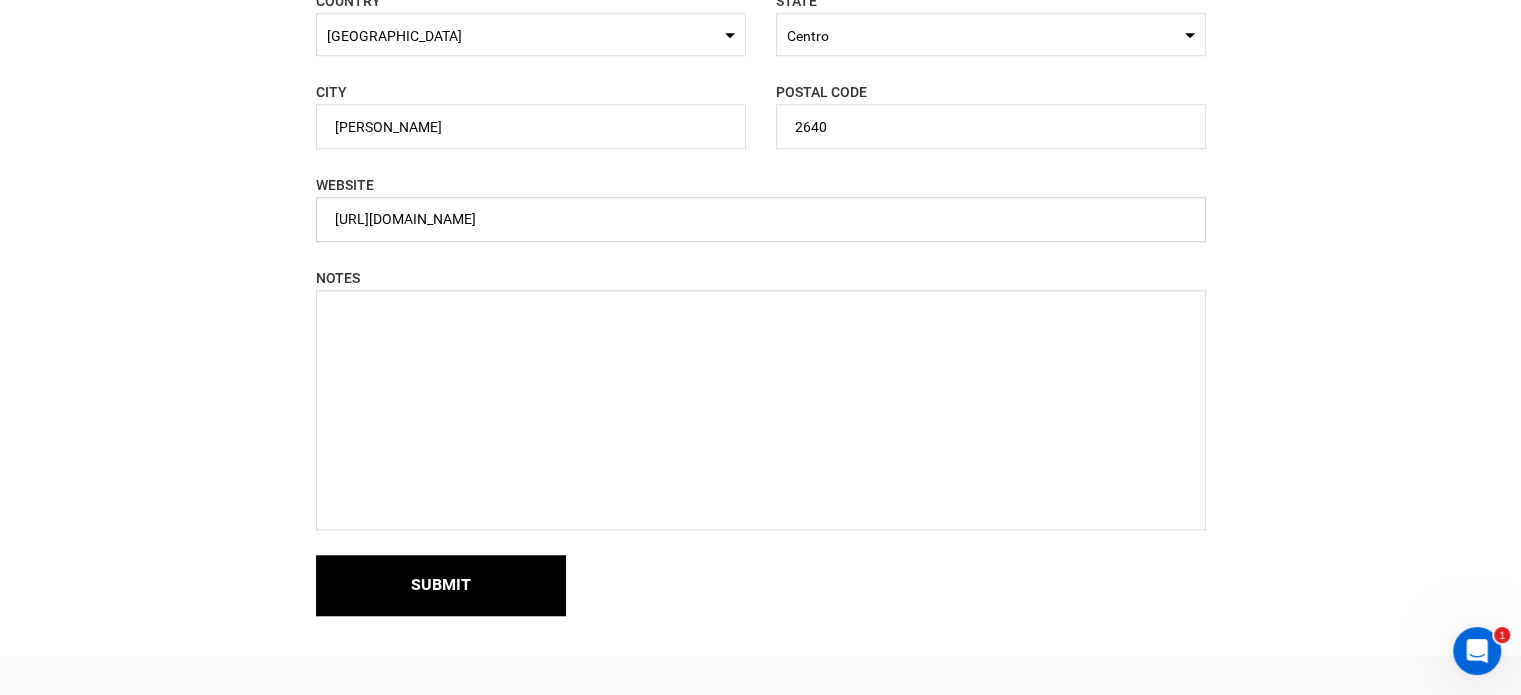 scroll, scrollTop: 1800, scrollLeft: 0, axis: vertical 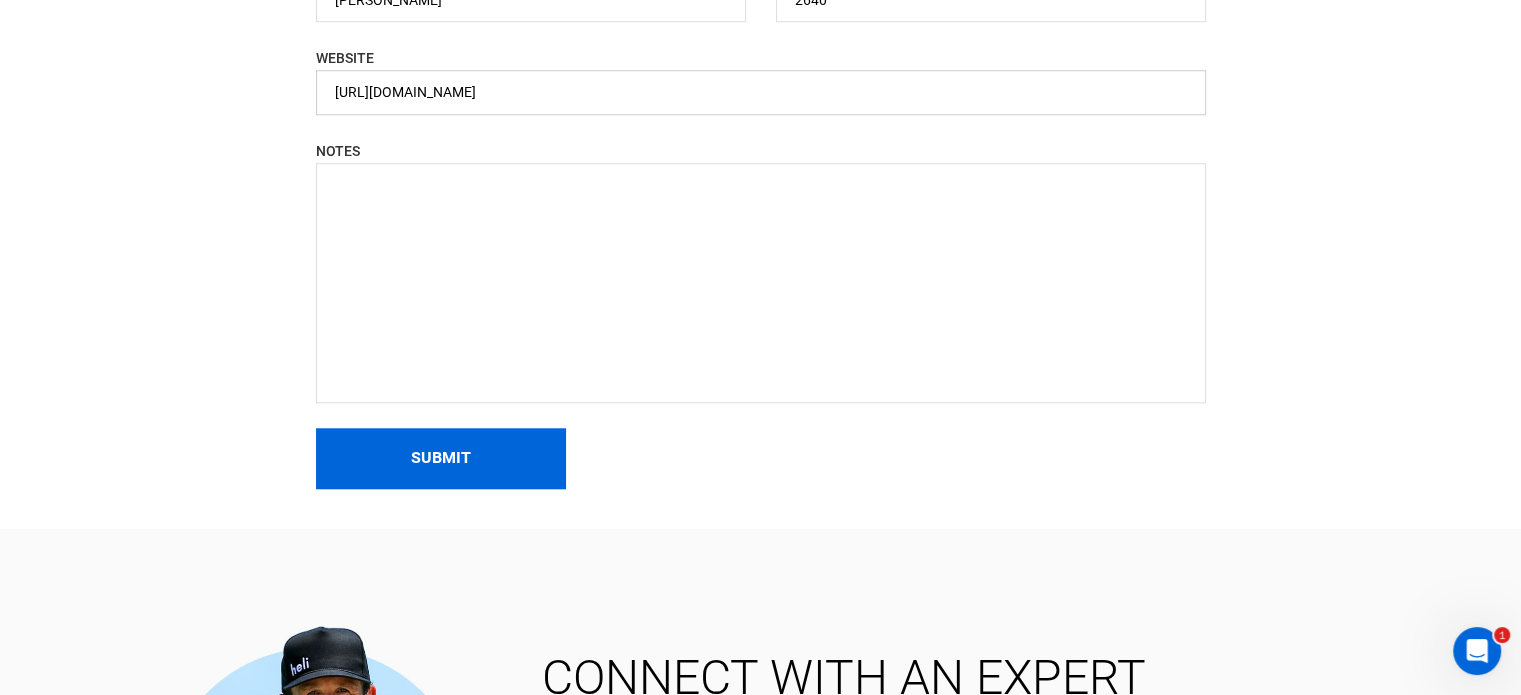 type on "[URL][DOMAIN_NAME]" 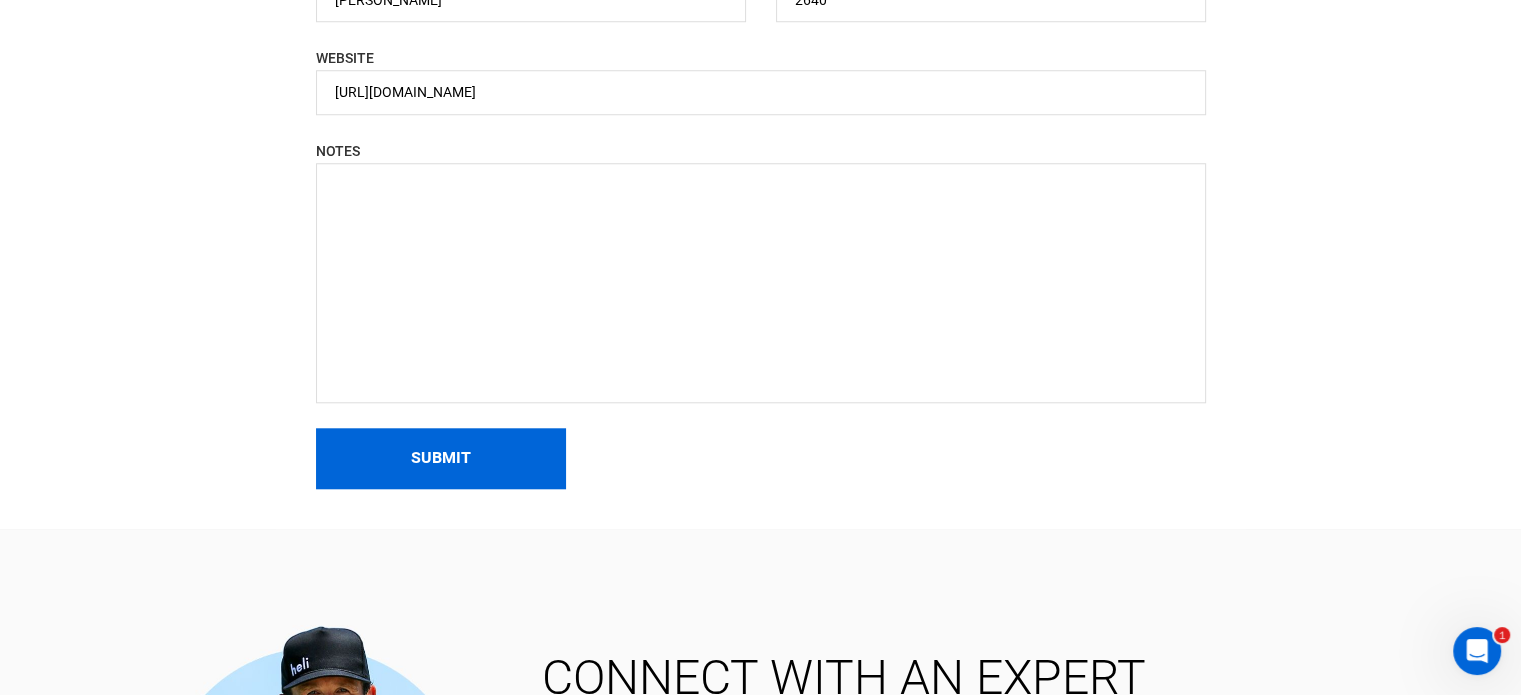 click on "Submit" at bounding box center (441, 458) 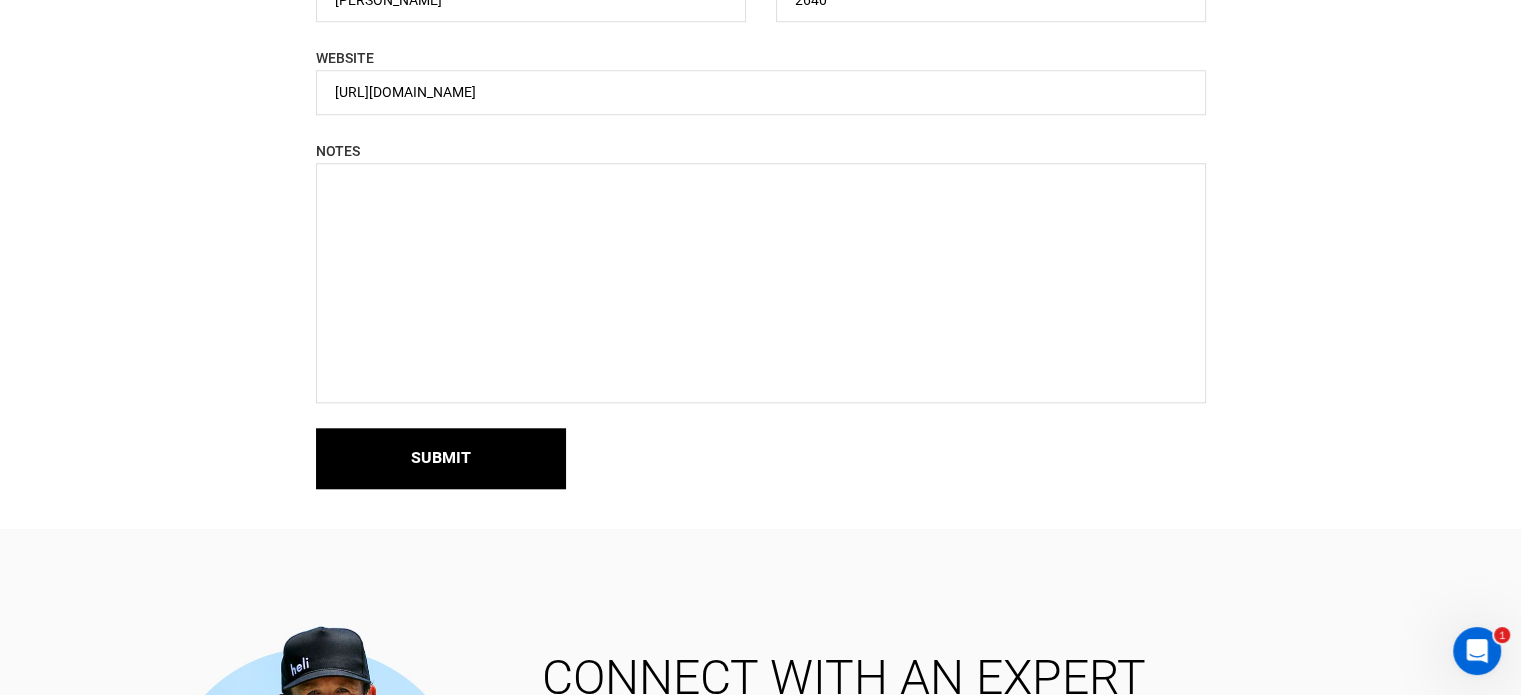 scroll, scrollTop: 0, scrollLeft: 0, axis: both 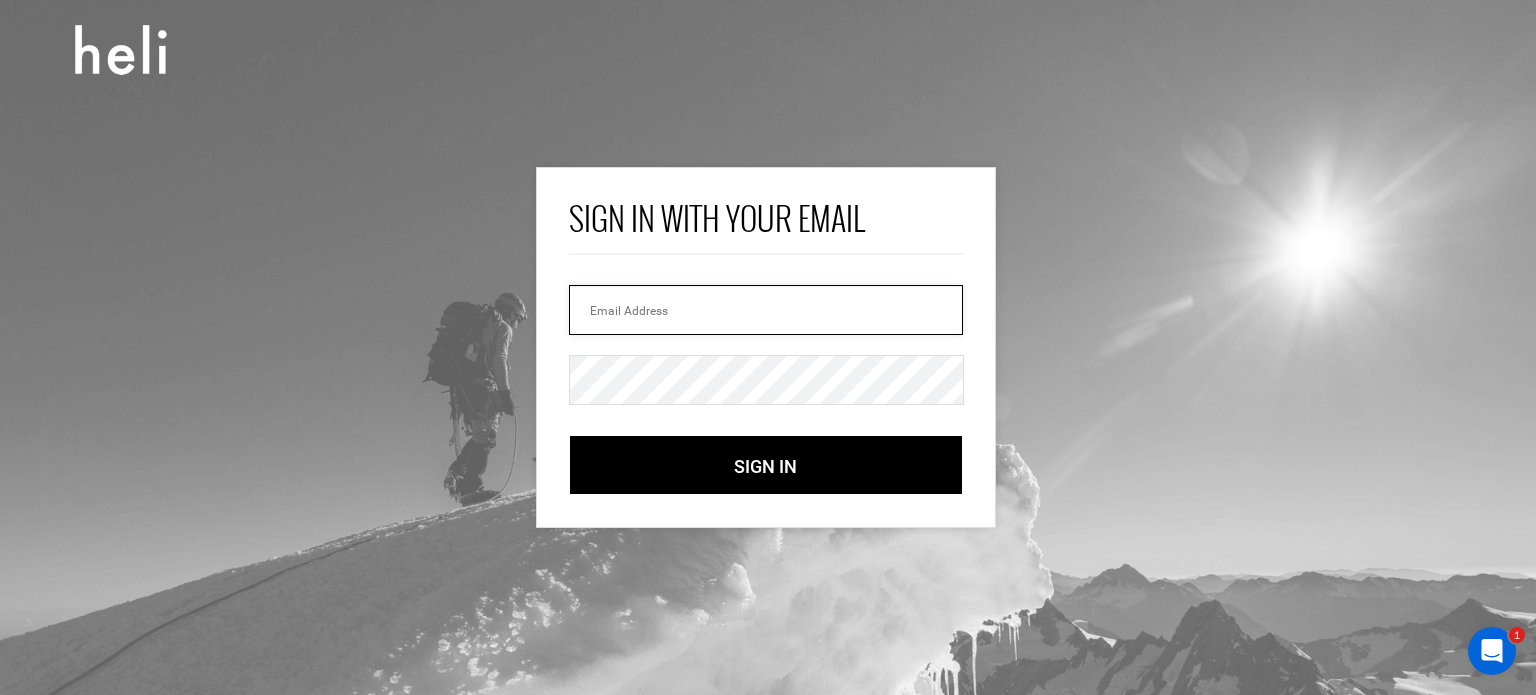 click at bounding box center [766, 310] 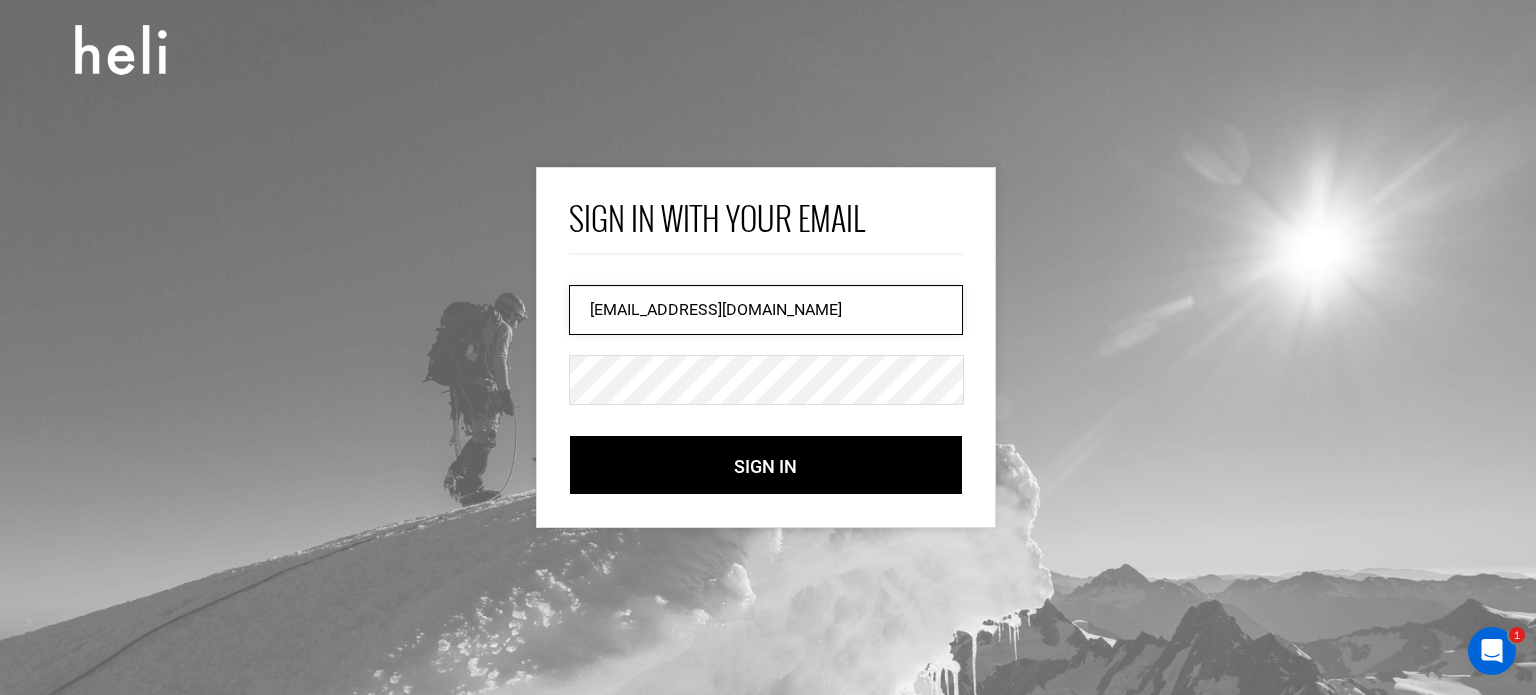 type on "[EMAIL_ADDRESS][DOMAIN_NAME]" 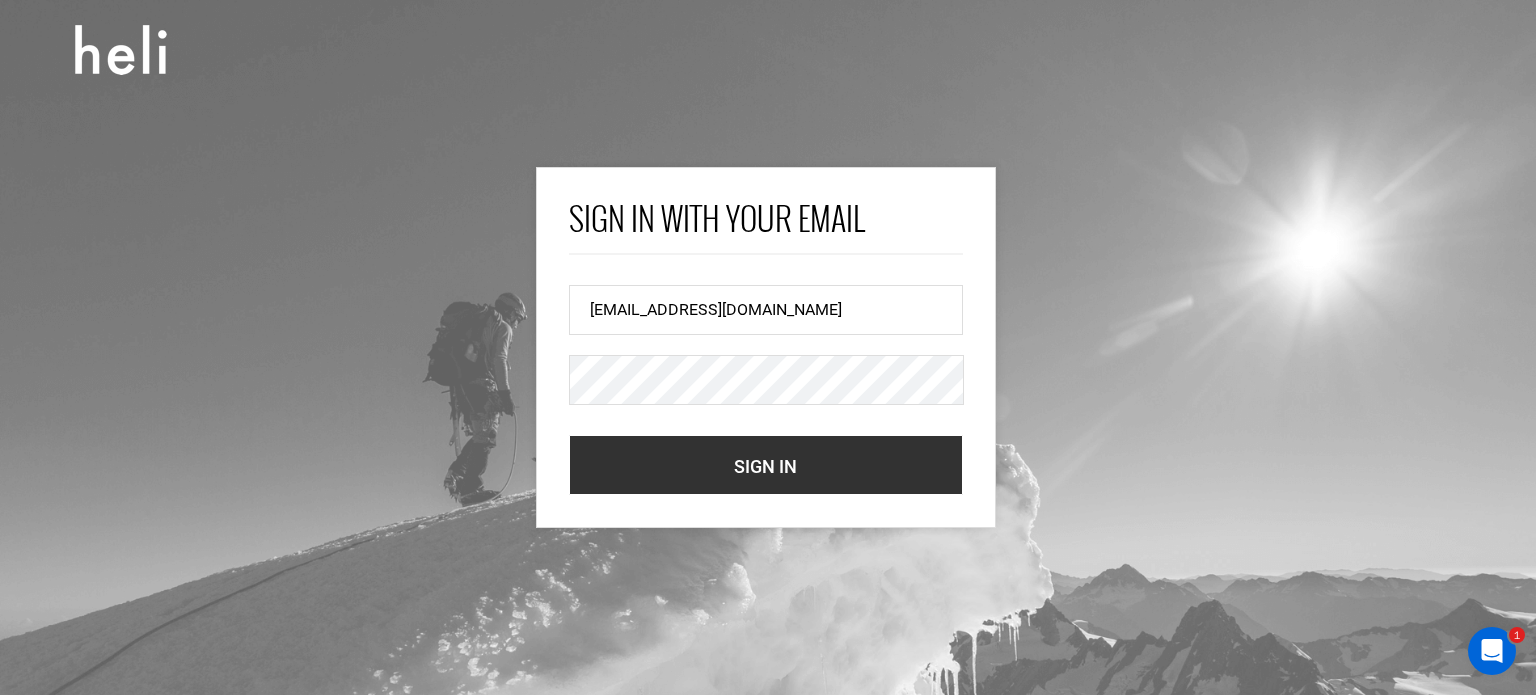 click on "Sign In" at bounding box center [766, 465] 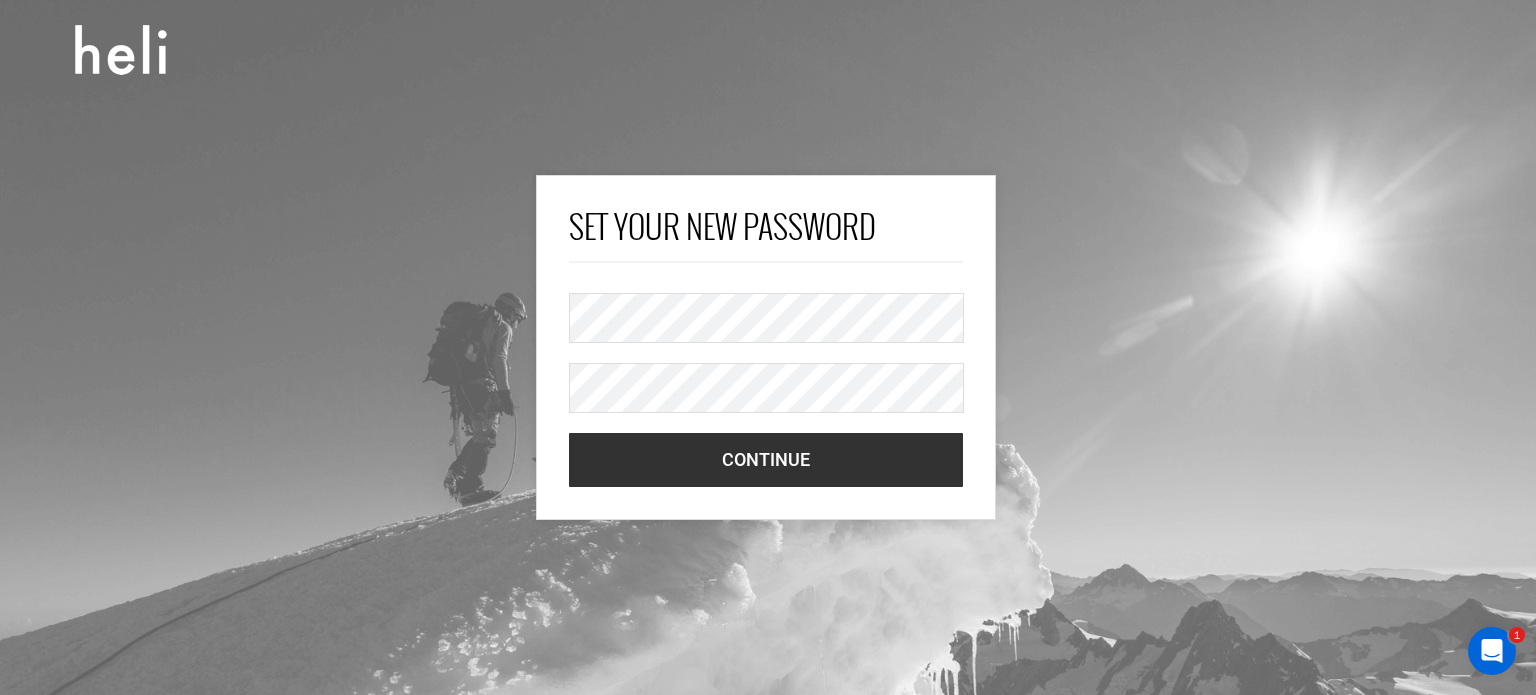 click on "Continue" at bounding box center (766, 460) 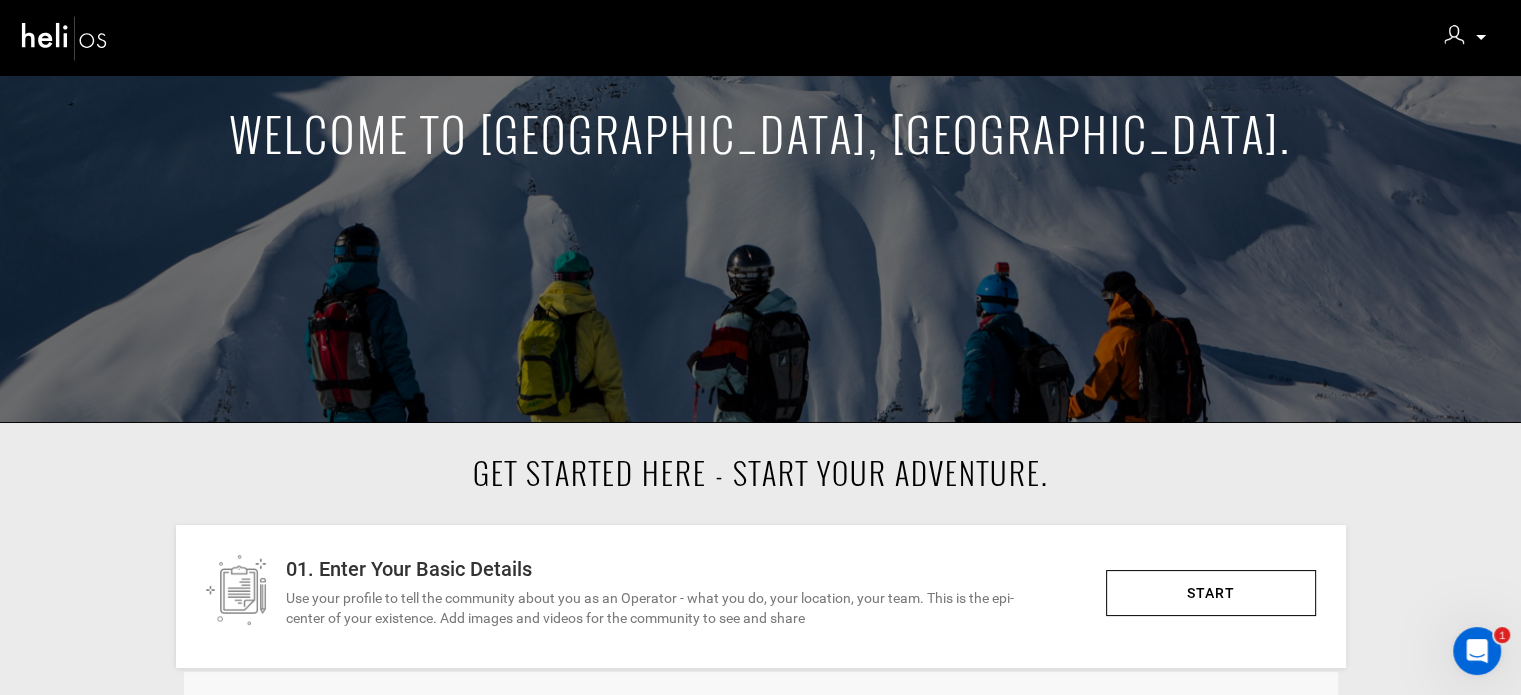 scroll, scrollTop: 400, scrollLeft: 0, axis: vertical 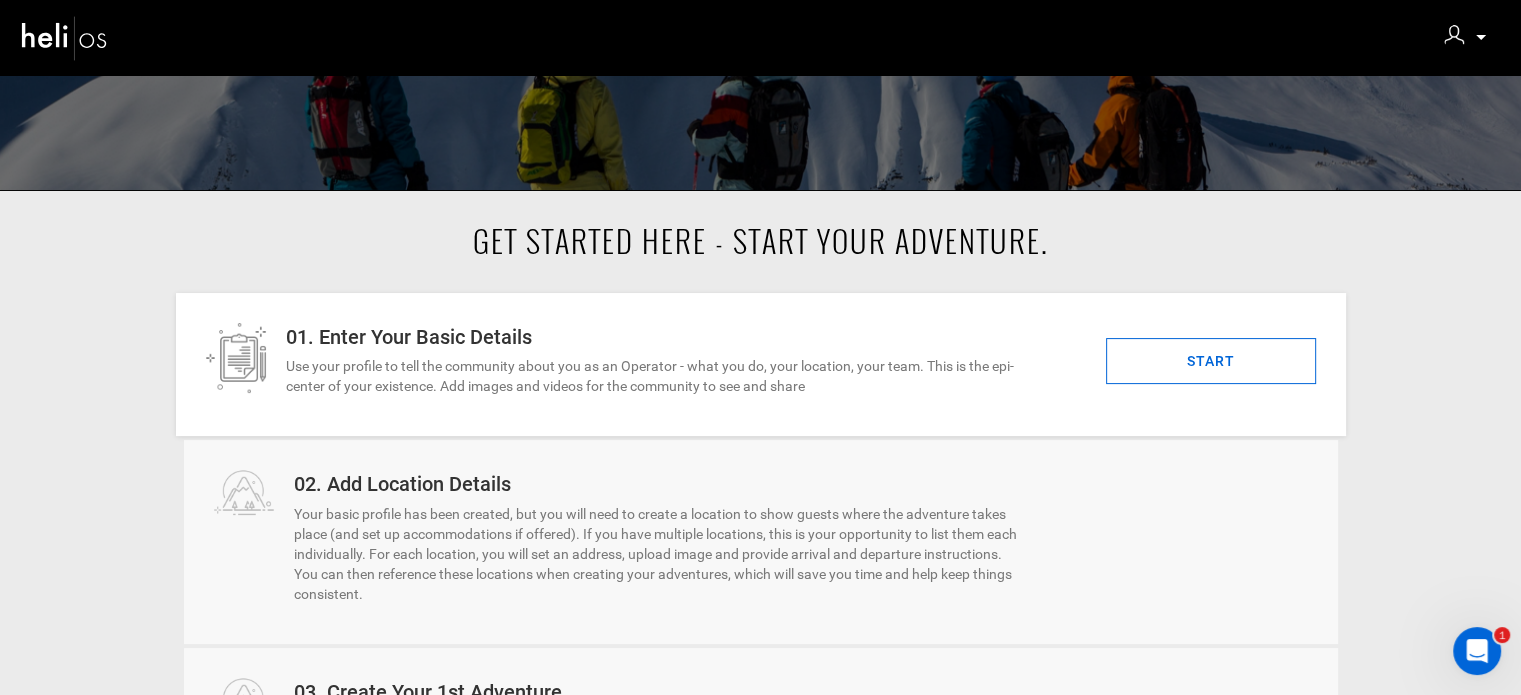 click on "START" at bounding box center [1211, 361] 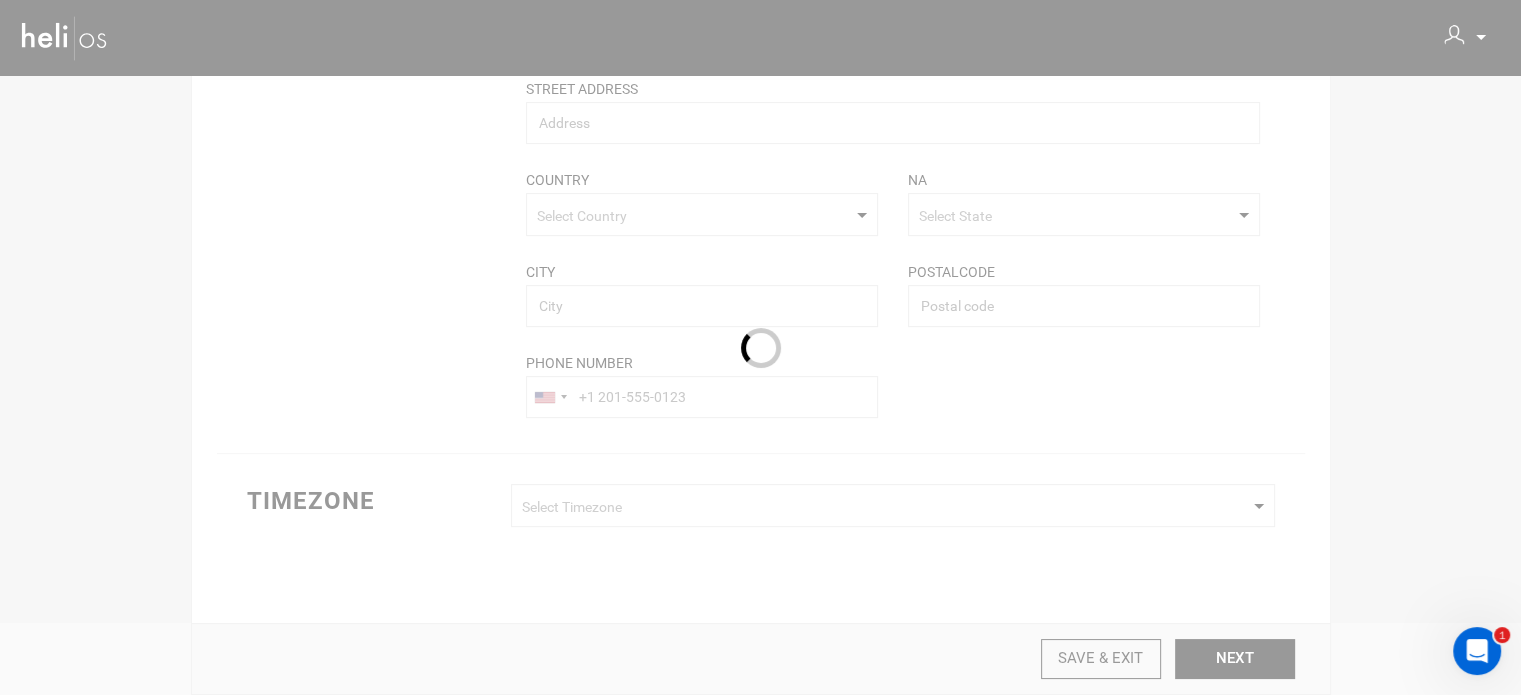 scroll, scrollTop: 0, scrollLeft: 0, axis: both 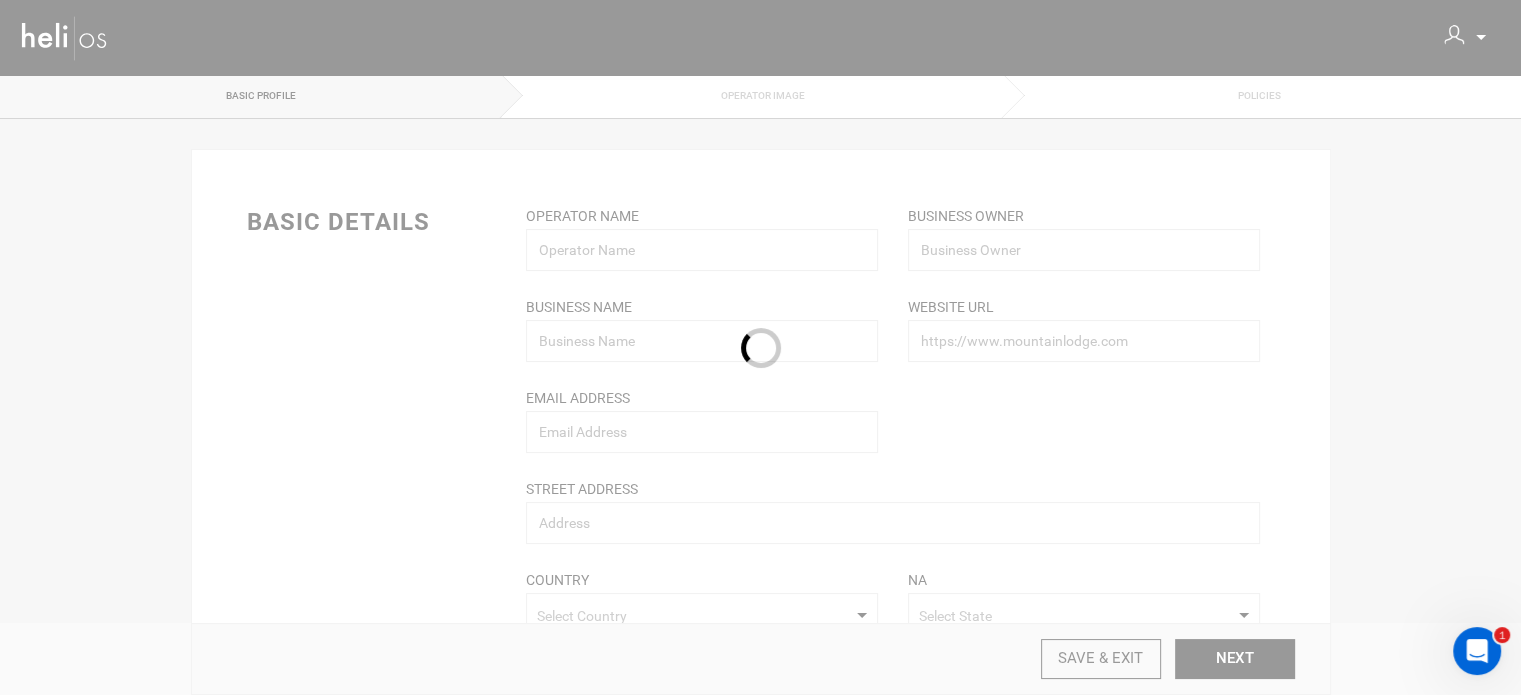 type on "[GEOGRAPHIC_DATA]" 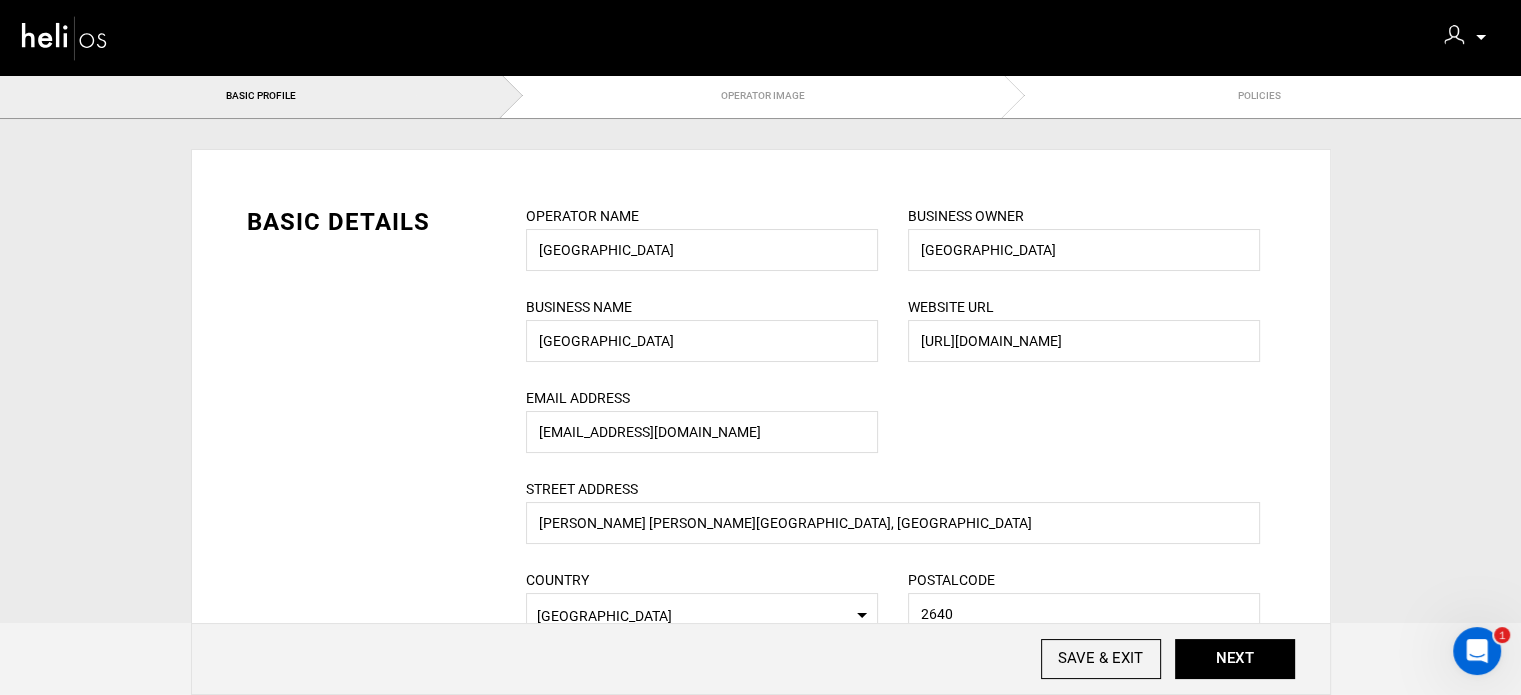 scroll, scrollTop: 0, scrollLeft: 0, axis: both 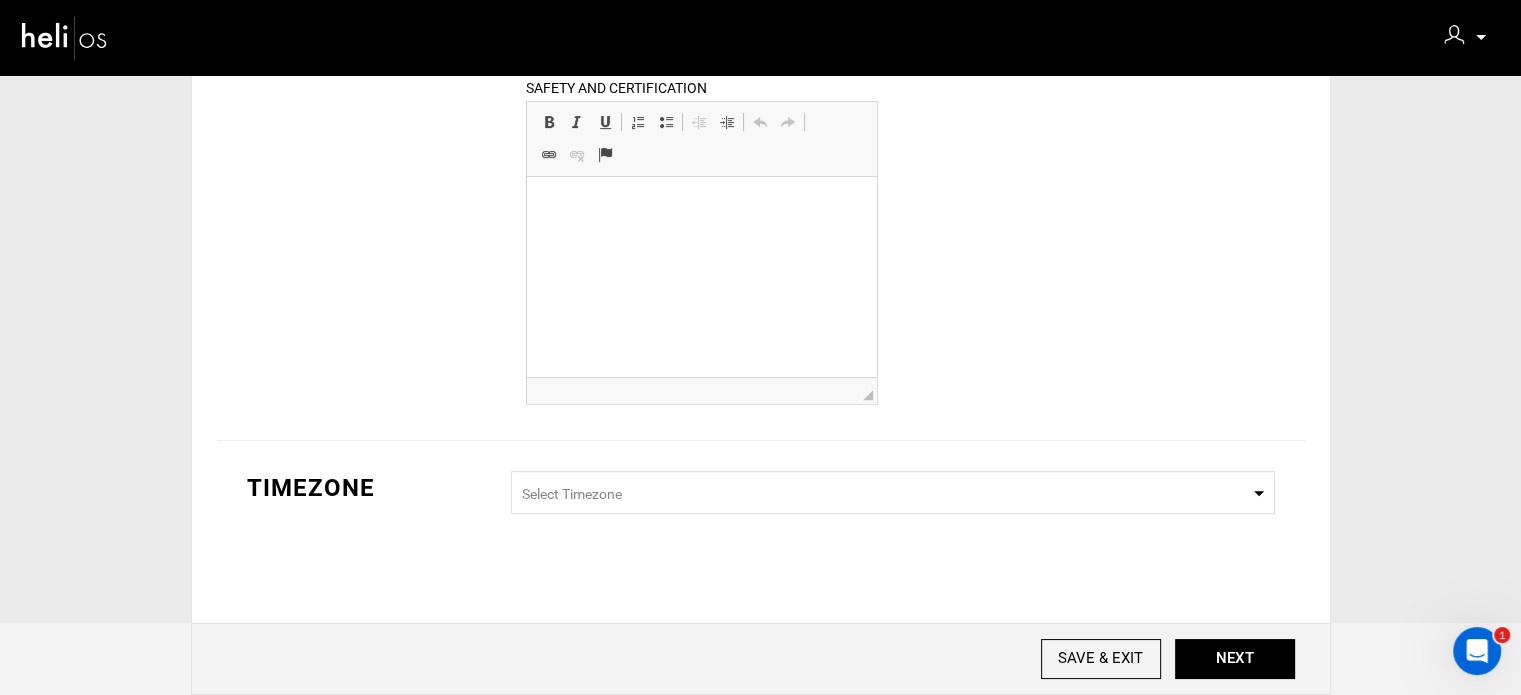 click on "Select Timezone" at bounding box center [893, 492] 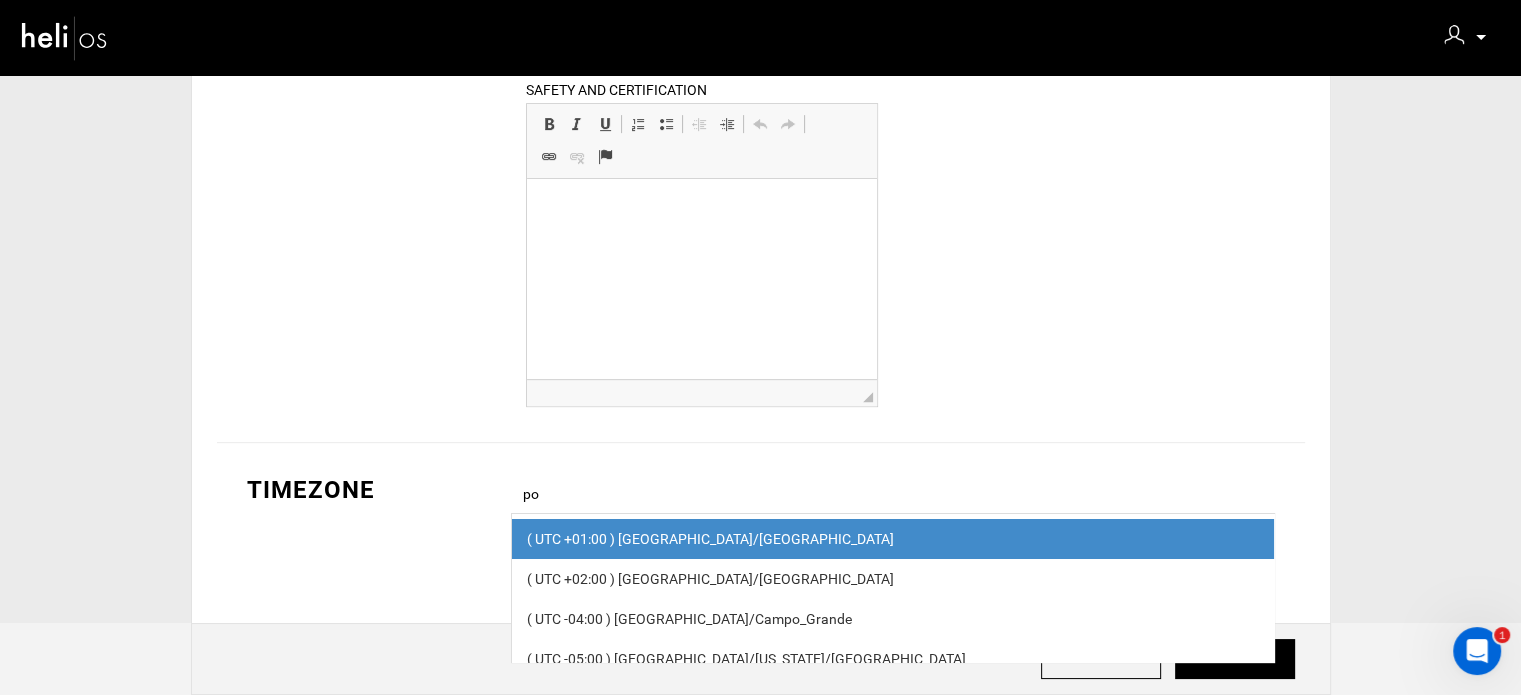 type on "p" 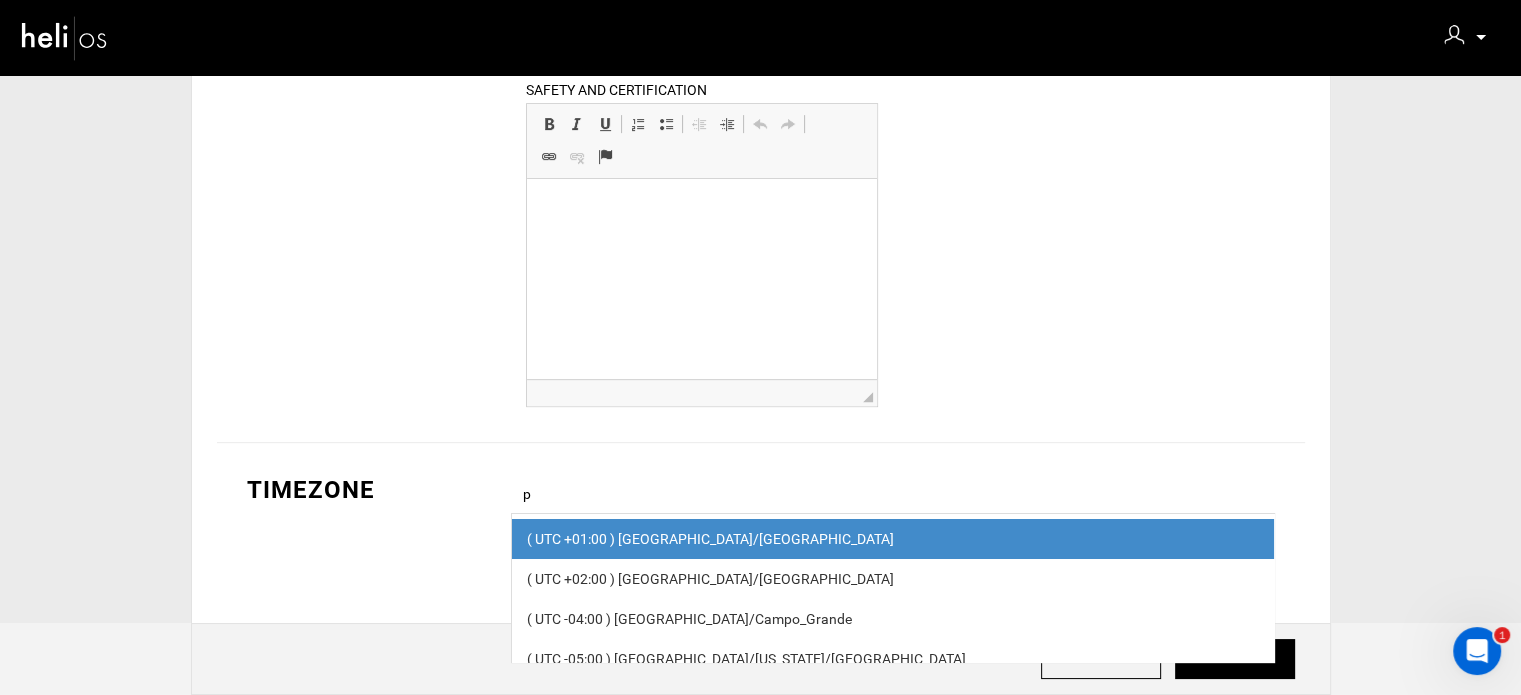 type 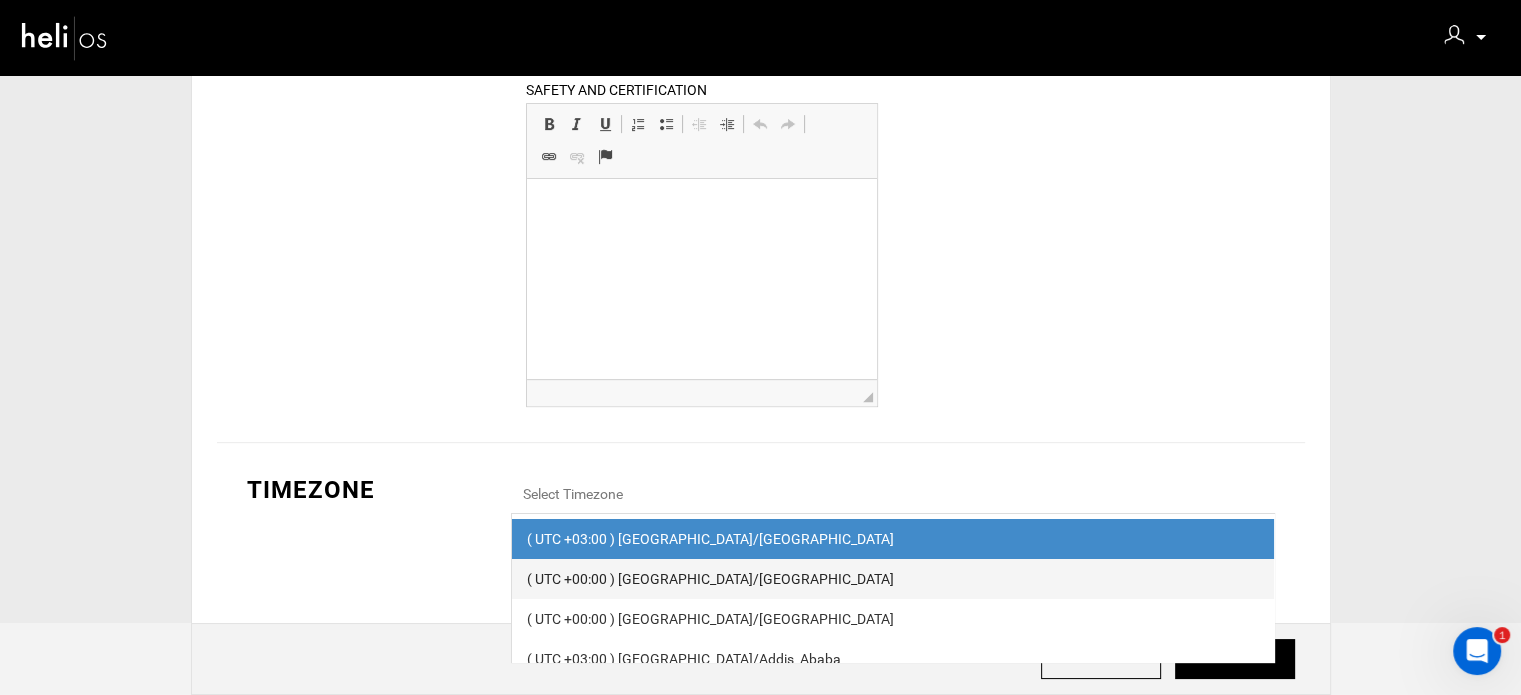 click on "( UTC +00:00  ) [GEOGRAPHIC_DATA]/[GEOGRAPHIC_DATA]" at bounding box center (893, 579) 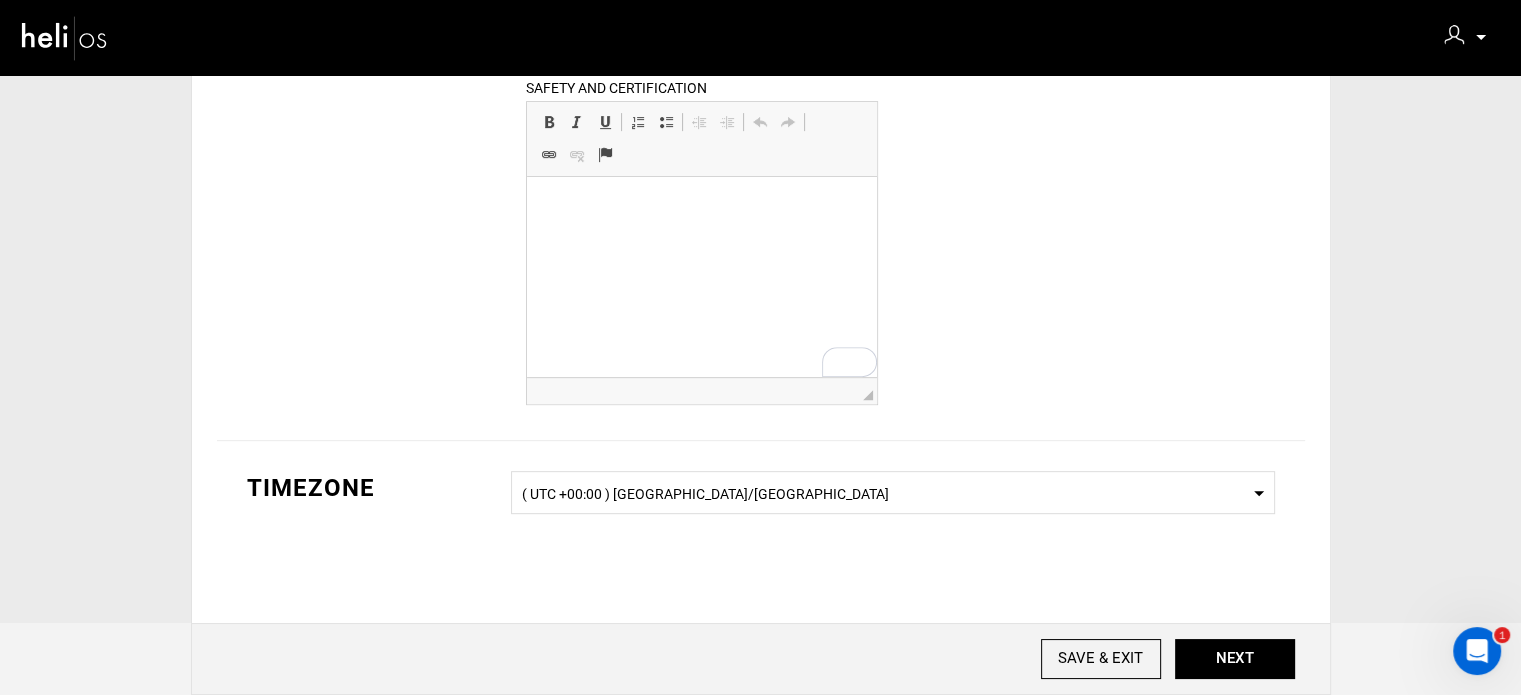 click on "Basic
Profile
Operator Image
Policies
BASIC PROFILE
Basic Details
Operator Name
Immerso Hotel
Please enter valid operator name.
Business Name
Immerso Hotel
Please enter a valid business name.
Email Address
[EMAIL_ADDRESS][DOMAIN_NAME]
Please enter valid email.
Email already exists." at bounding box center [760, -34] 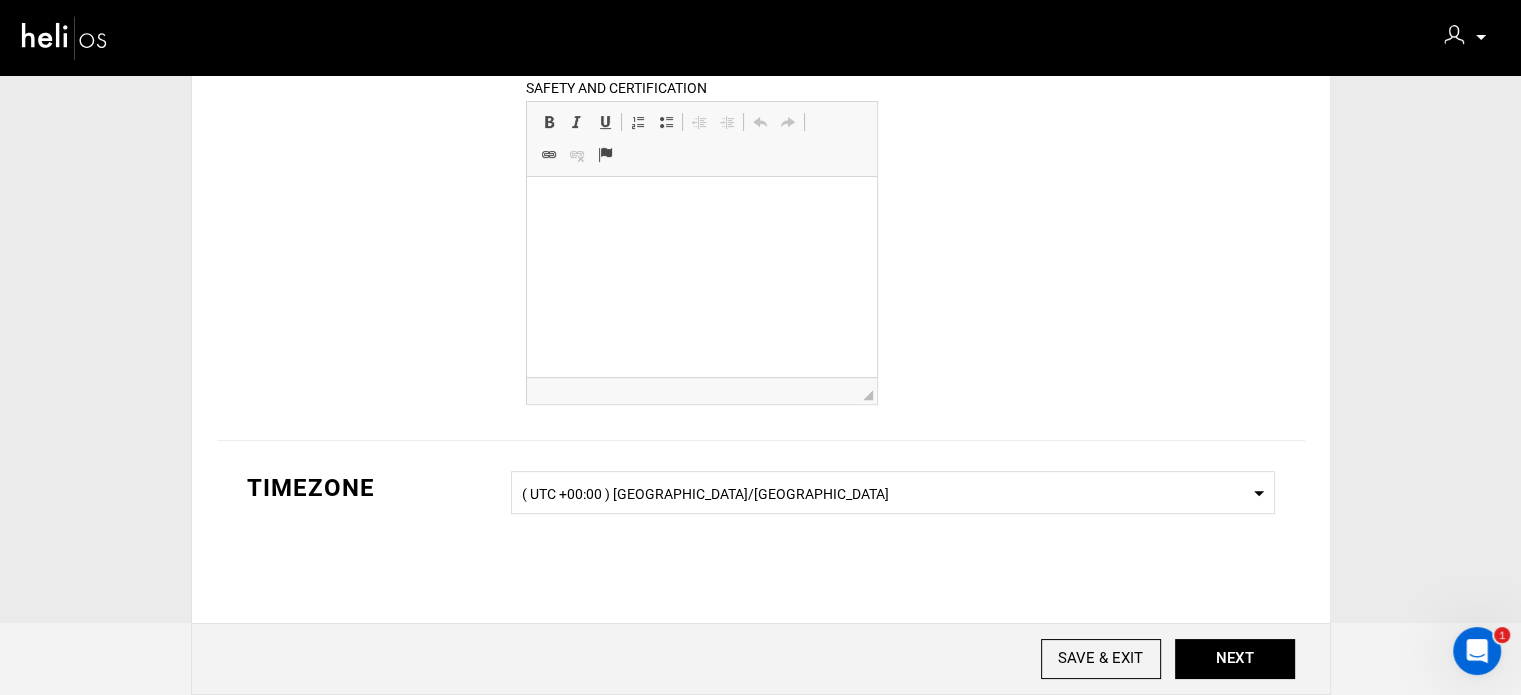 click at bounding box center (702, 207) 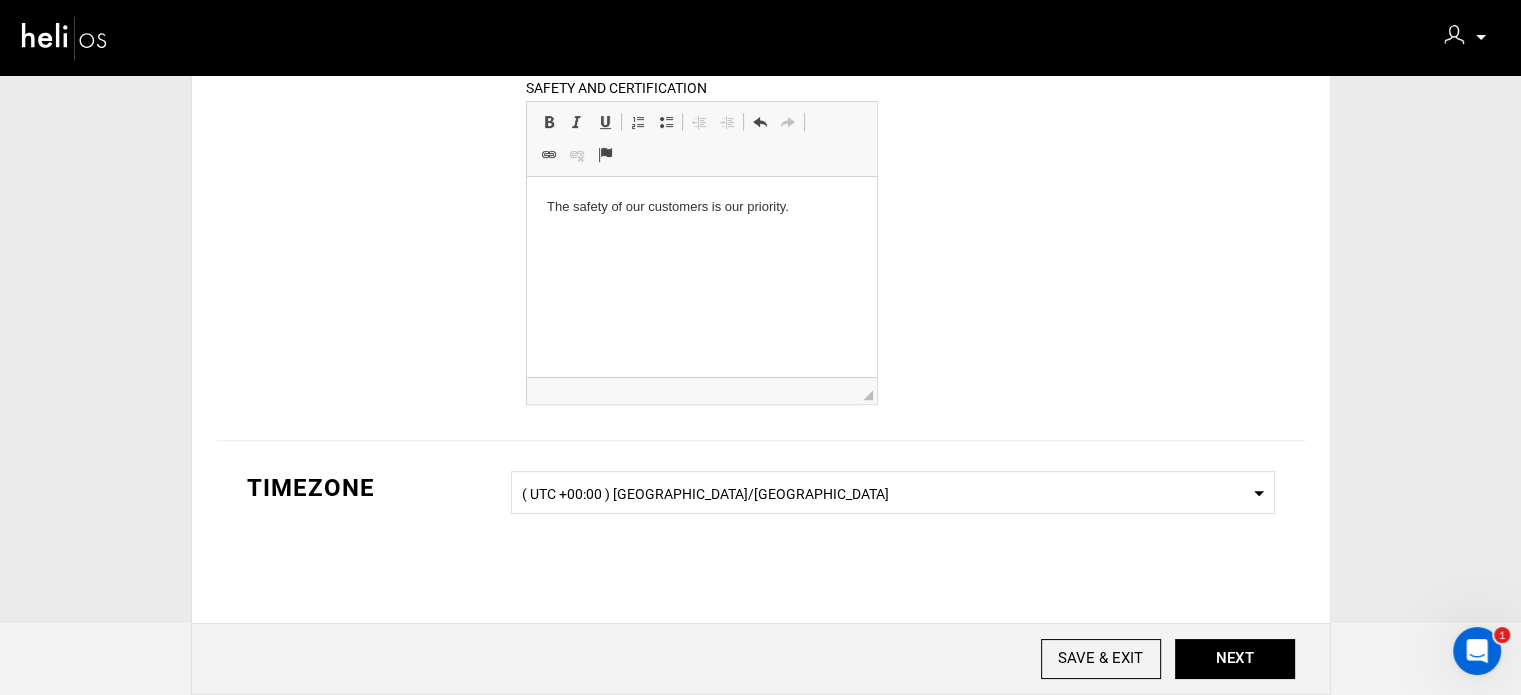 type 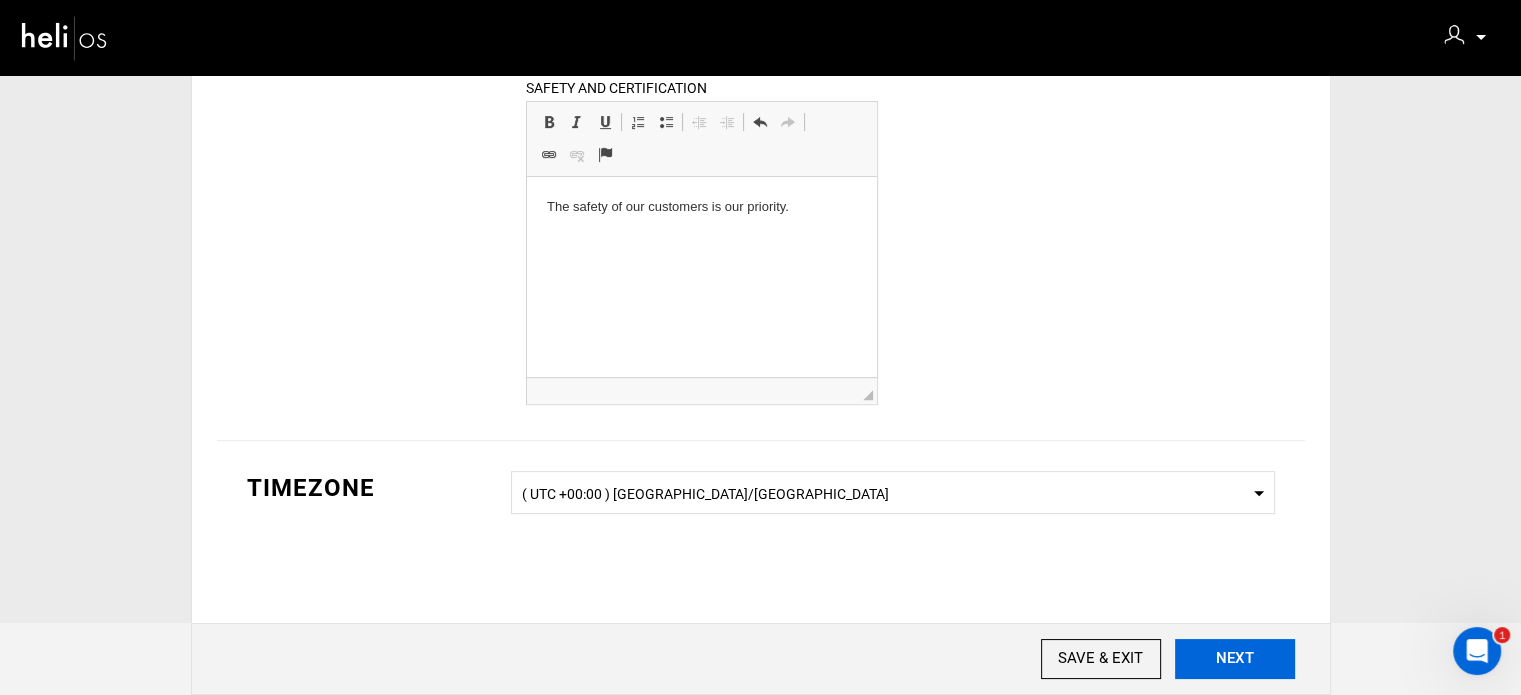 click on "NEXT" at bounding box center (1235, 659) 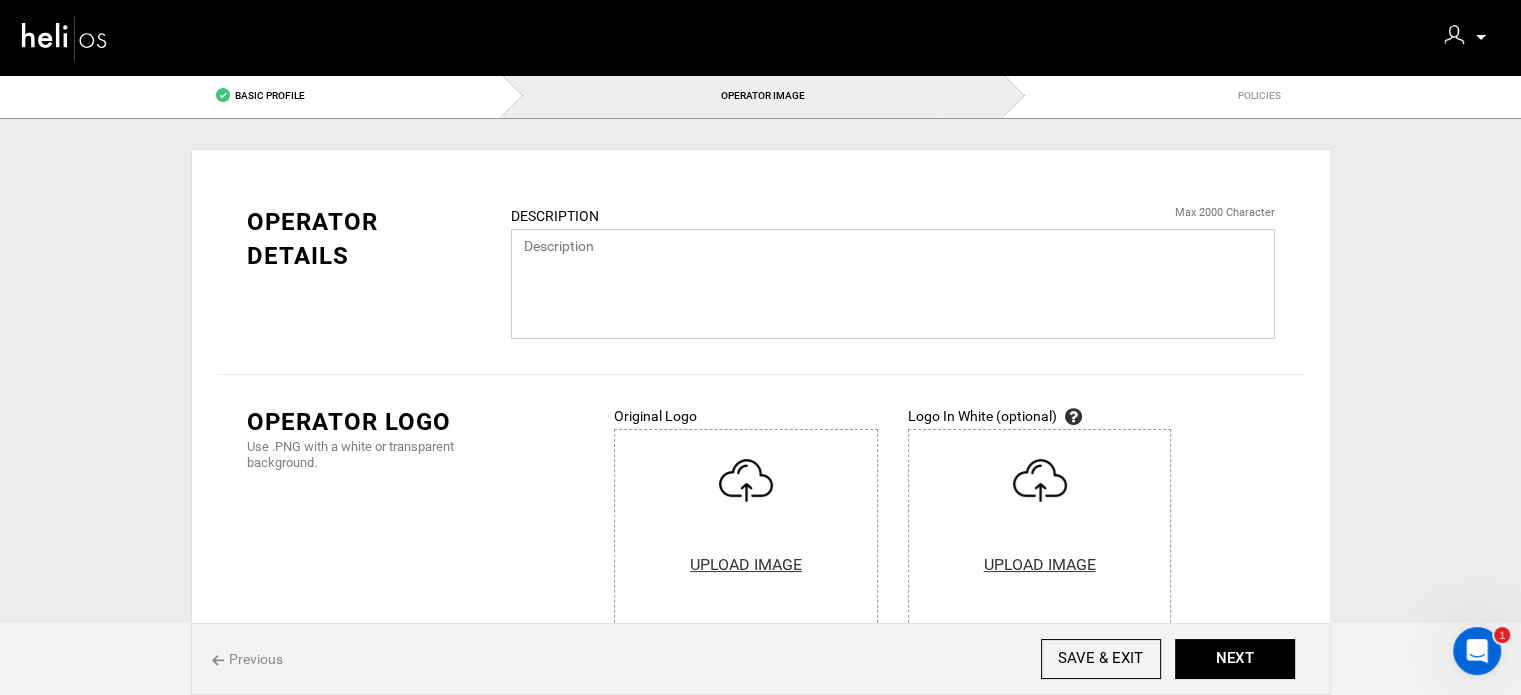 click at bounding box center [893, 284] 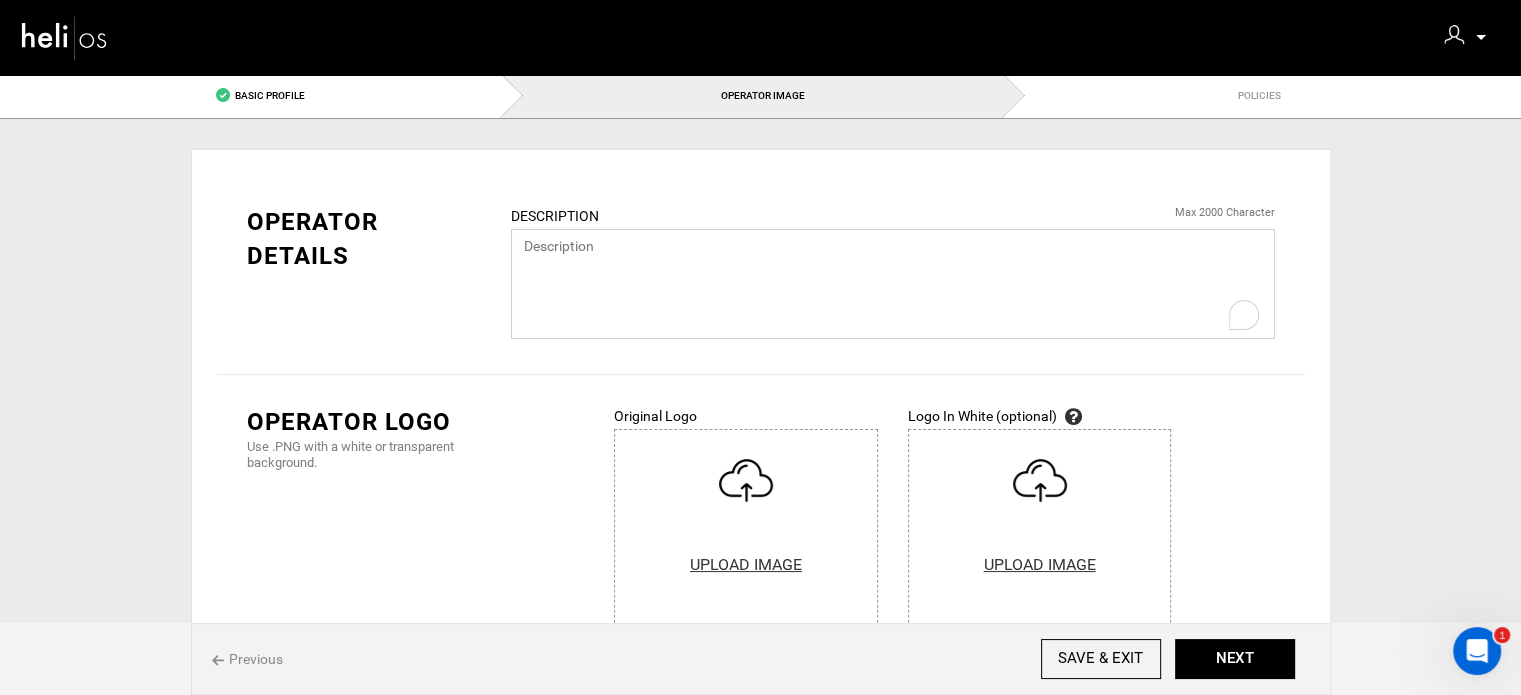 paste on "IMMERSO, a 'destination hotel' in [GEOGRAPHIC_DATA], is elegant and relaxed. Offering a retreat away from the hustle and bustle of the world, yet very close to [GEOGRAPHIC_DATA]. Nestled in a valley in a coastal village, it is a haven of serenity and a deep love for the sea and nature." 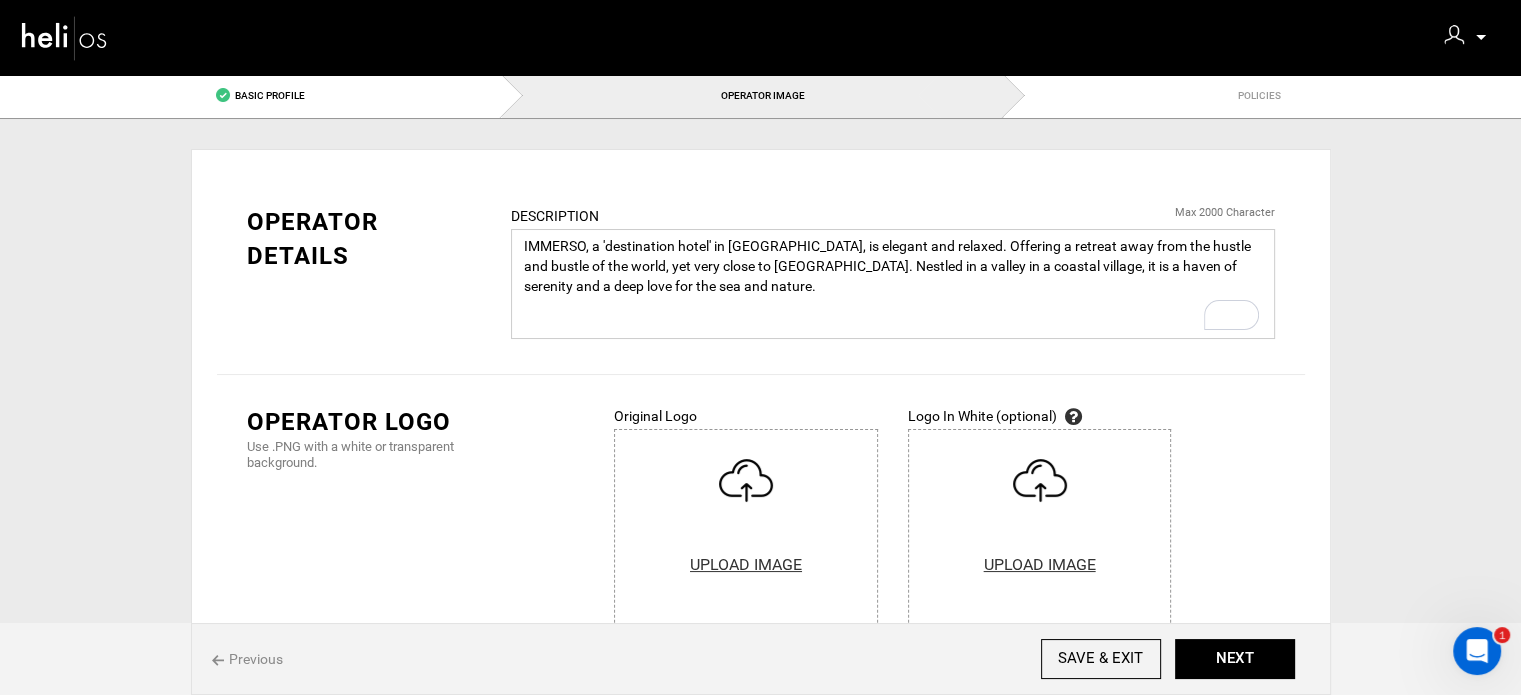 paste on "WE DIVE UNHURRIEDLY INTO THE GOOD THINGS IN LIFE
We discovered the scents of the earth, pine, citrus and sea air, and
the pleasure of walking on fresh herbs." 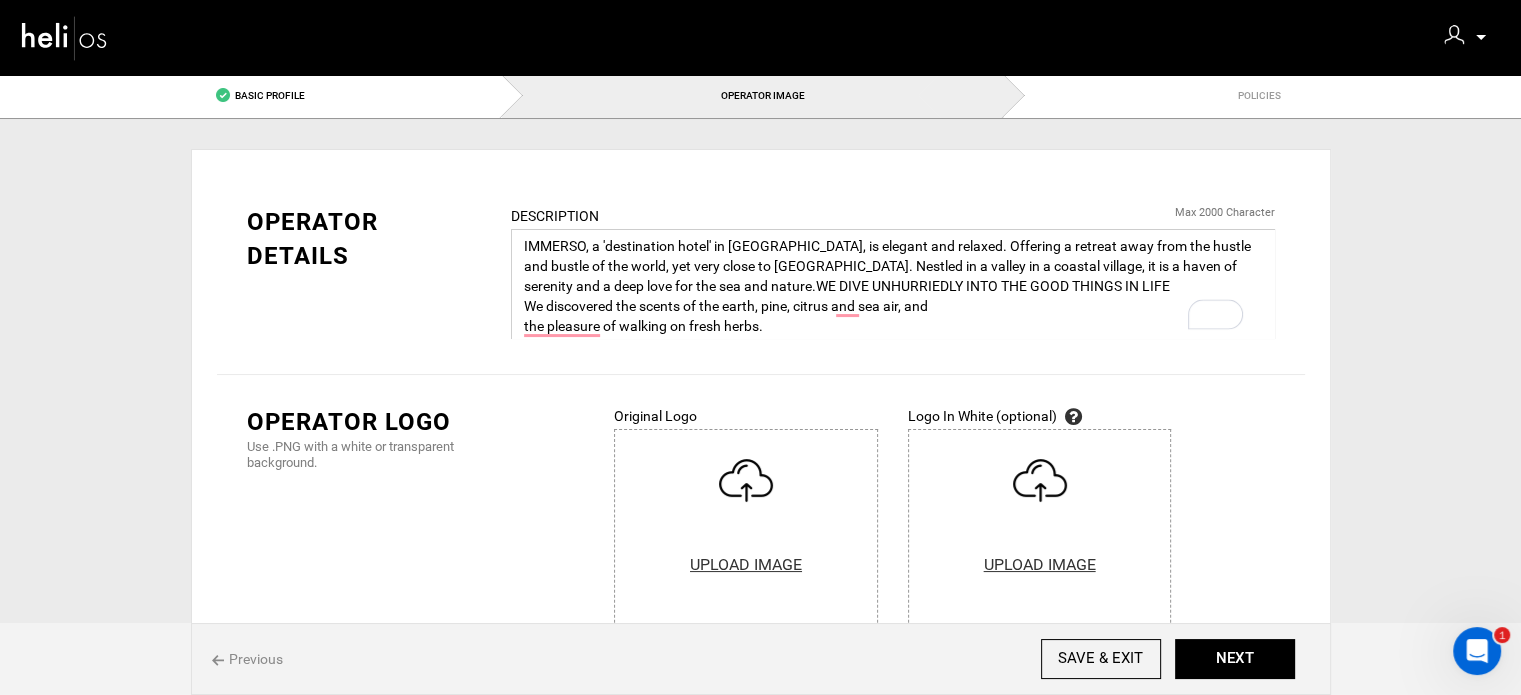 click on "IMMERSO, a 'destination hotel' in [GEOGRAPHIC_DATA], is elegant and relaxed. Offering a retreat away from the hustle and bustle of the world, yet very close to [GEOGRAPHIC_DATA]. Nestled in a valley in a coastal village, it is a haven of serenity and a deep love for the sea and nature.WE DIVE UNHURRIEDLY INTO THE GOOD THINGS IN LIFE
We discovered the scents of the earth, pine, citrus and sea air, and
the pleasure of walking on fresh herbs." at bounding box center [893, 284] 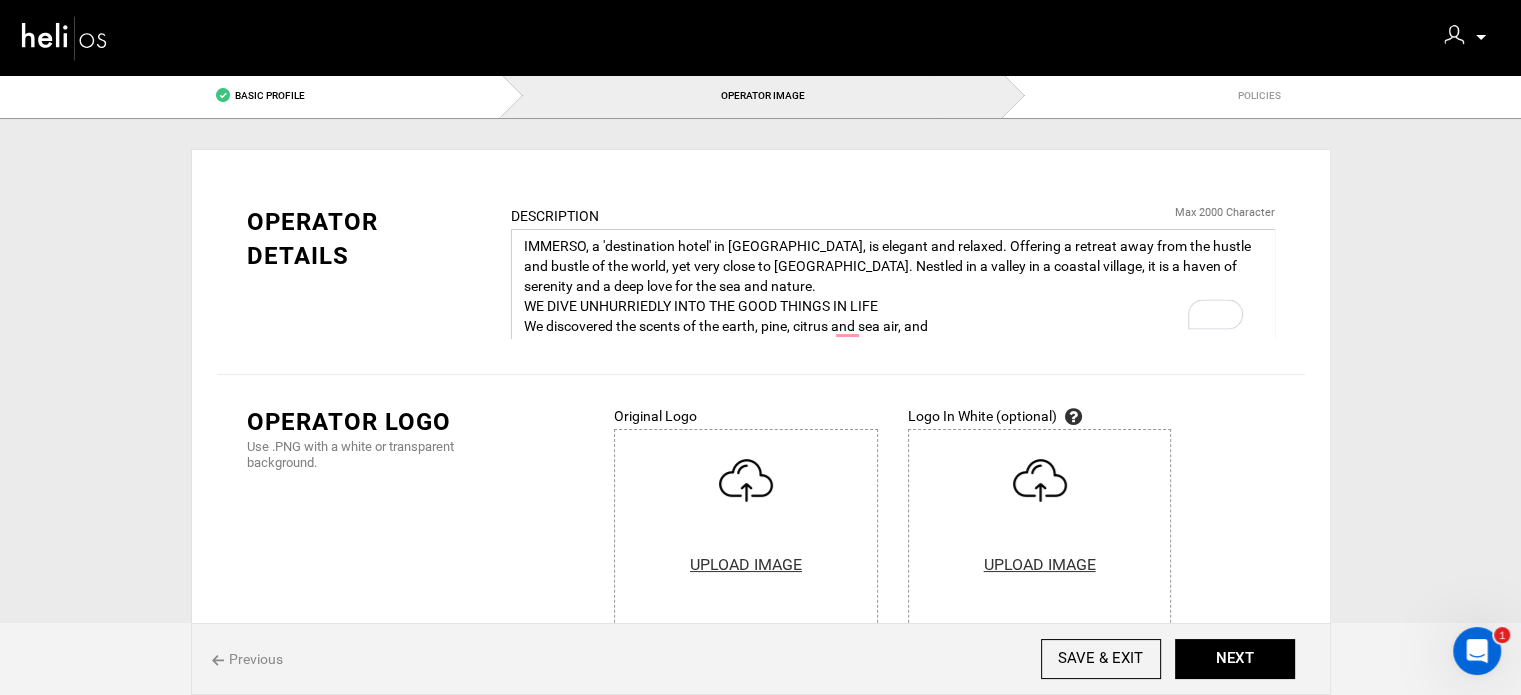 click on "IMMERSO, a 'destination hotel' in [GEOGRAPHIC_DATA], is elegant and relaxed. Offering a retreat away from the hustle and bustle of the world, yet very close to [GEOGRAPHIC_DATA]. Nestled in a valley in a coastal village, it is a haven of serenity and a deep love for the sea and nature.
WE DIVE UNHURRIEDLY INTO THE GOOD THINGS IN LIFE
We discovered the scents of the earth, pine, citrus and sea air, and
the pleasure of walking on fresh herbs." at bounding box center [893, 284] 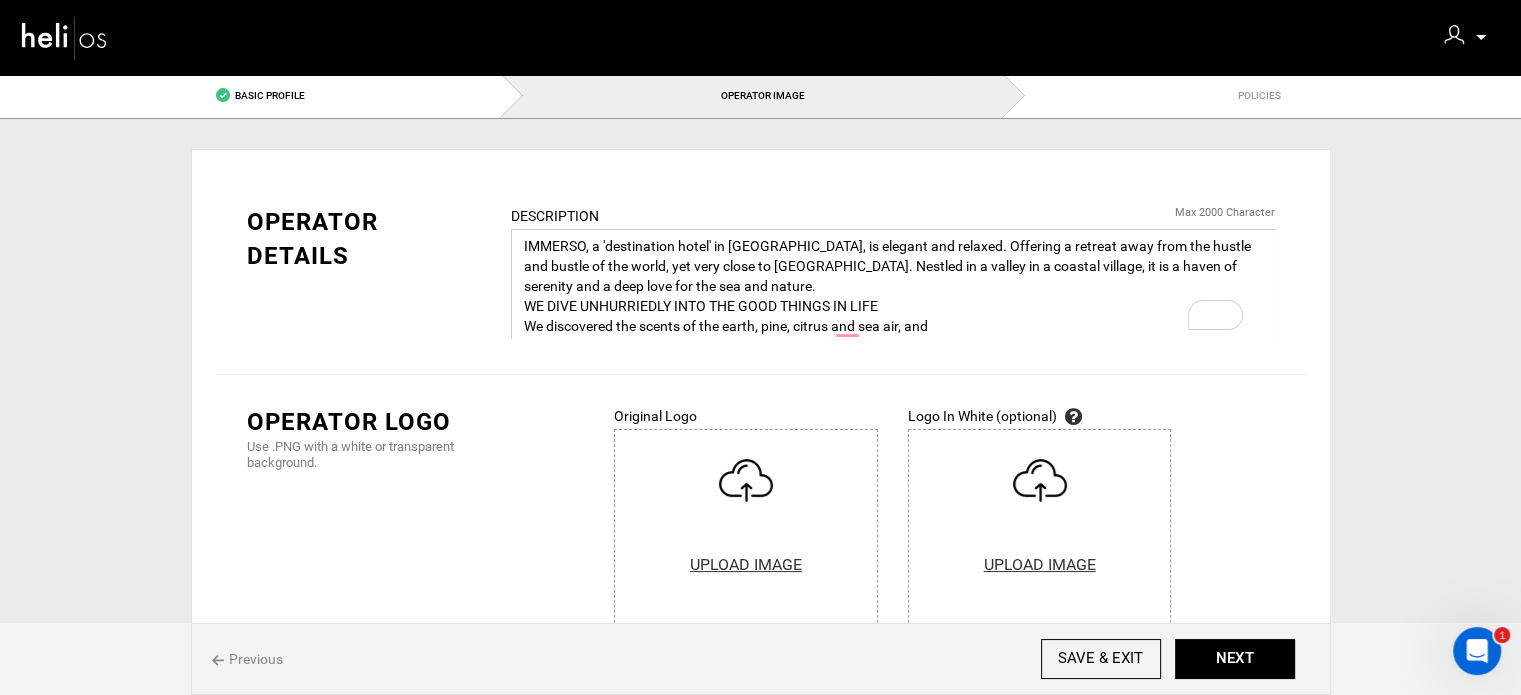 click on "IMMERSO, a 'destination hotel' in [GEOGRAPHIC_DATA], is elegant and relaxed. Offering a retreat away from the hustle and bustle of the world, yet very close to [GEOGRAPHIC_DATA]. Nestled in a valley in a coastal village, it is a haven of serenity and a deep love for the sea and nature.
WE DIVE UNHURRIEDLY INTO THE GOOD THINGS IN LIFE
We discovered the scents of the earth, pine, citrus and sea air, and
the pleasure of walking on fresh herbs." at bounding box center [893, 284] 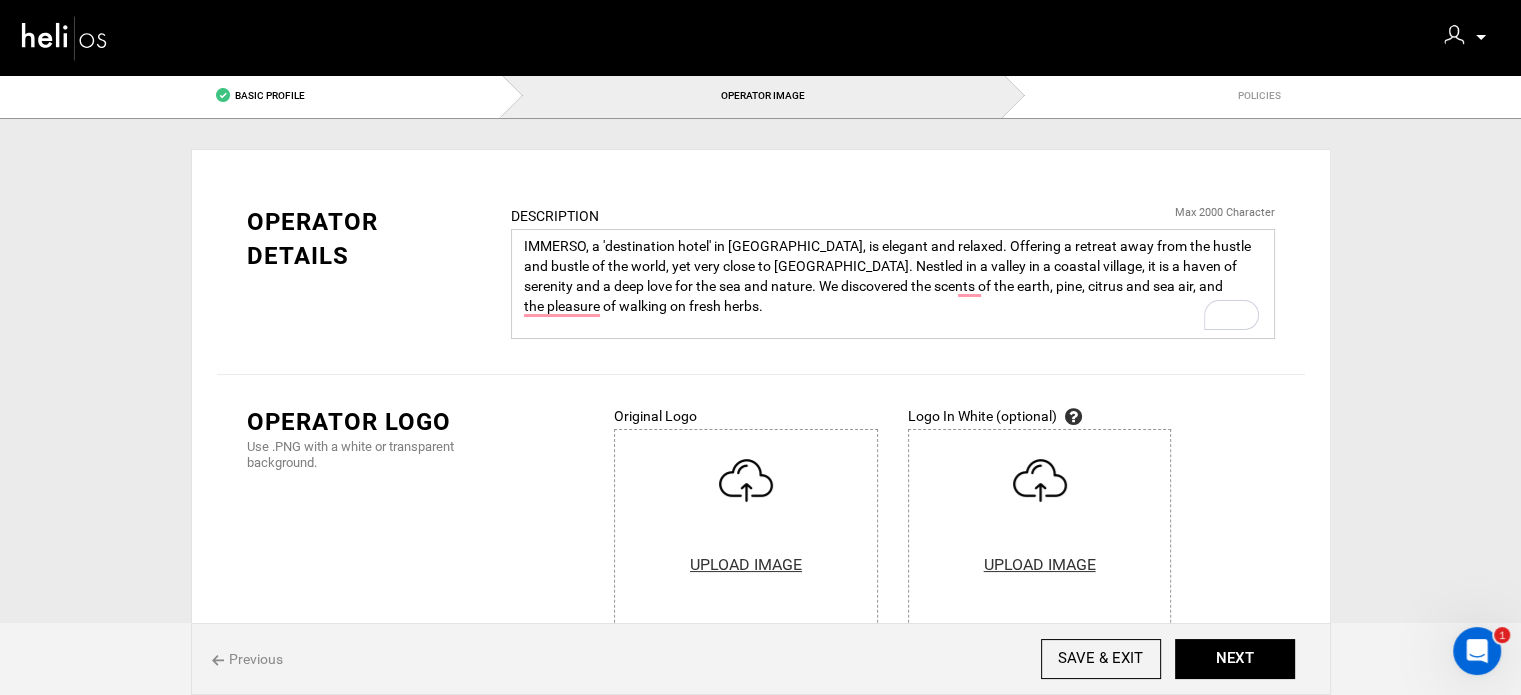 click on "IMMERSO, a 'destination hotel' in [GEOGRAPHIC_DATA], is elegant and relaxed. Offering a retreat away from the hustle and bustle of the world, yet very close to [GEOGRAPHIC_DATA]. Nestled in a valley in a coastal village, it is a haven of serenity and a deep love for the sea and nature. We discovered the scents of the earth, pine, citrus and sea air, and
the pleasure of walking on fresh herbs." at bounding box center (893, 284) 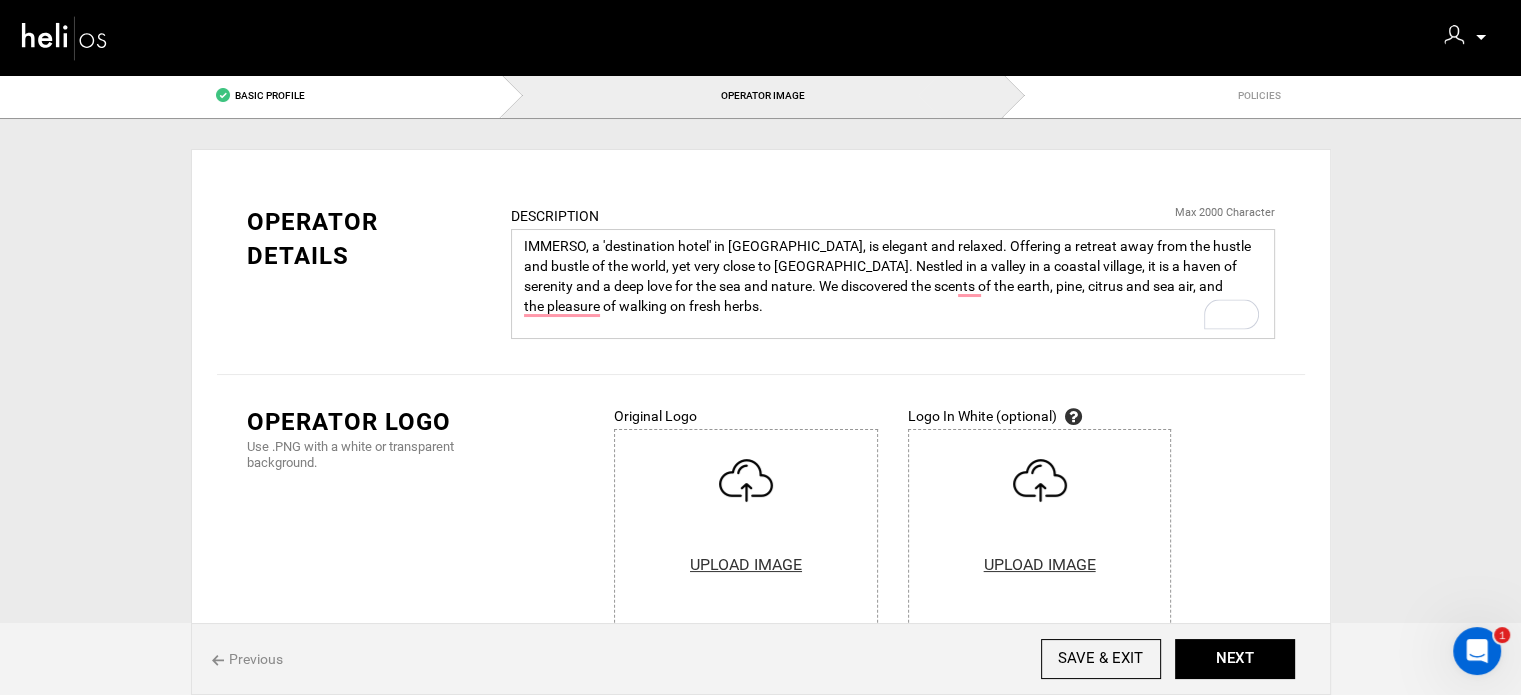 paste on "Ericeira, with its natural beauty, sea-and-land cuisine, inviting beaches, and world-renowned surfing, offers a rich palette of experiences. Here, options range from the most adventurous sports, peaceful strolls, outdoor picnics, gastronomic explorations, and wine tasting sessions." 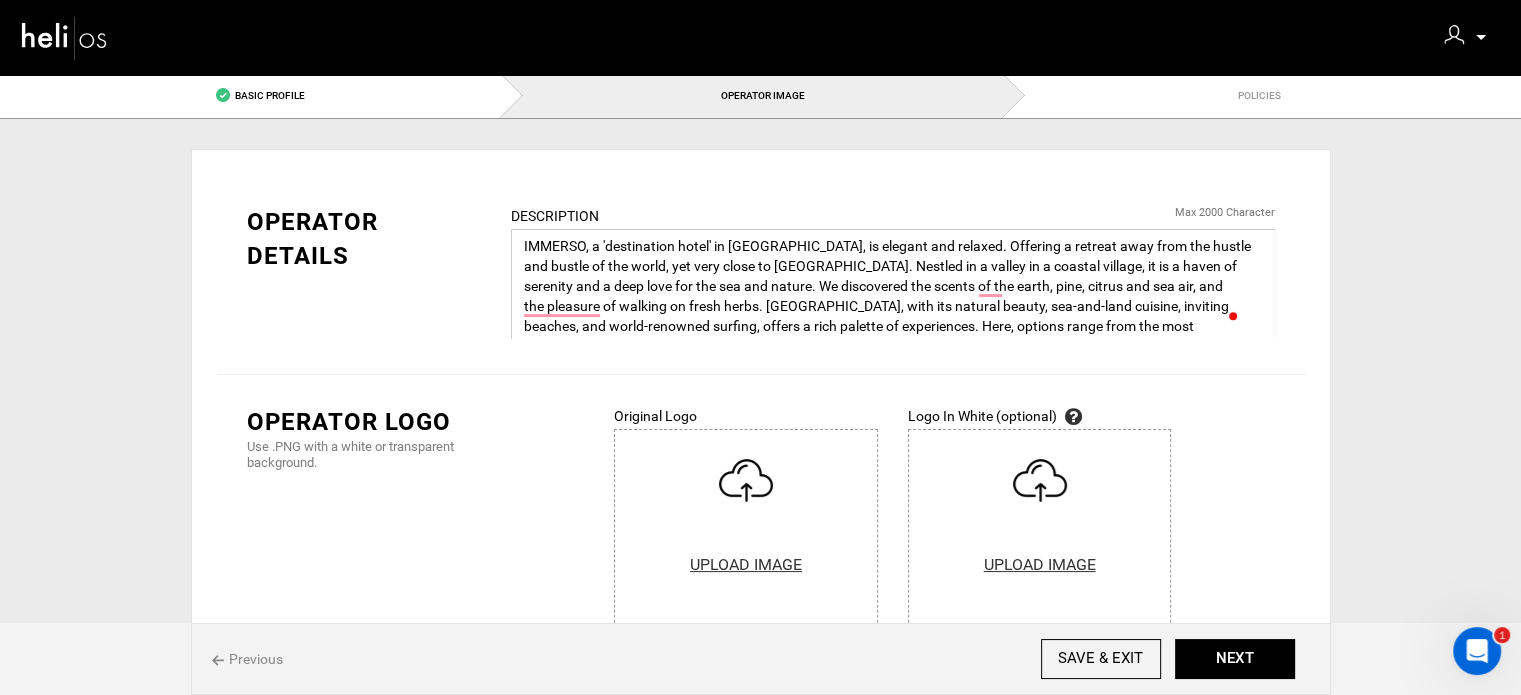 scroll, scrollTop: 36, scrollLeft: 0, axis: vertical 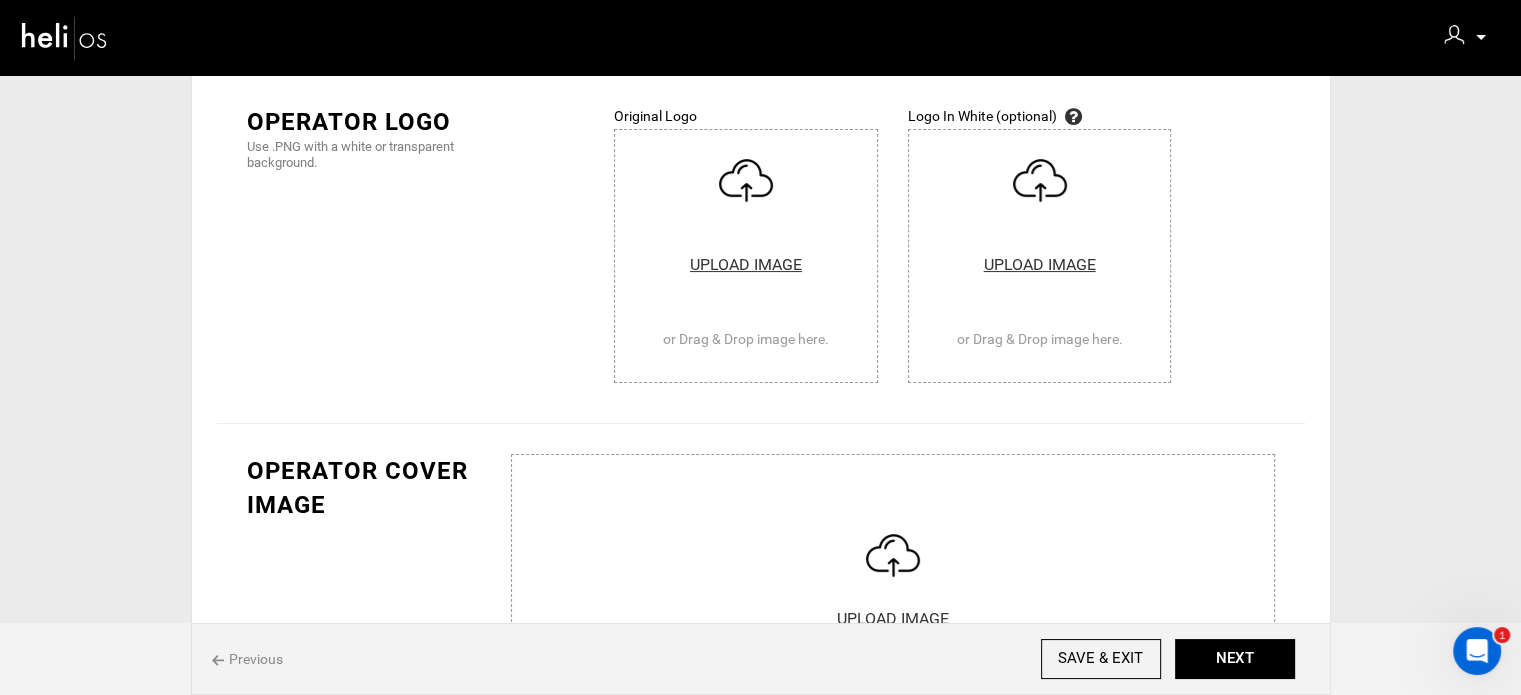 type on "IMMERSO, a 'destination hotel' in [GEOGRAPHIC_DATA], is elegant and relaxed. Offering a retreat away from the hustle and bustle of the world, yet very close to [GEOGRAPHIC_DATA]. Nestled in a valley in a coastal village, it is a haven of serenity and a deep love for the sea and nature. We discovered the scents of the earth, pine, citrus and sea air, and
the pleasure of walking on fresh herbs. [GEOGRAPHIC_DATA], with its natural beauty, sea-and-land cuisine, inviting beaches, and world-renowned surfing, offers a rich palette of experiences. Here, options range from the most adventurous sports, peaceful strolls, outdoor picnics, gastronomic explorations, and wine tasting sessions." 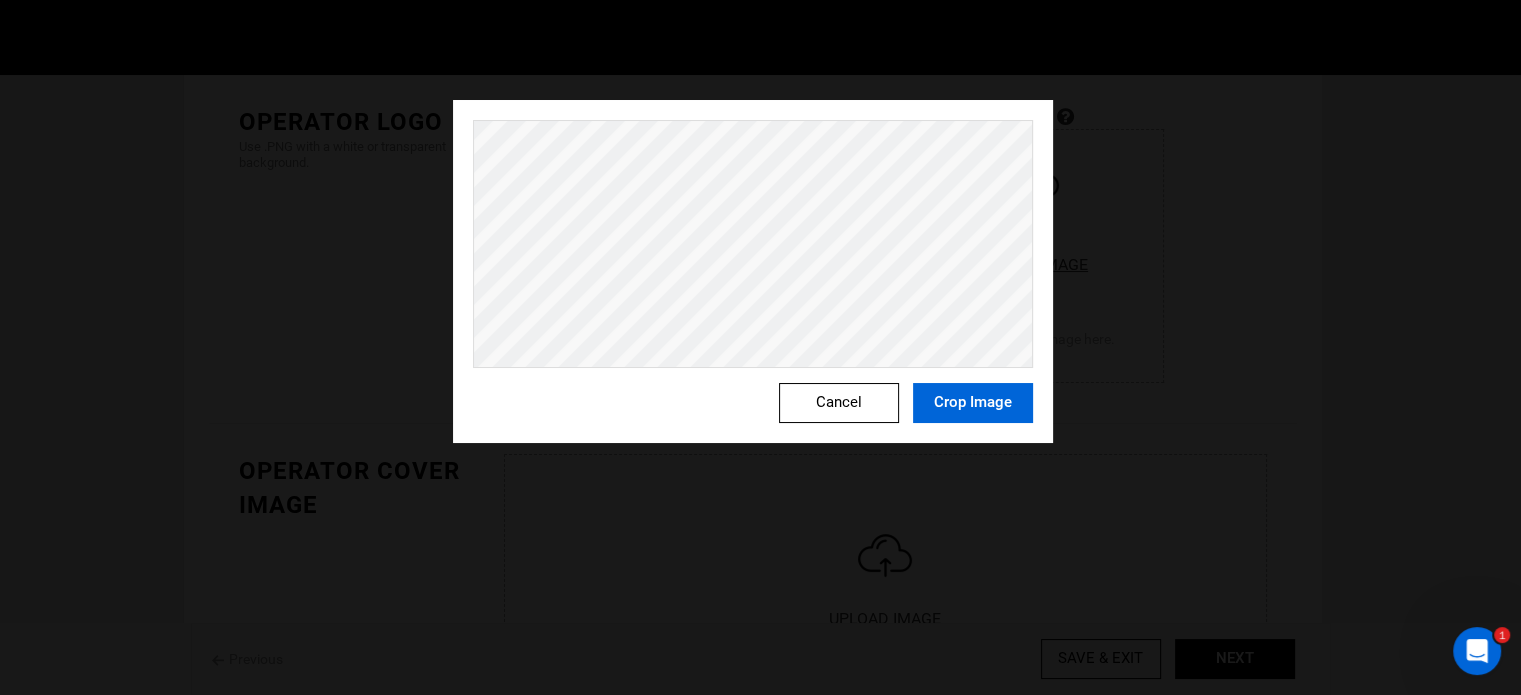 click on "Crop Image" at bounding box center (973, 403) 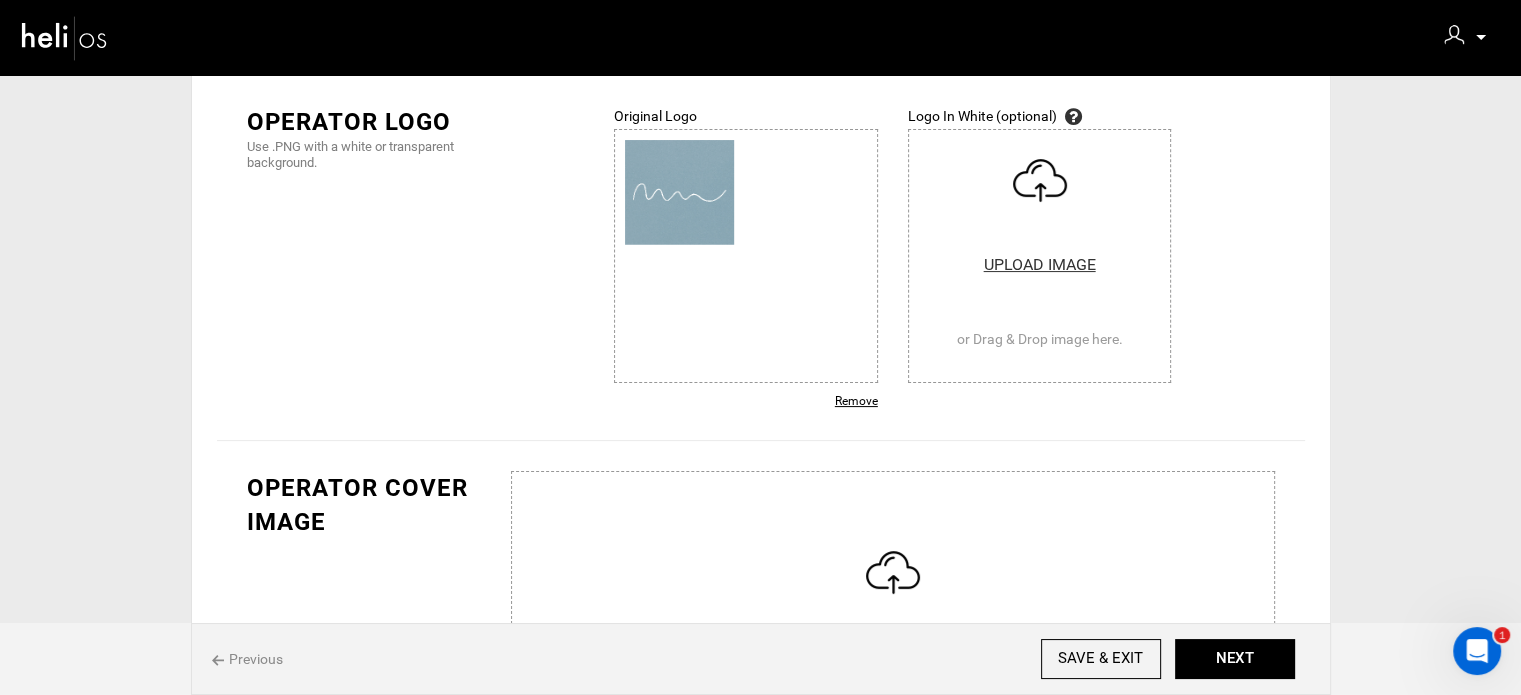 click on "Original Logo
UPLOAD IMAGE
or Drag & Drop image here.
Remove
Sorry this image is too large. Please upload an image with a smaller resolution for better experience.
Logo can not be blank." at bounding box center [746, 257] 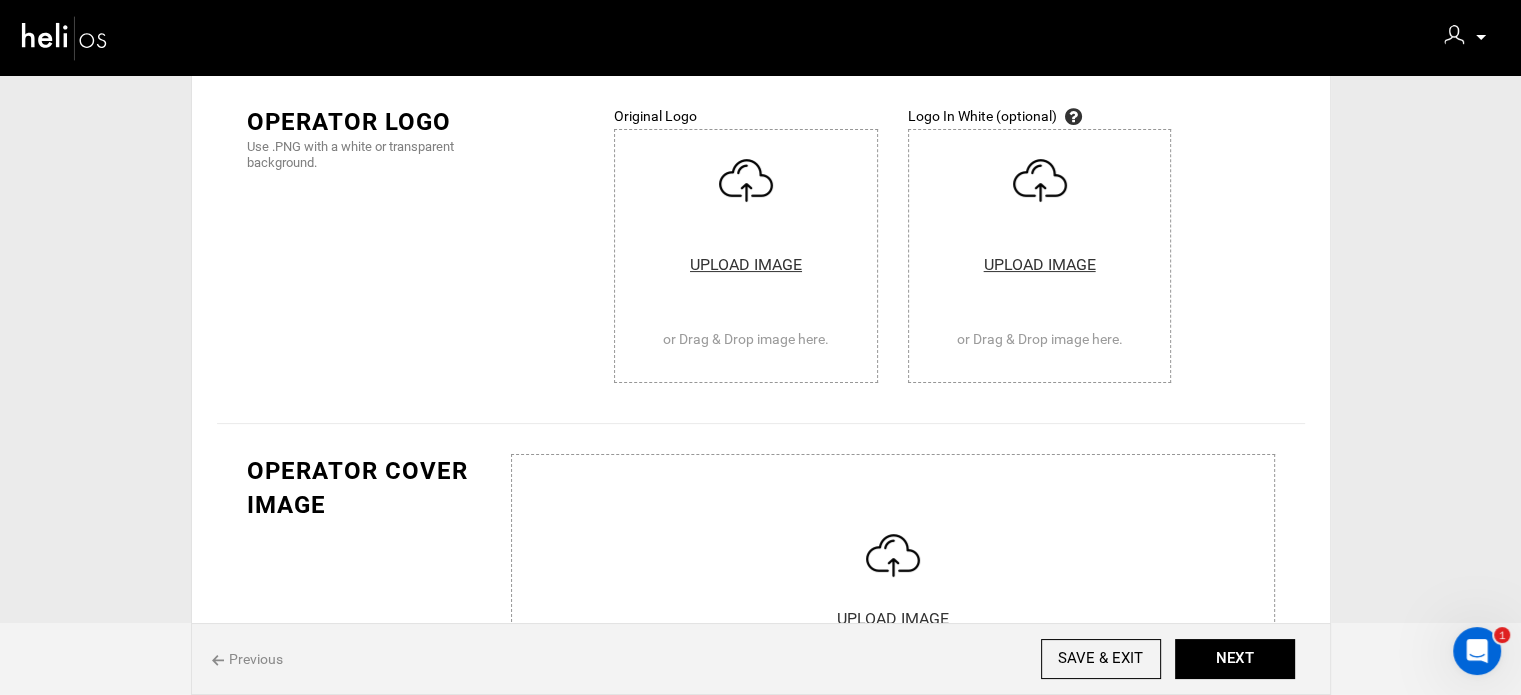 click at bounding box center [746, 256] 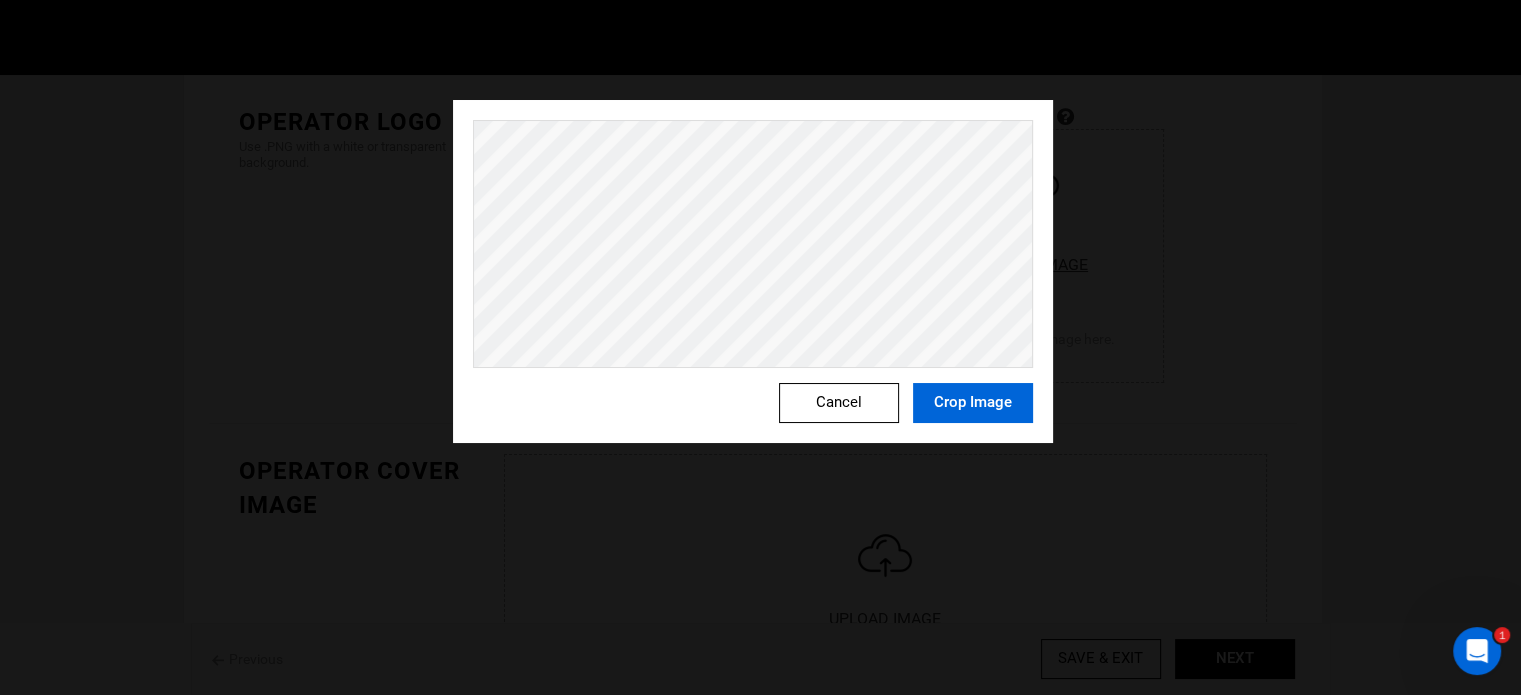 click on "Crop Image" at bounding box center [973, 403] 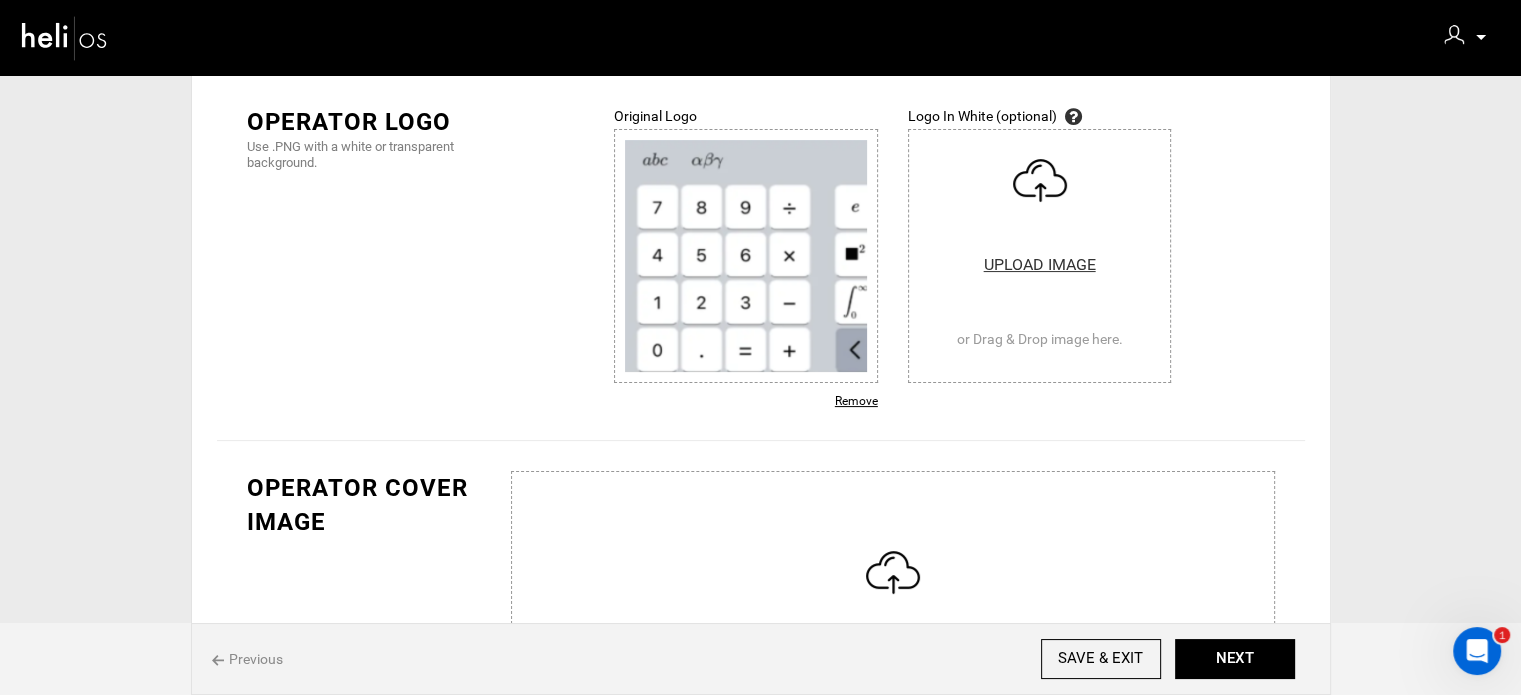 click on "Remove" at bounding box center (746, 401) 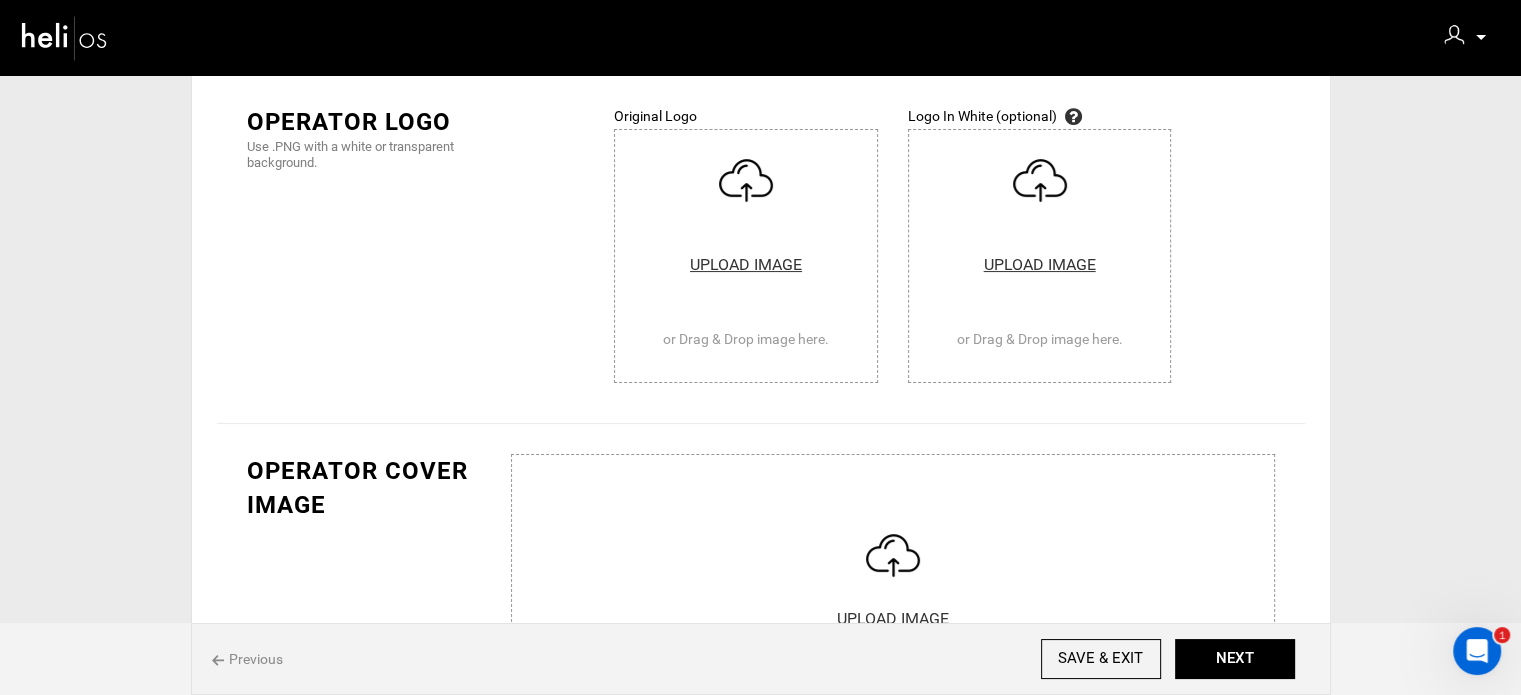 click at bounding box center (746, 256) 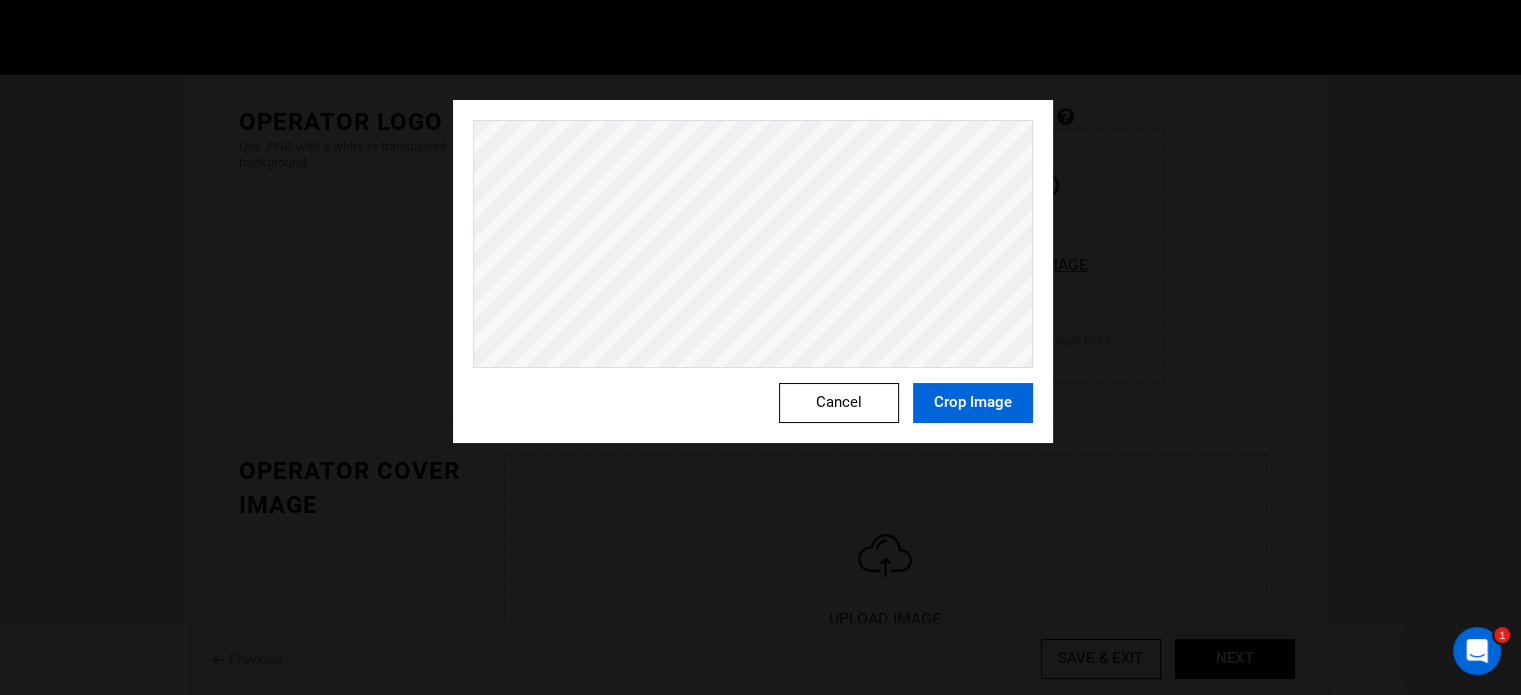 click on "Crop Image" at bounding box center (973, 403) 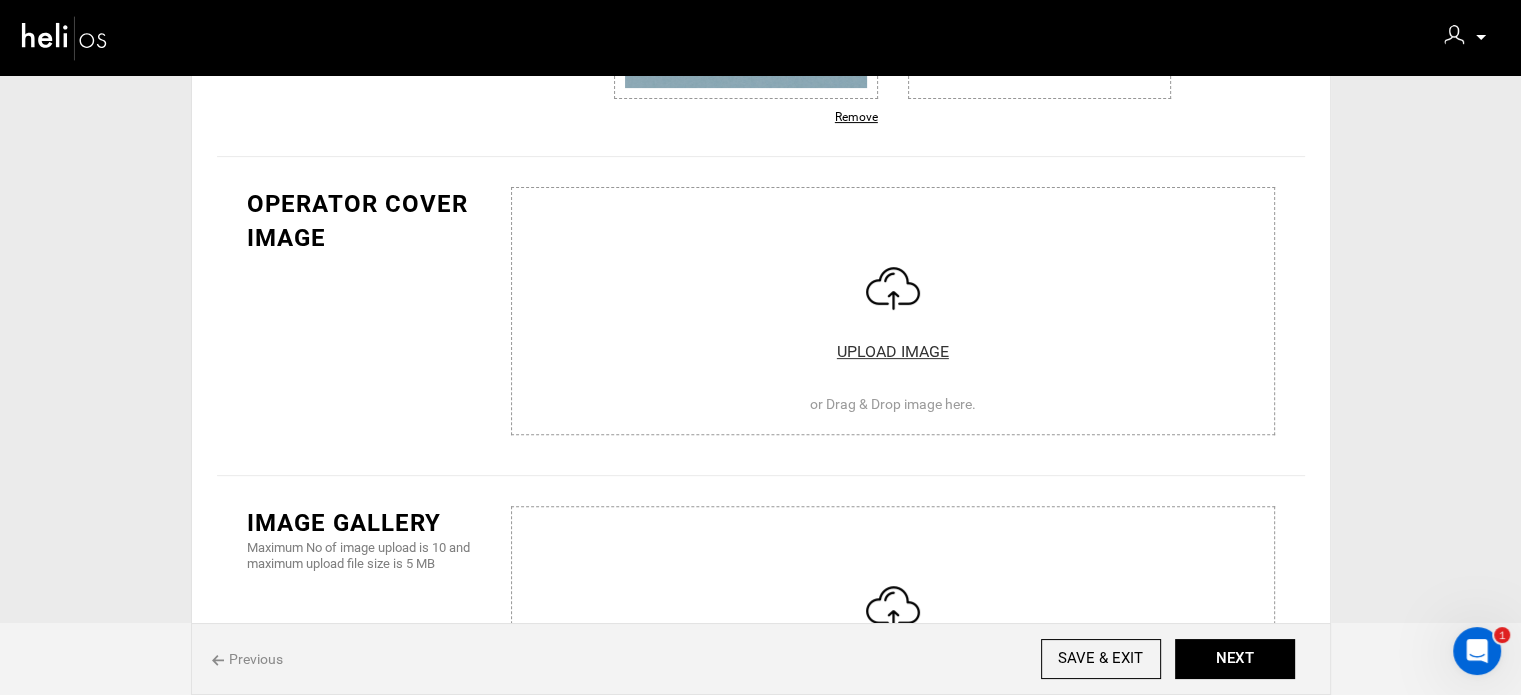 scroll, scrollTop: 600, scrollLeft: 0, axis: vertical 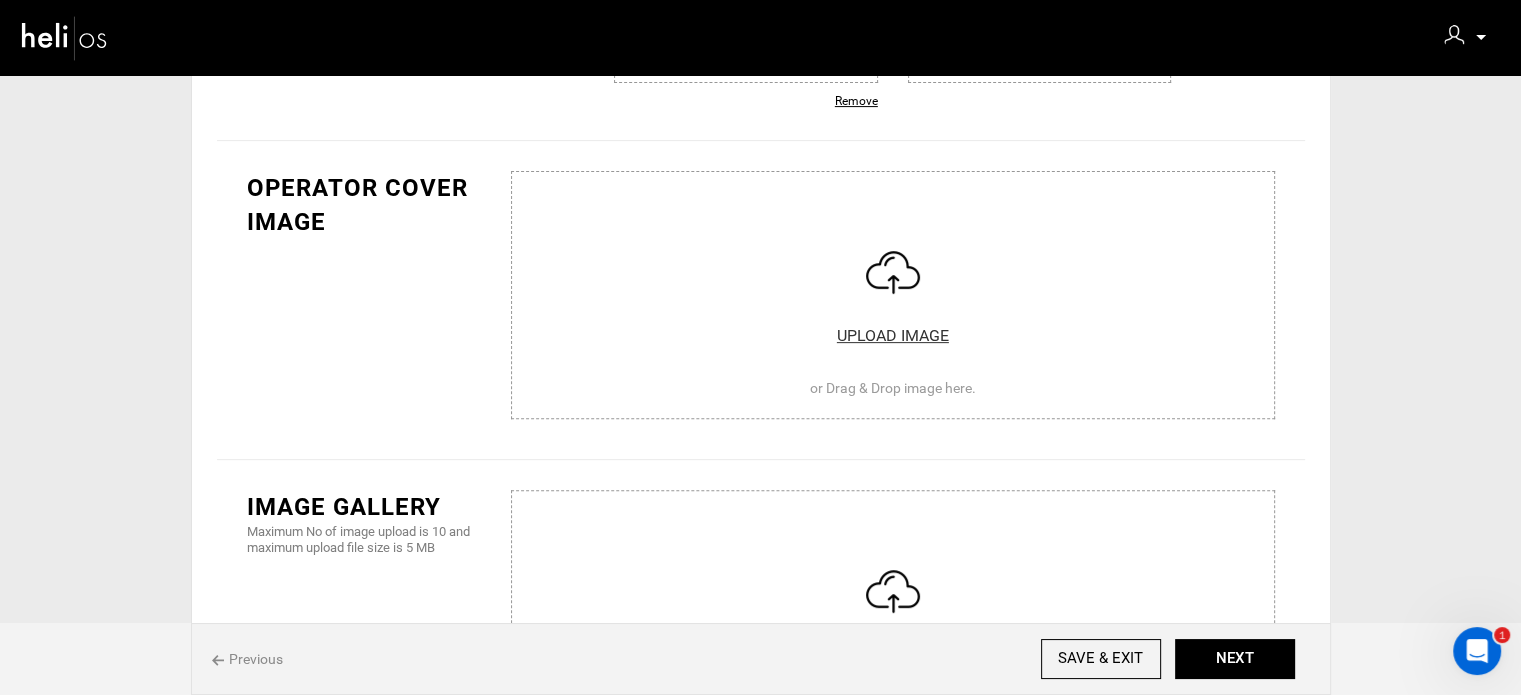 click at bounding box center (893, 291) 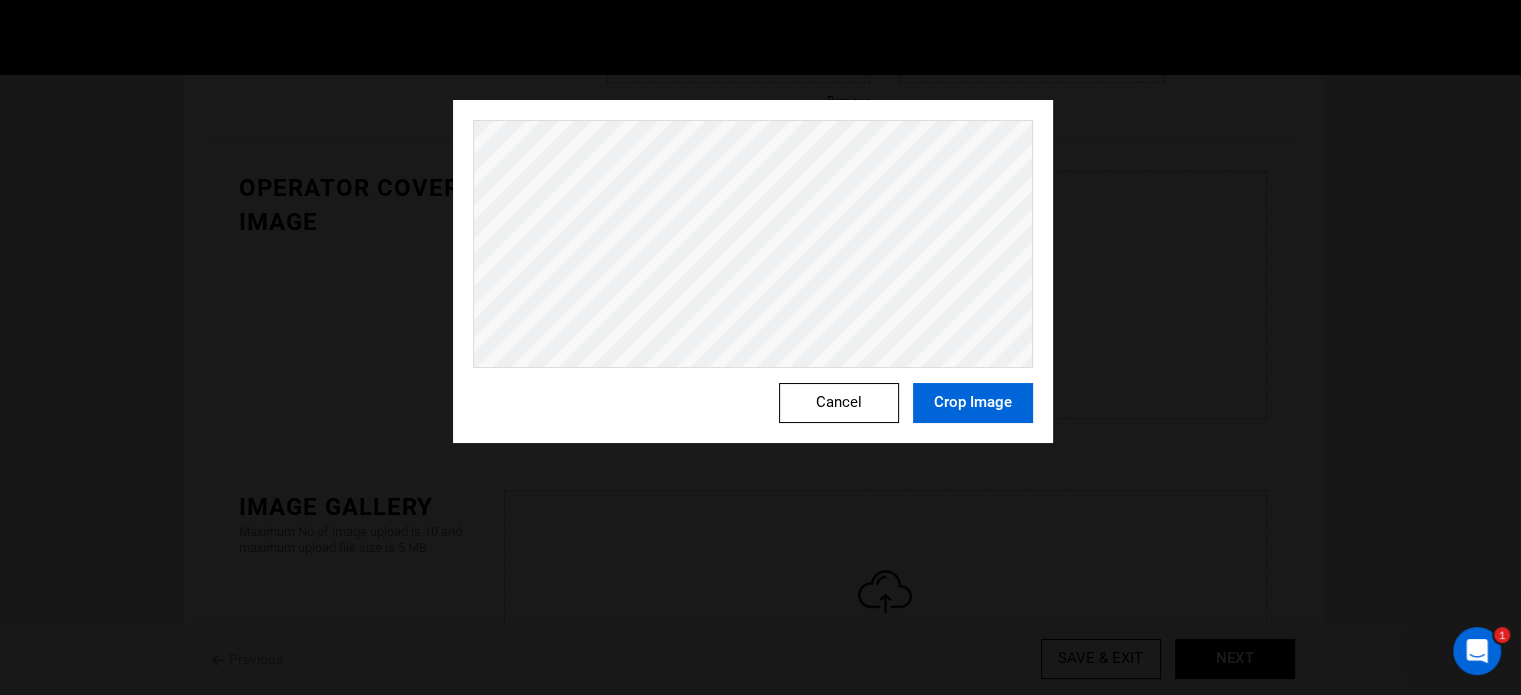 click on "Crop Image" at bounding box center [973, 403] 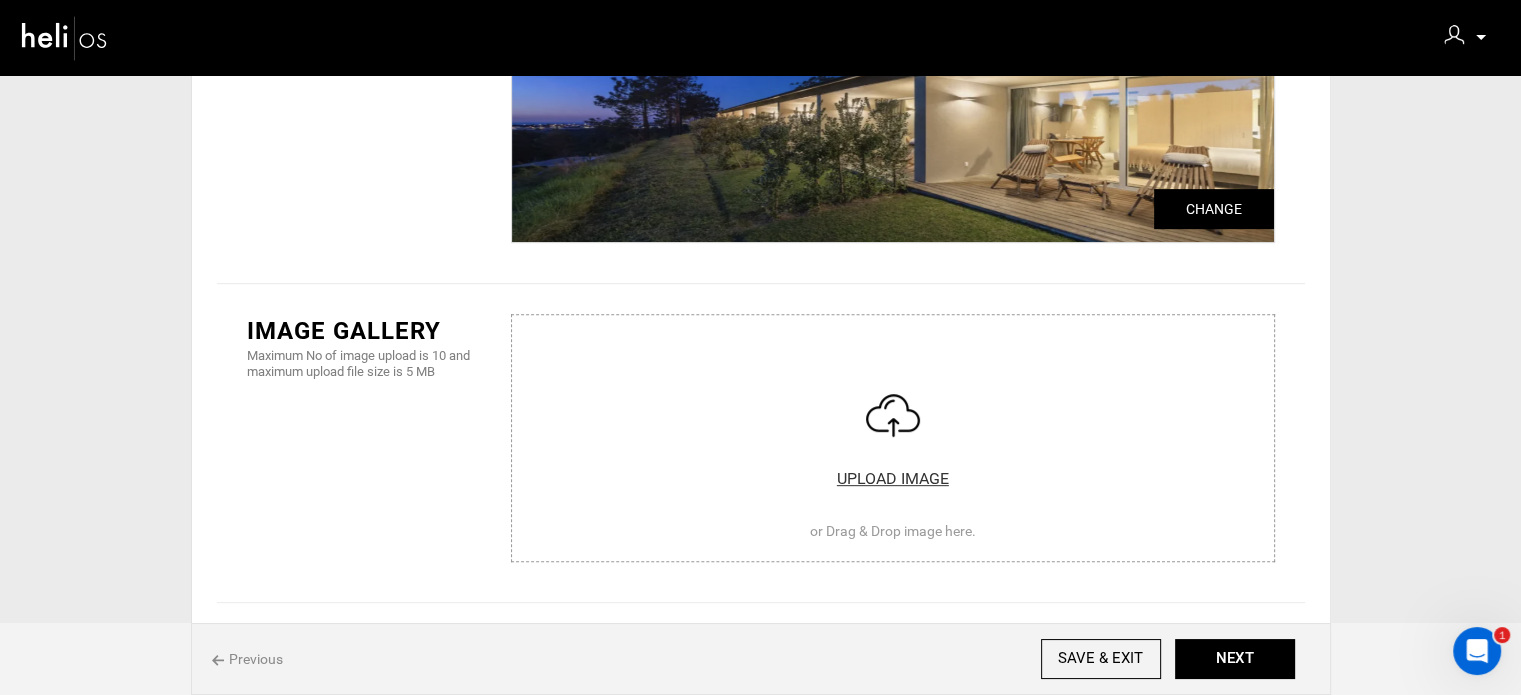 scroll, scrollTop: 800, scrollLeft: 0, axis: vertical 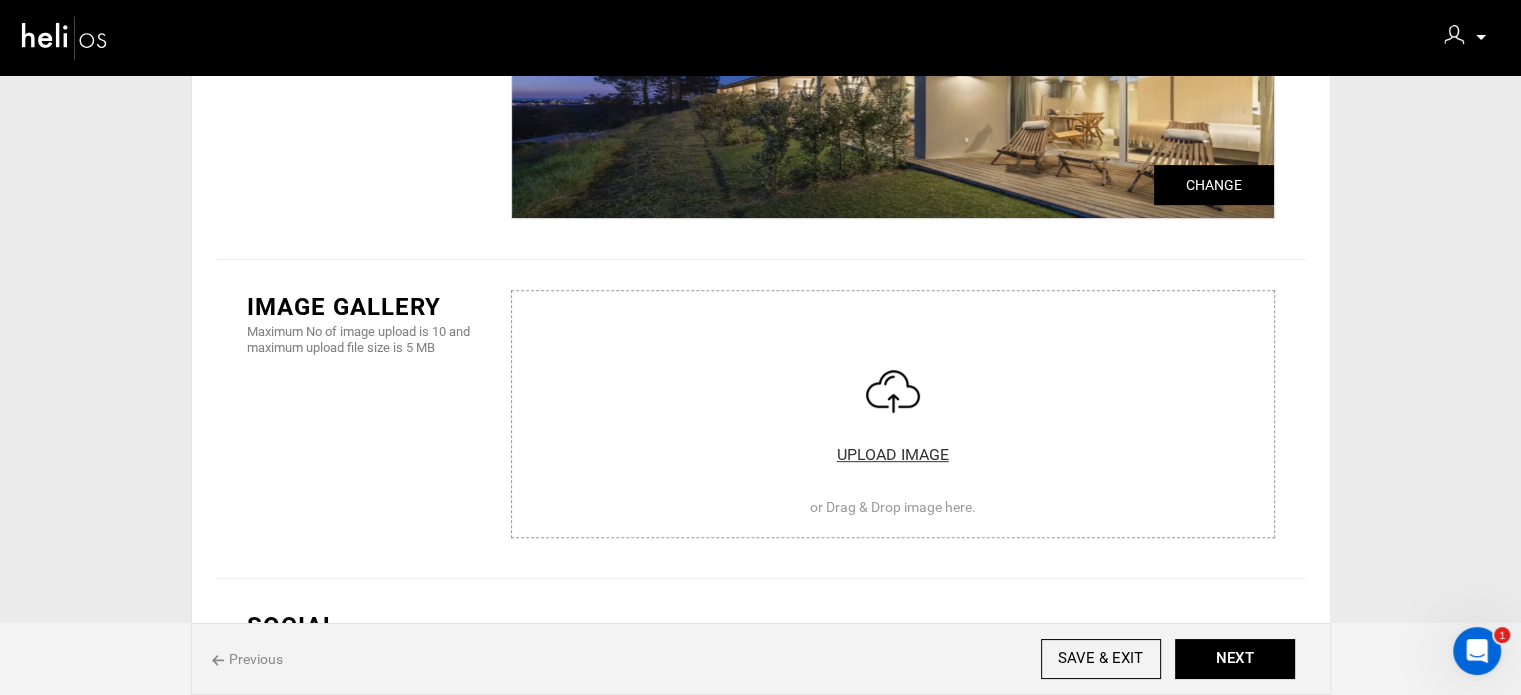 click at bounding box center (893, 410) 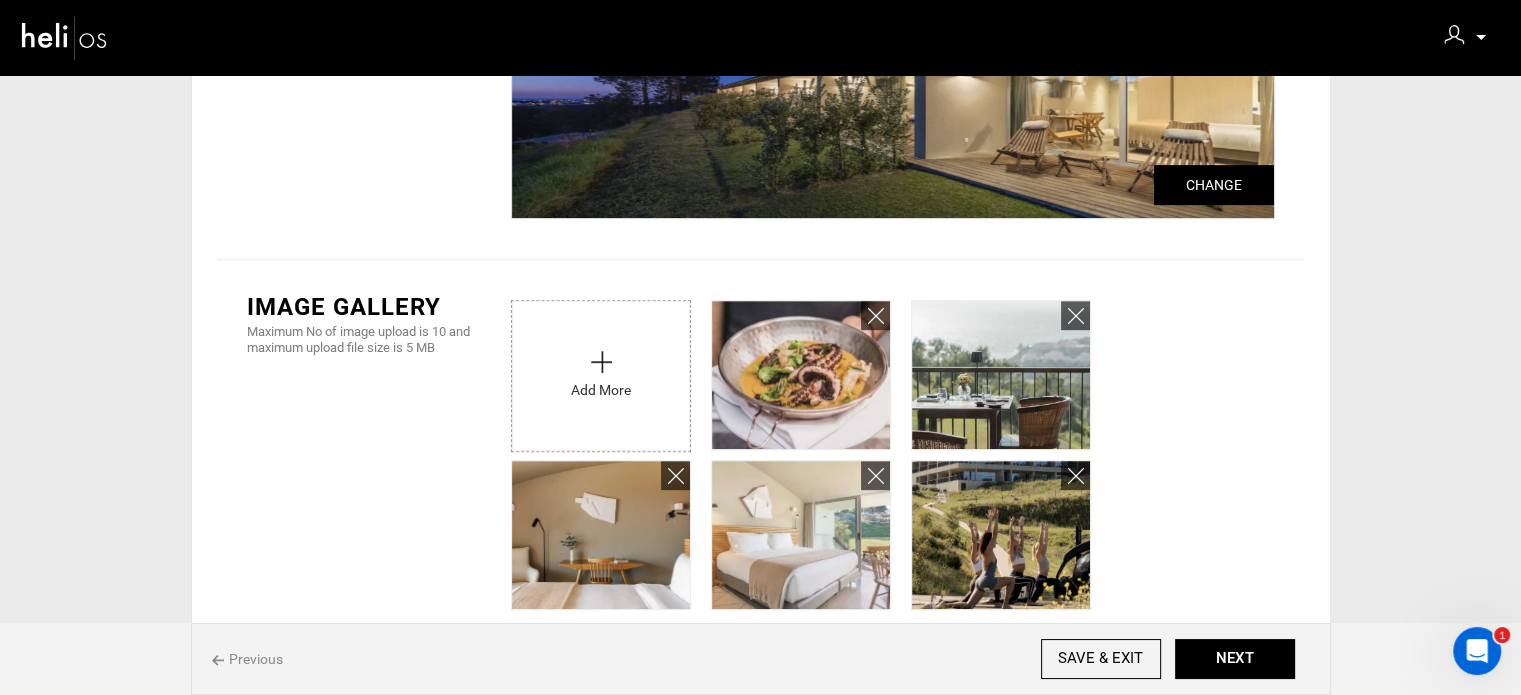 click at bounding box center [601, 371] 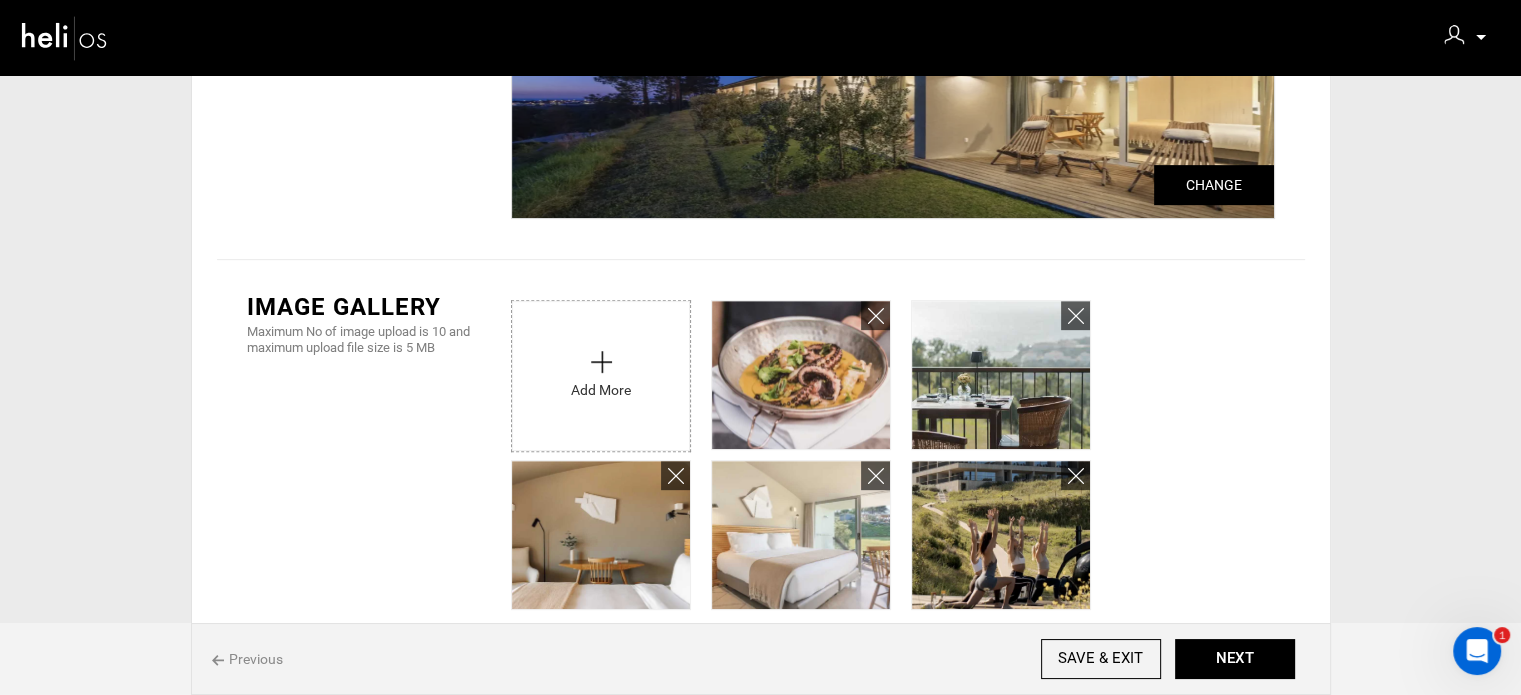 type on "C:\fakepath\Screenshot [DATE] 124425.png" 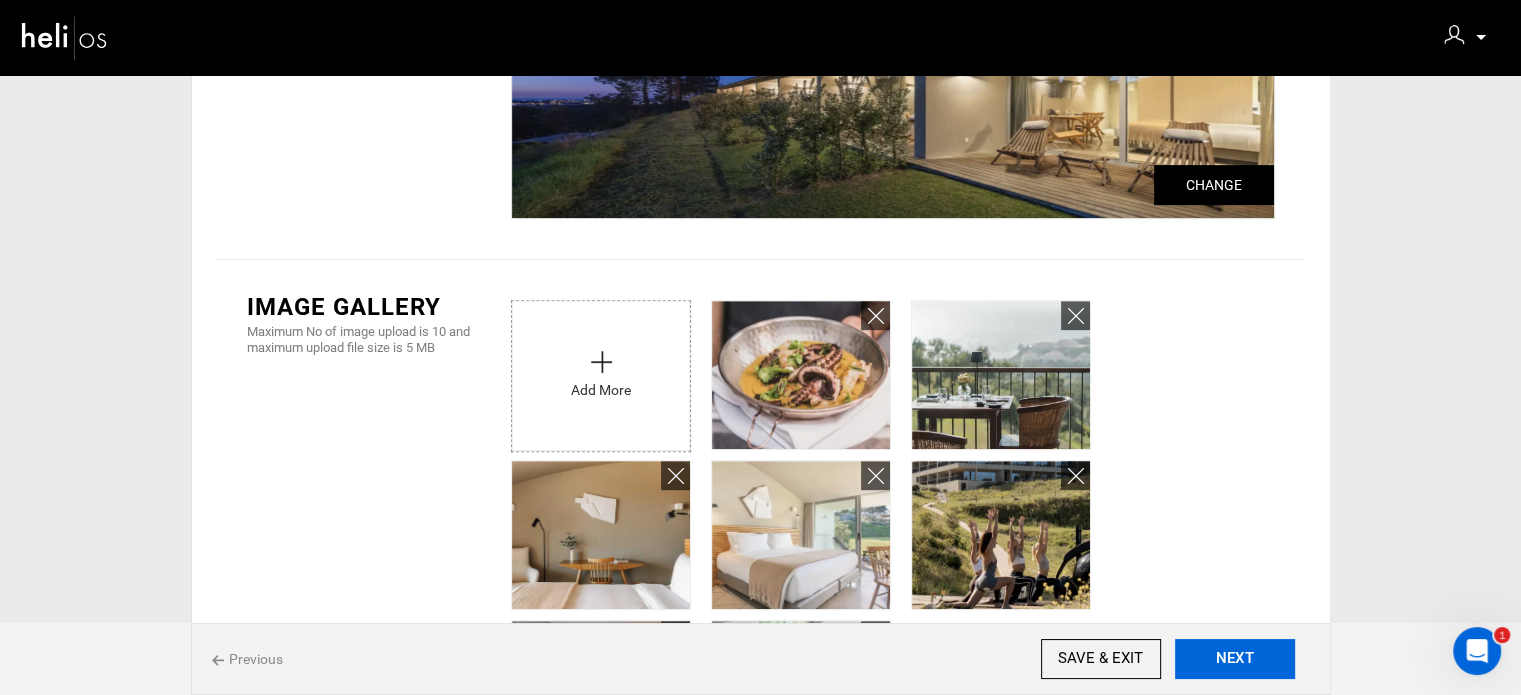 click on "NEXT" at bounding box center [1235, 659] 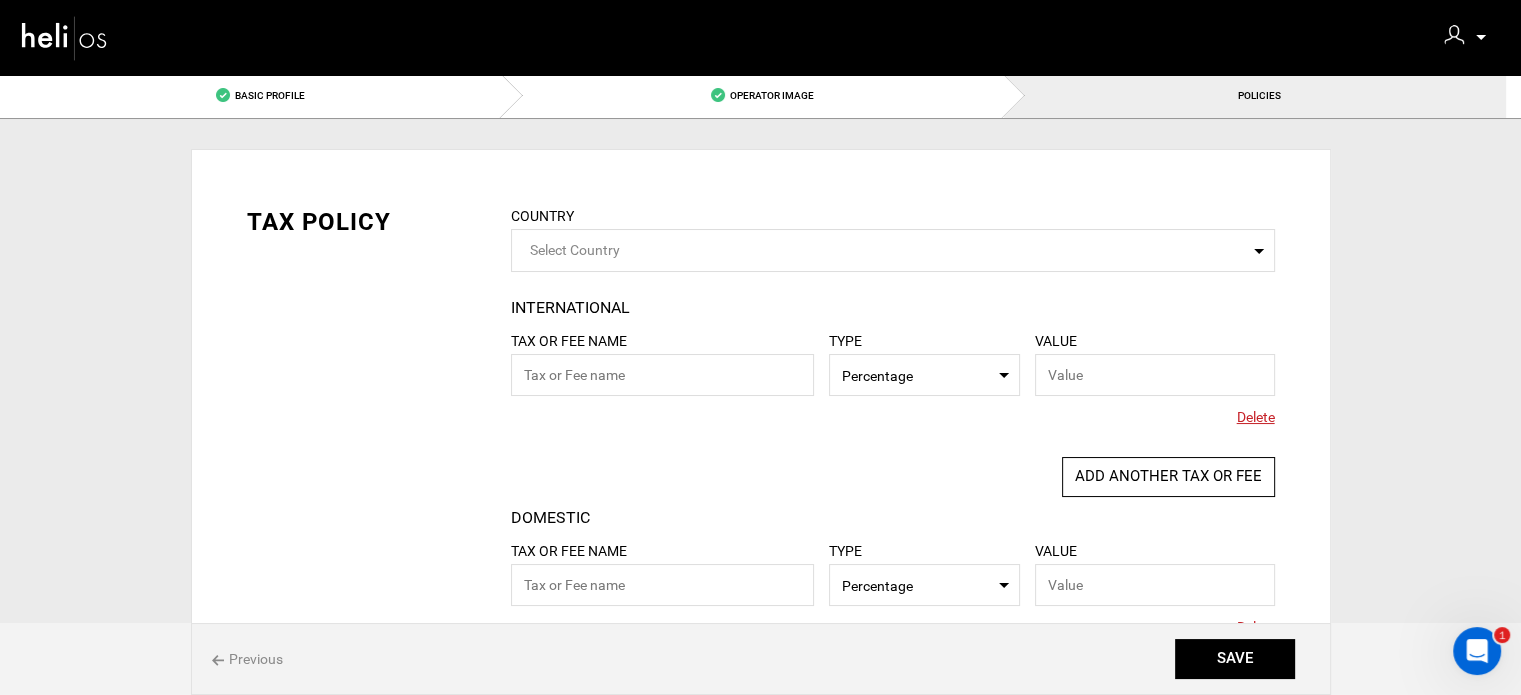 click on "Delete" at bounding box center [1256, 417] 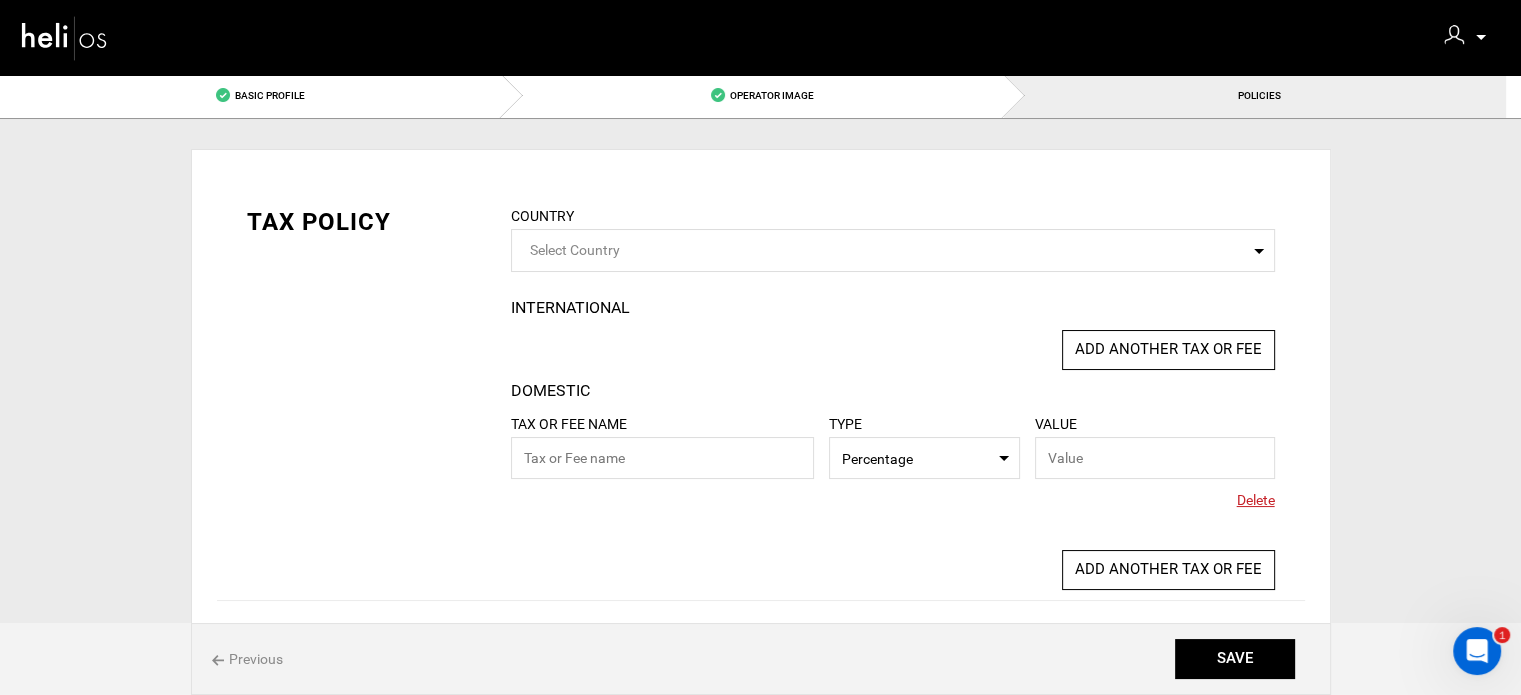 click on "Delete" at bounding box center (1256, 500) 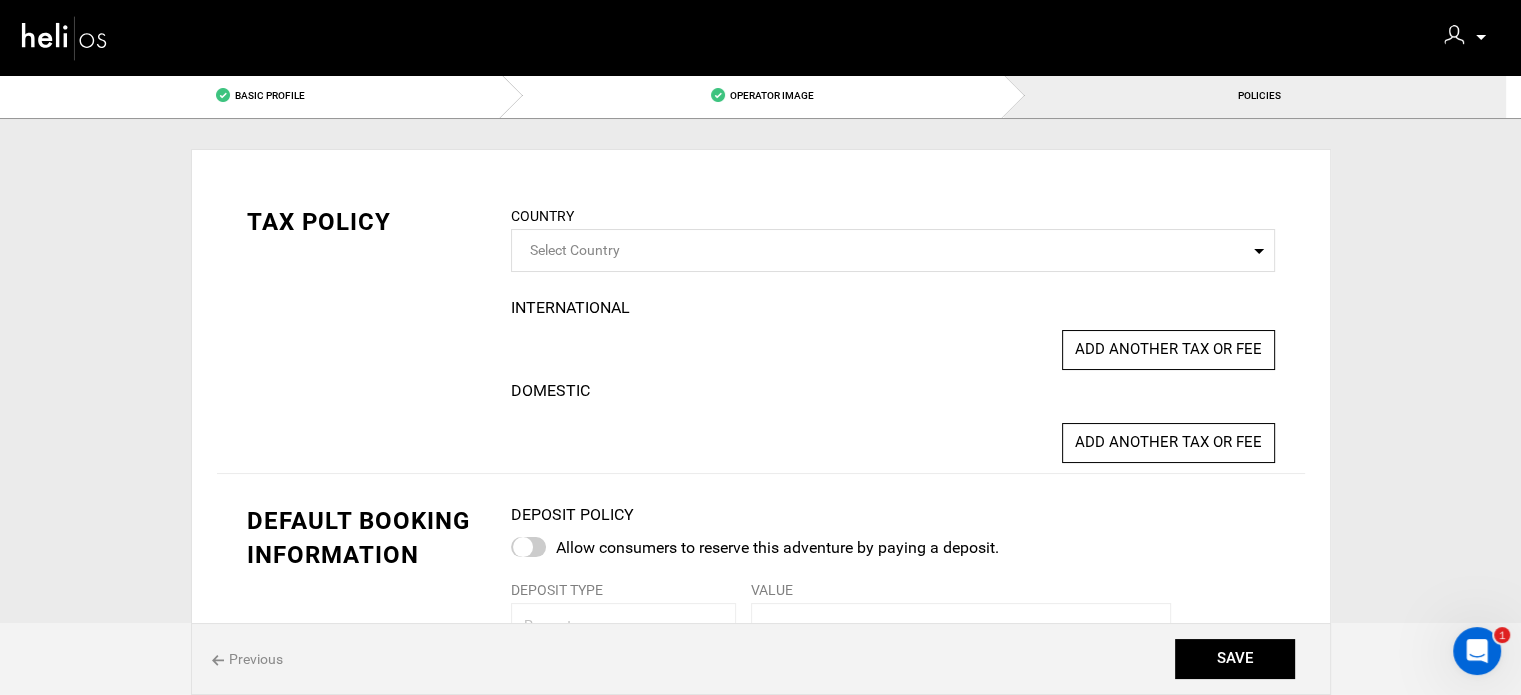 click on "Select Country" at bounding box center [893, 250] 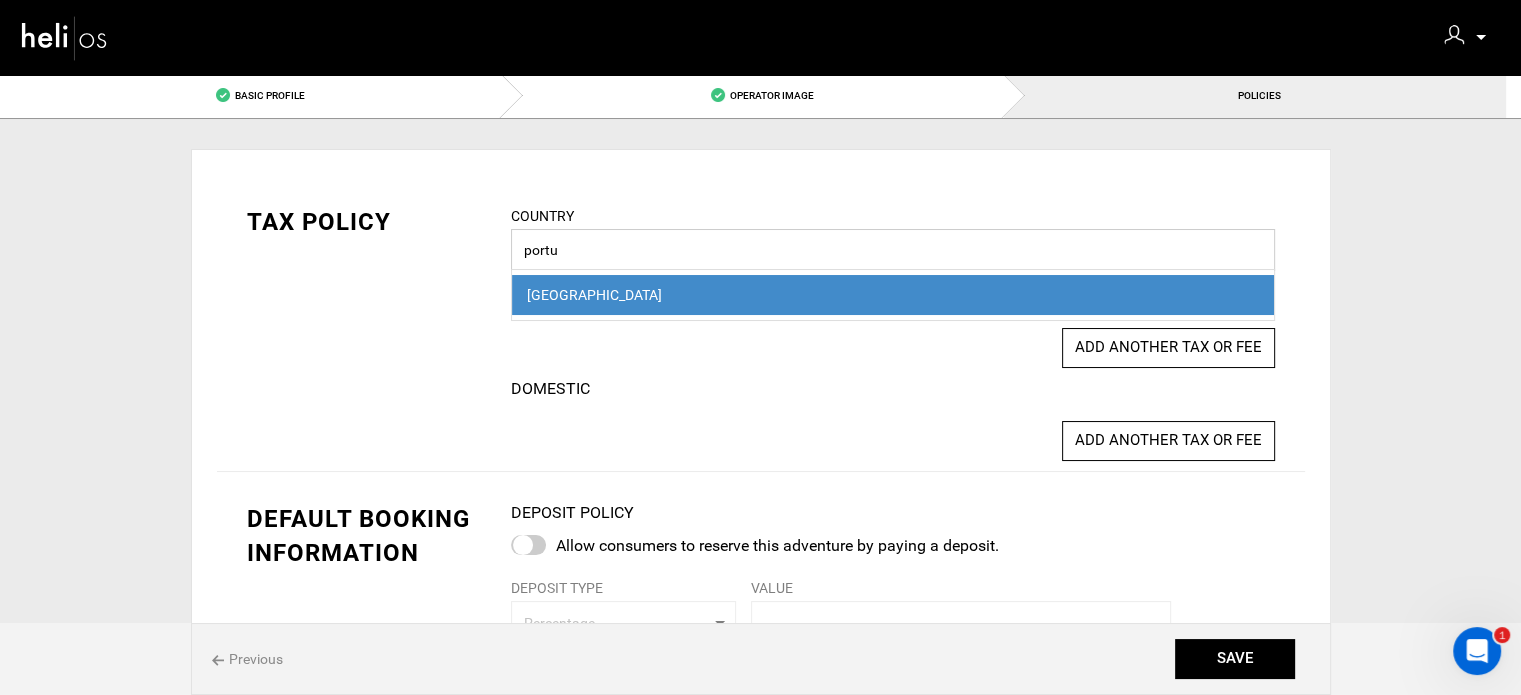 type on "portu" 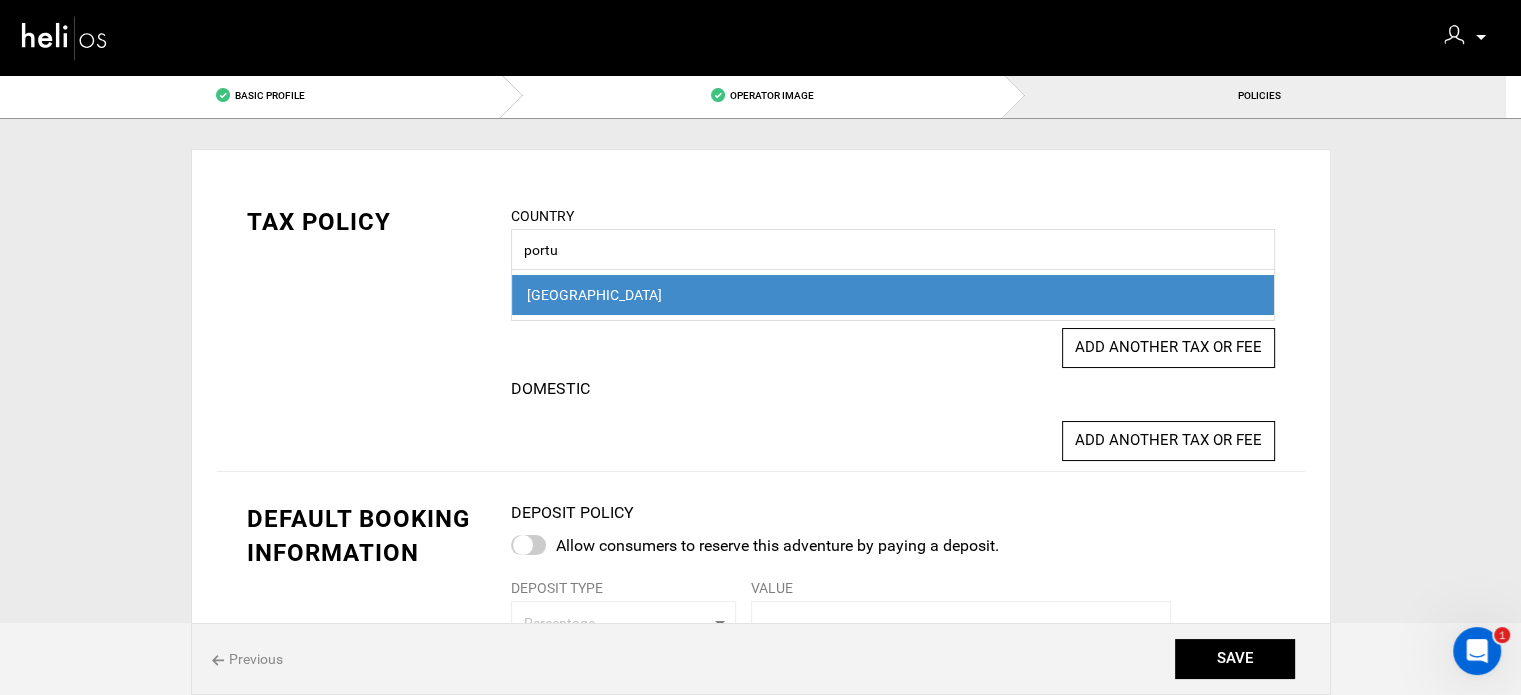 click on "[GEOGRAPHIC_DATA]" at bounding box center [893, 295] 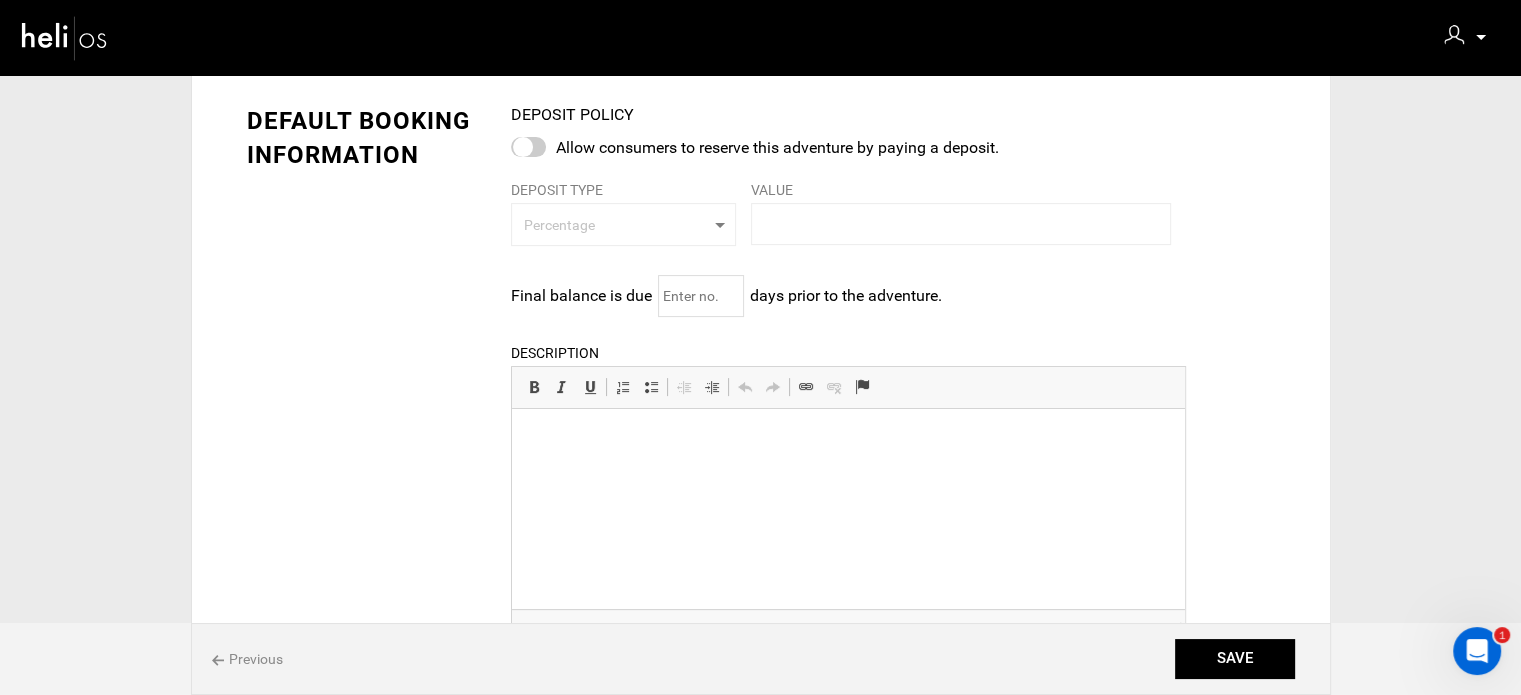 scroll, scrollTop: 700, scrollLeft: 0, axis: vertical 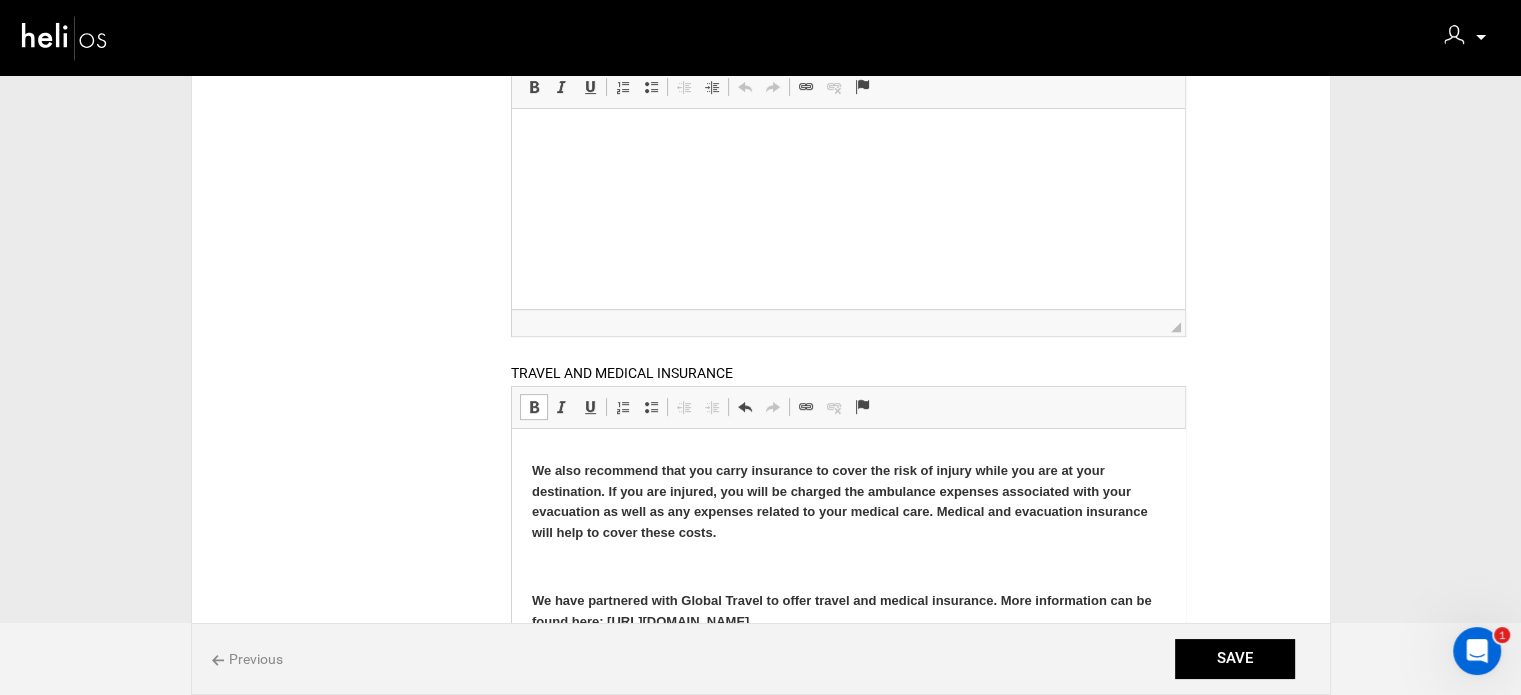 click at bounding box center [848, 567] 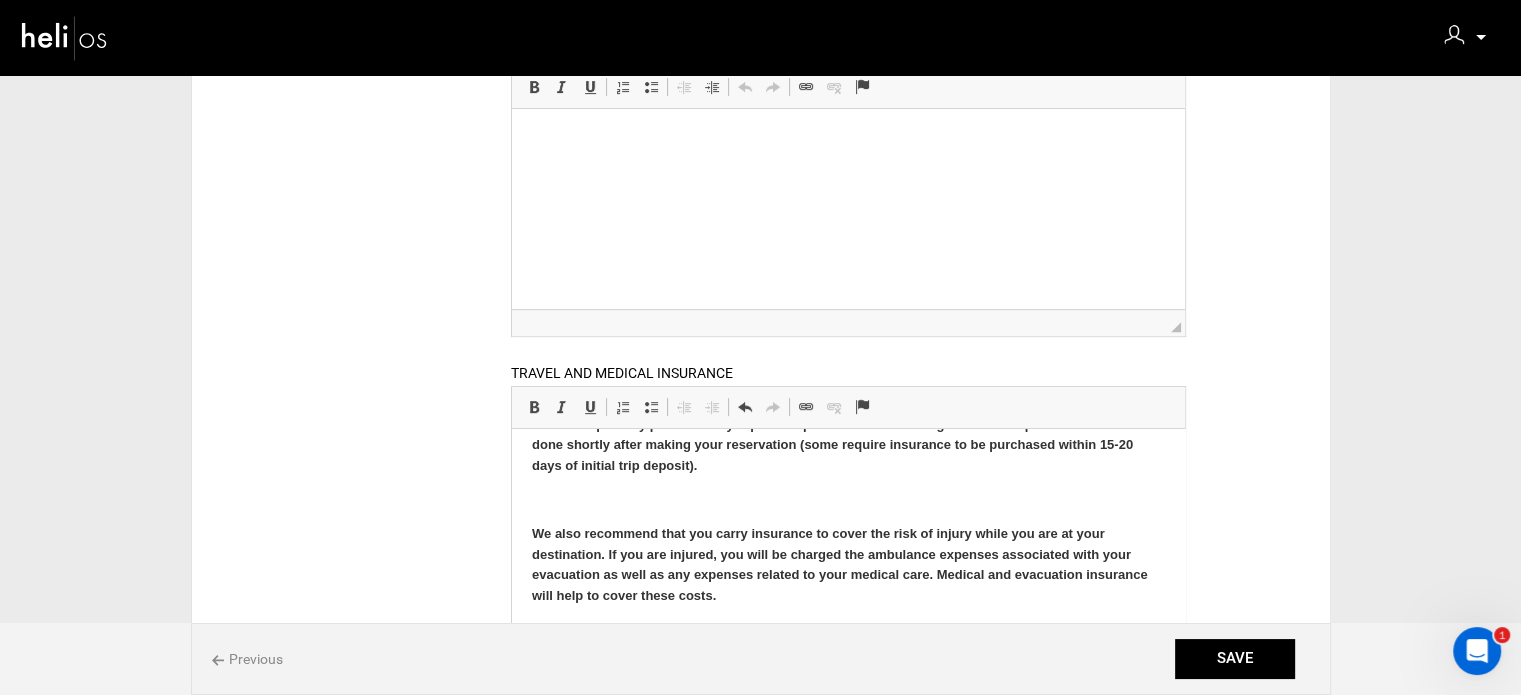 scroll, scrollTop: 28, scrollLeft: 0, axis: vertical 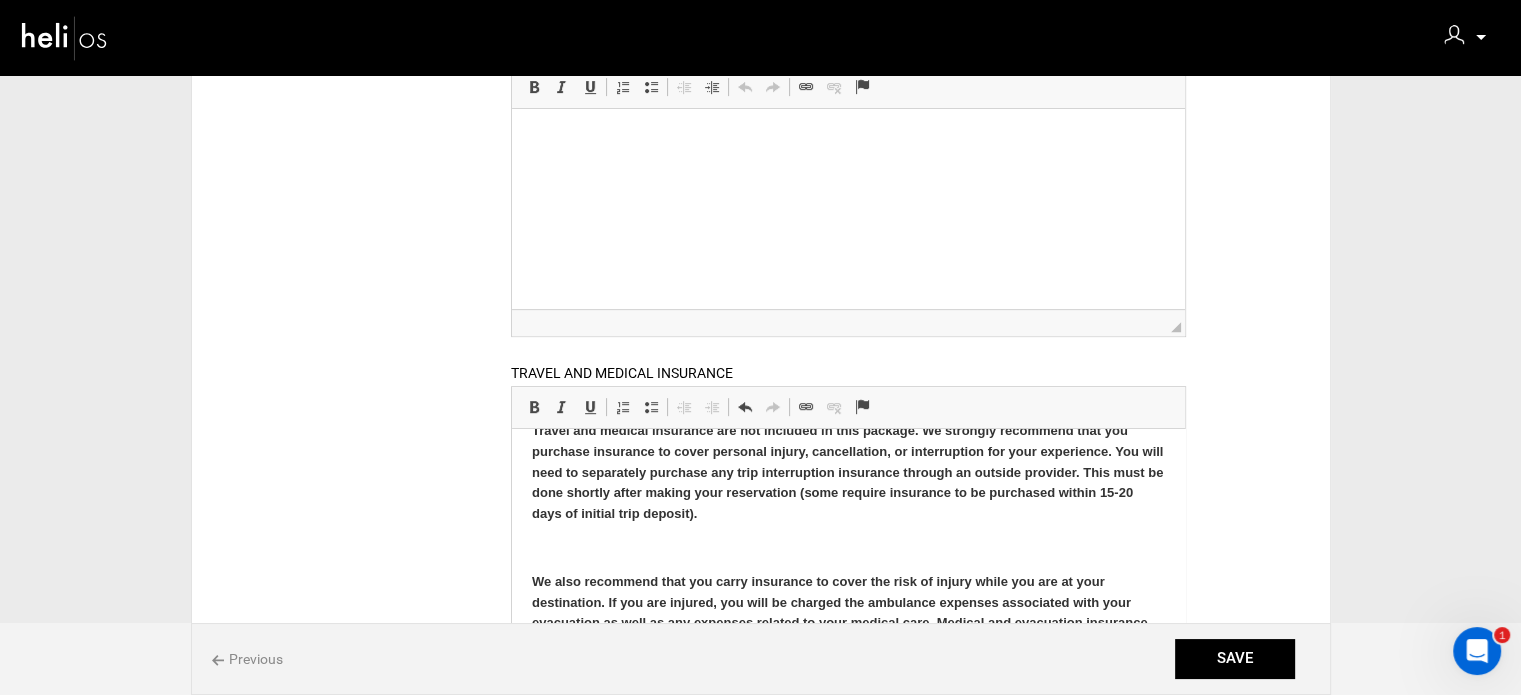 click at bounding box center [848, 548] 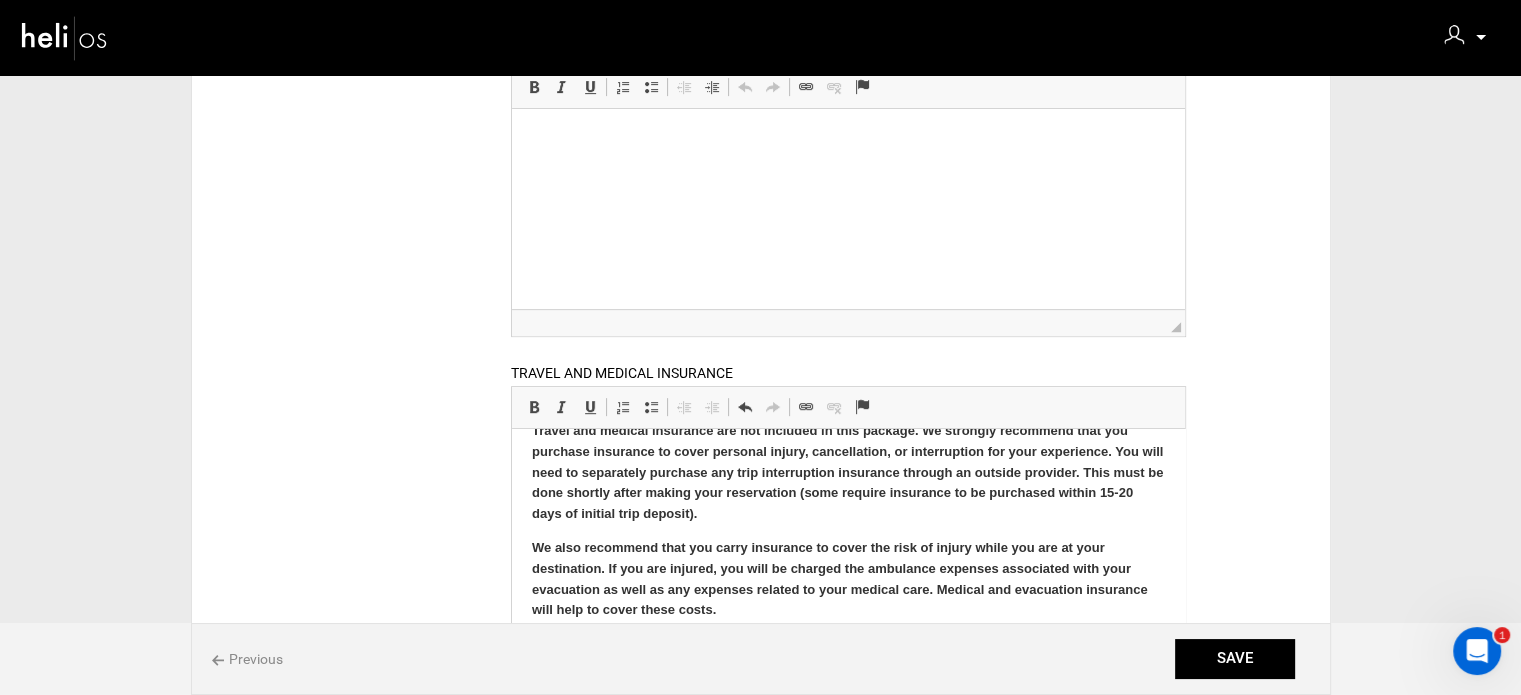 scroll, scrollTop: 0, scrollLeft: 0, axis: both 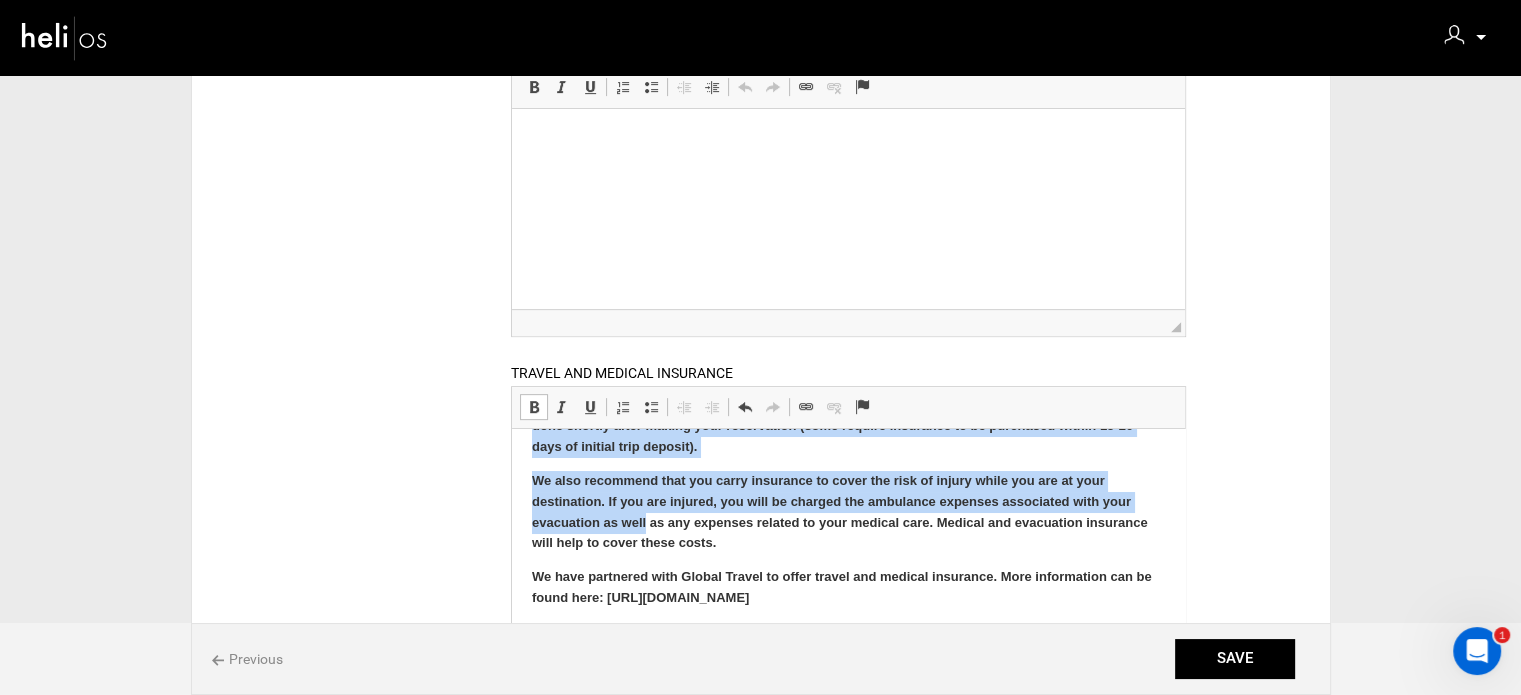 drag, startPoint x: 526, startPoint y: 461, endPoint x: 871, endPoint y: 645, distance: 391 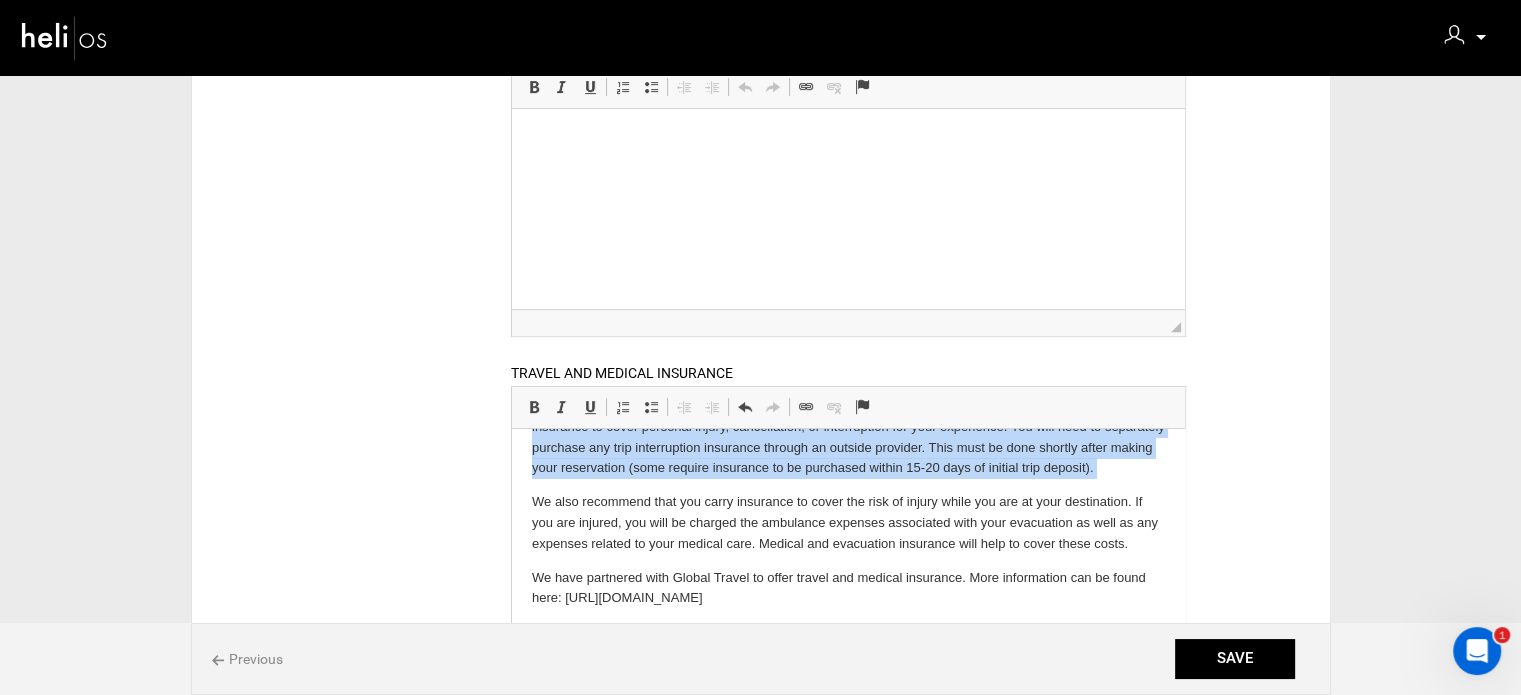 click on "We have partnered with Global Travel to offer travel and medical insurance. More information can be found here: [URL][DOMAIN_NAME]" at bounding box center [848, 589] 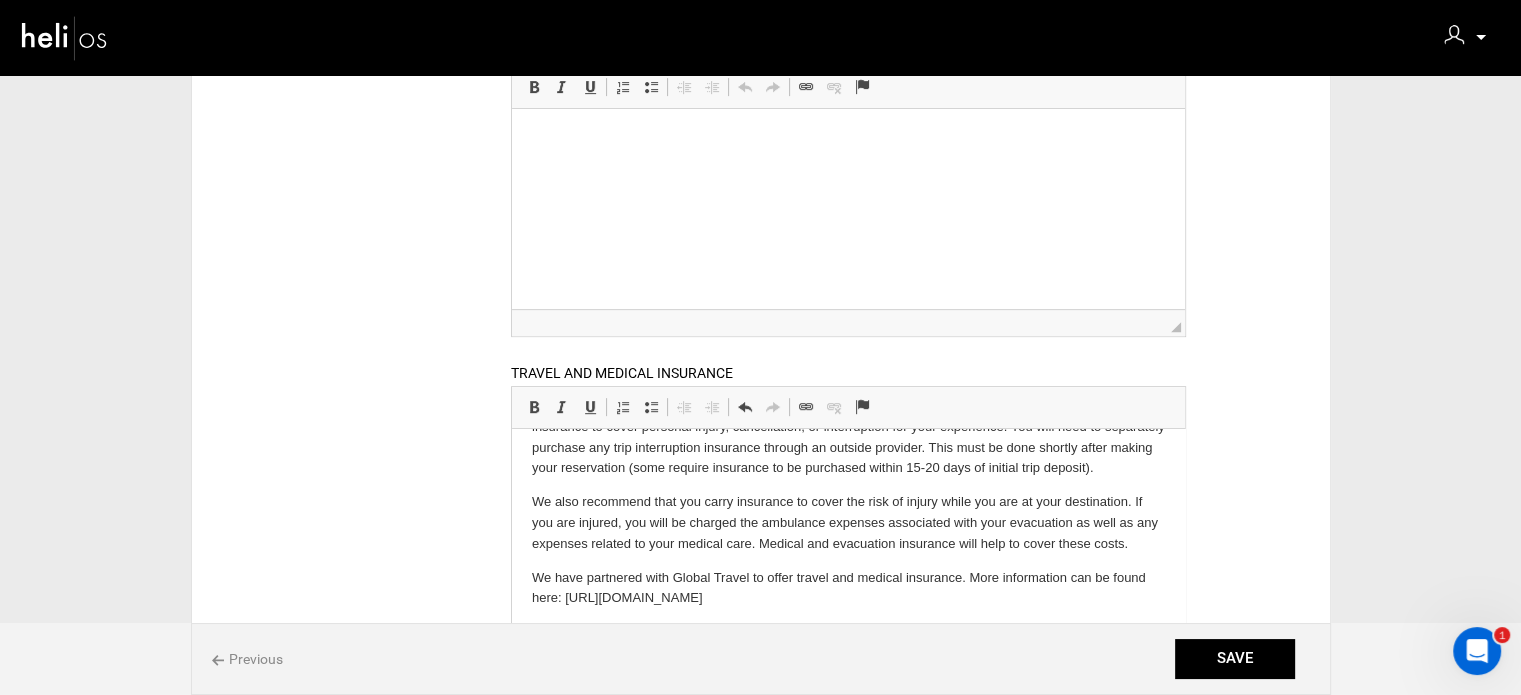 scroll, scrollTop: 400, scrollLeft: 0, axis: vertical 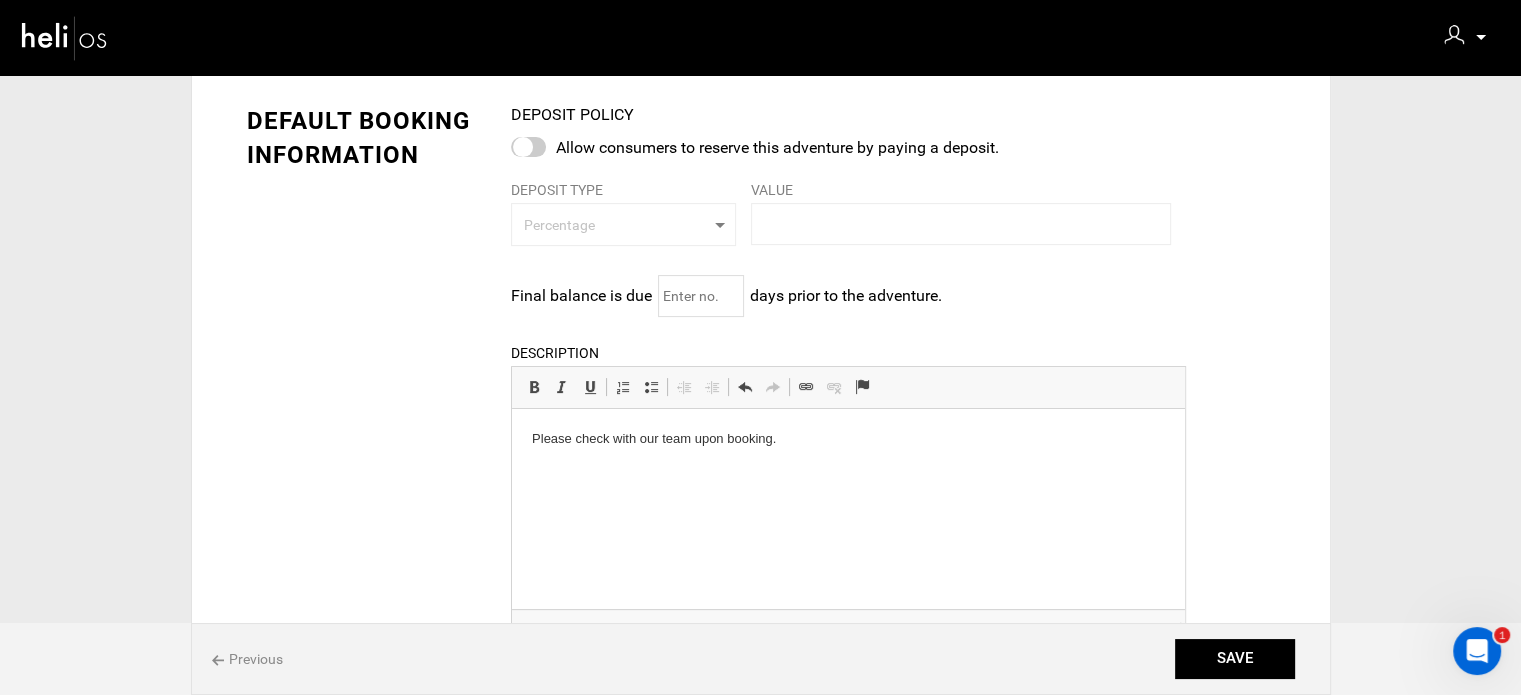 type 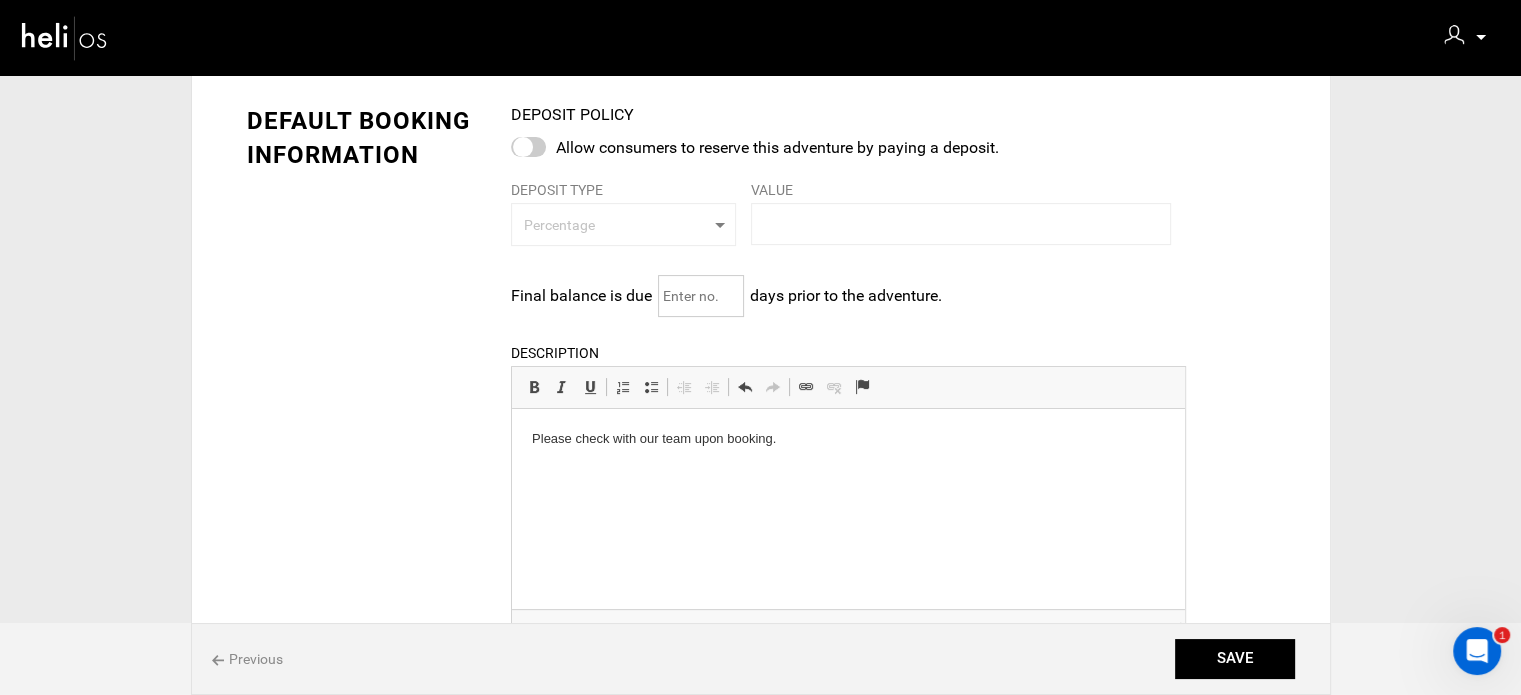 click at bounding box center (701, 296) 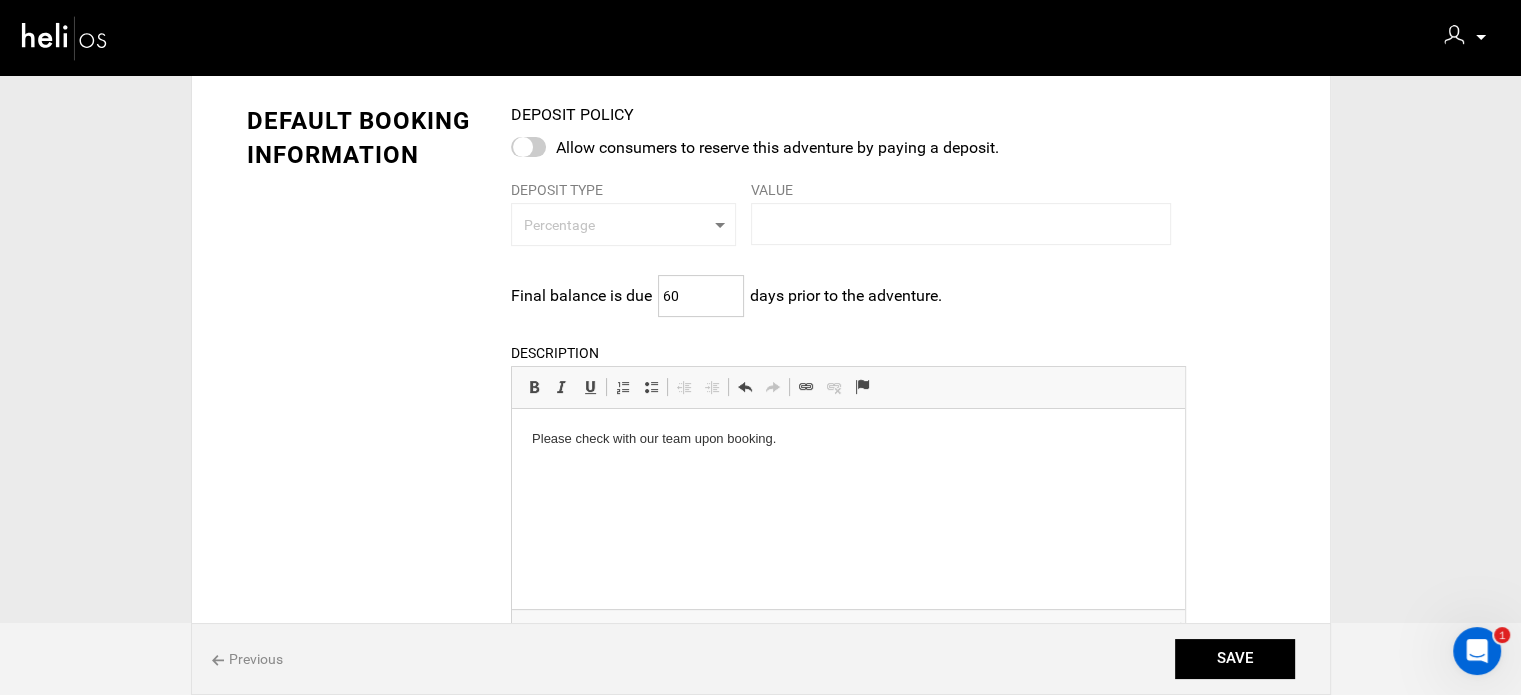 type on "60" 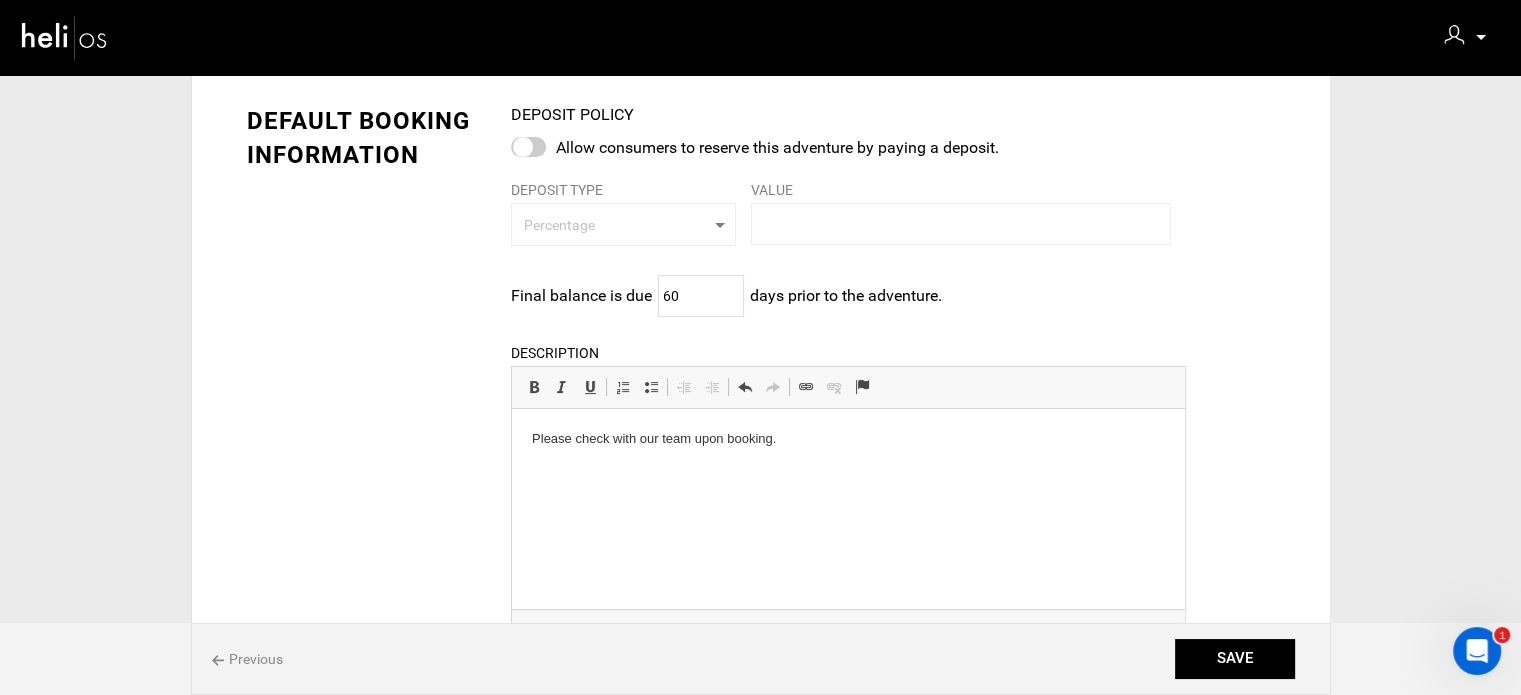 click on "Final balance is due
60
days prior to the adventure.
Please enter minimum number of days." at bounding box center [848, 296] 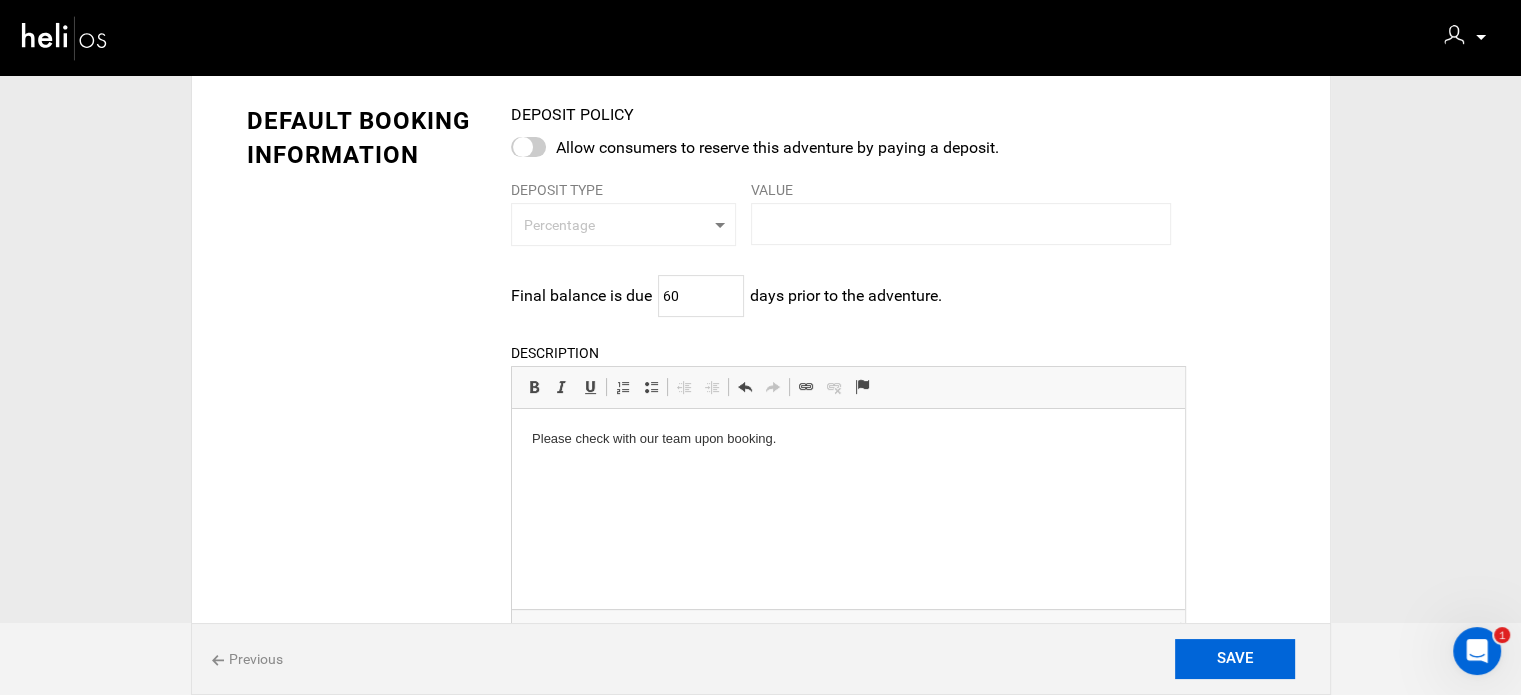 click on "SAVE & EXIT" at bounding box center (1235, 659) 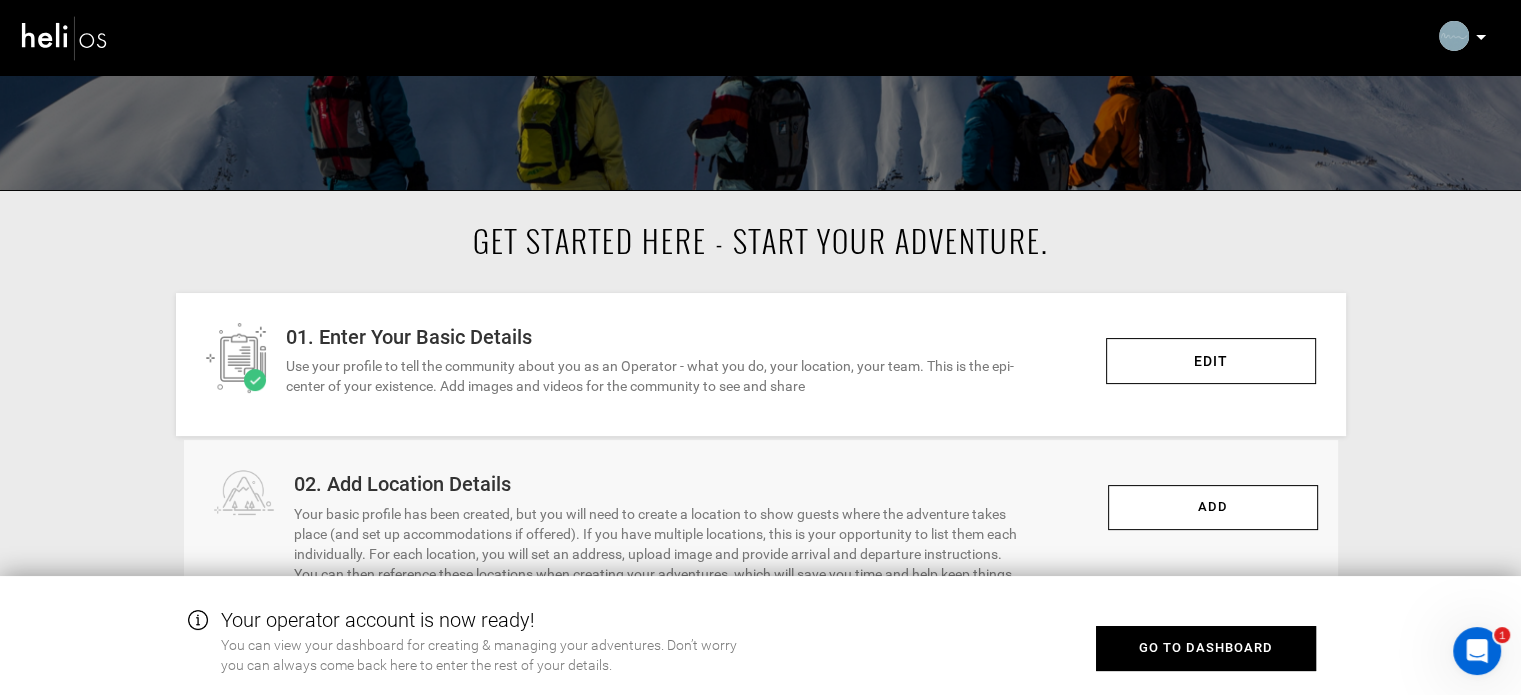 scroll, scrollTop: 0, scrollLeft: 0, axis: both 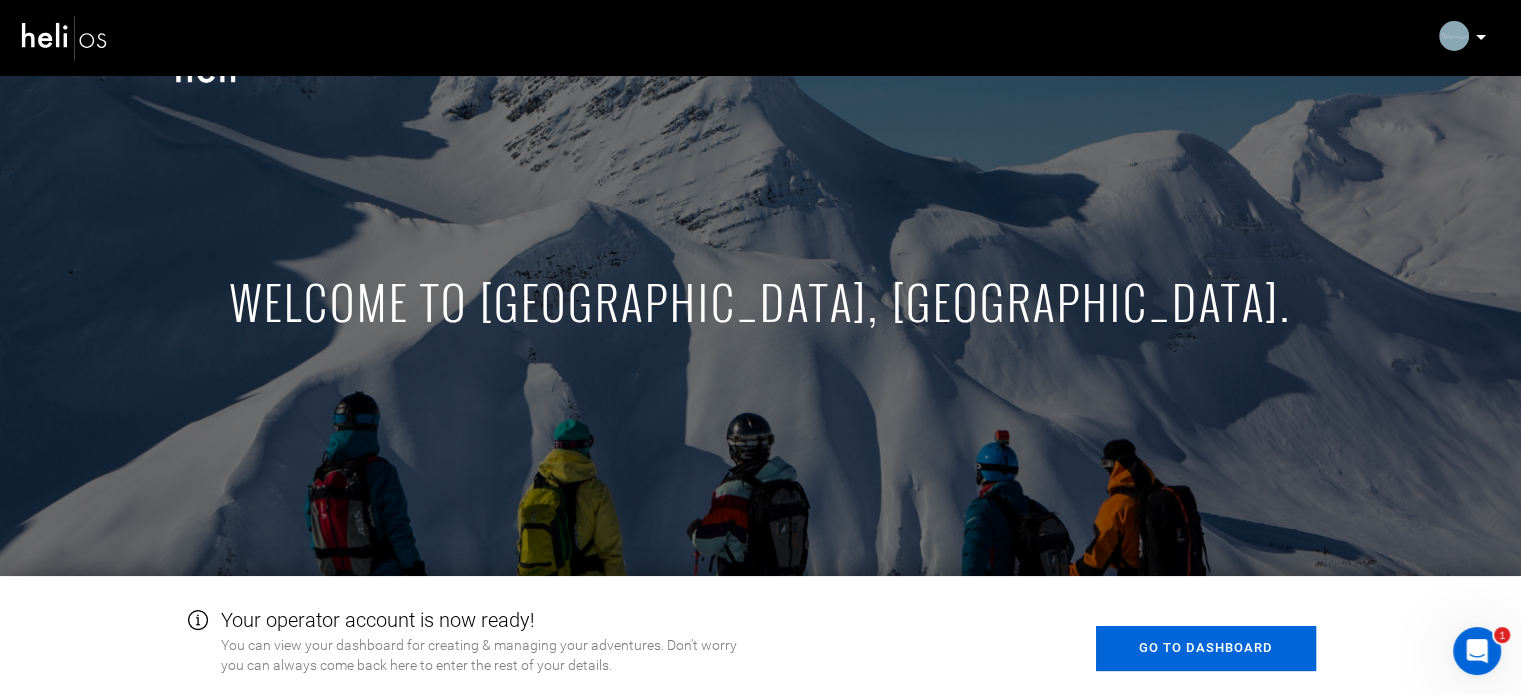 click on "Go to Dashboard" at bounding box center (1206, 648) 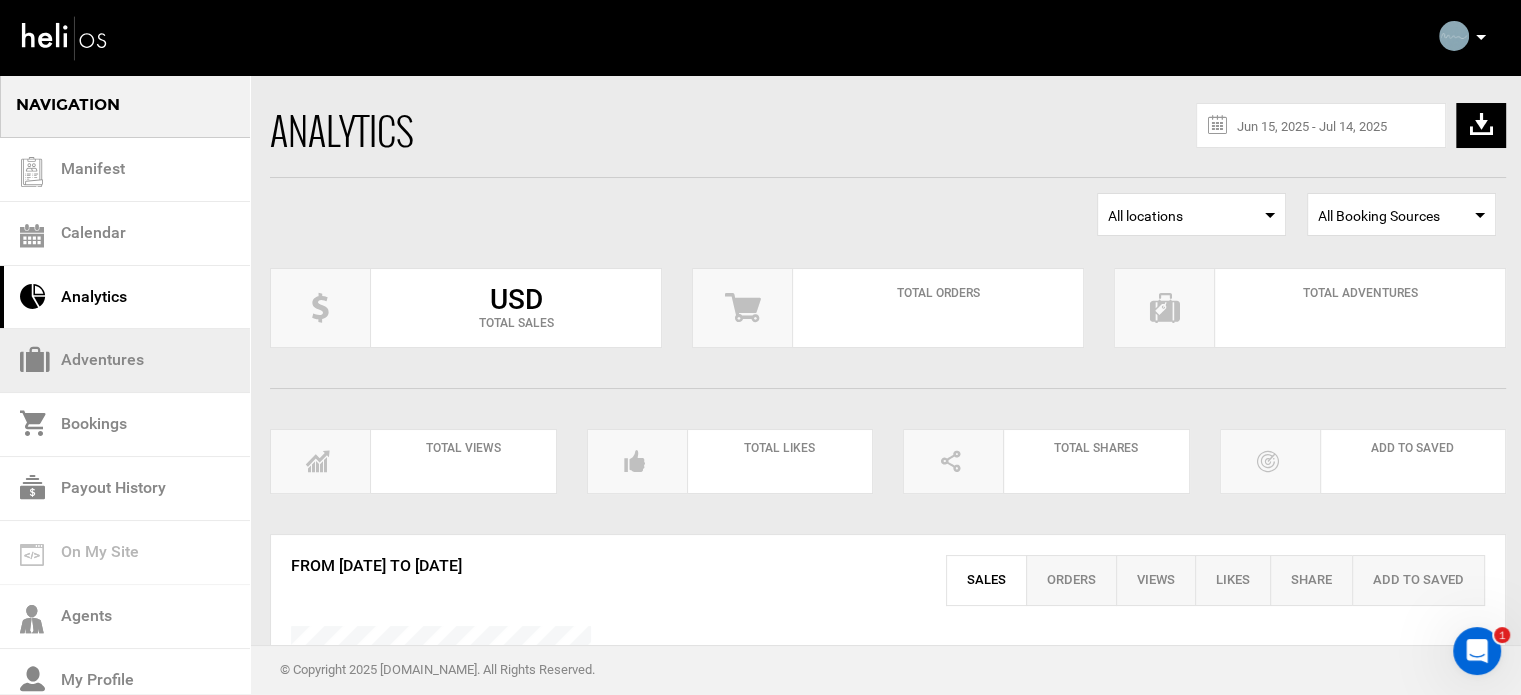 click on "Adventures" at bounding box center [125, 361] 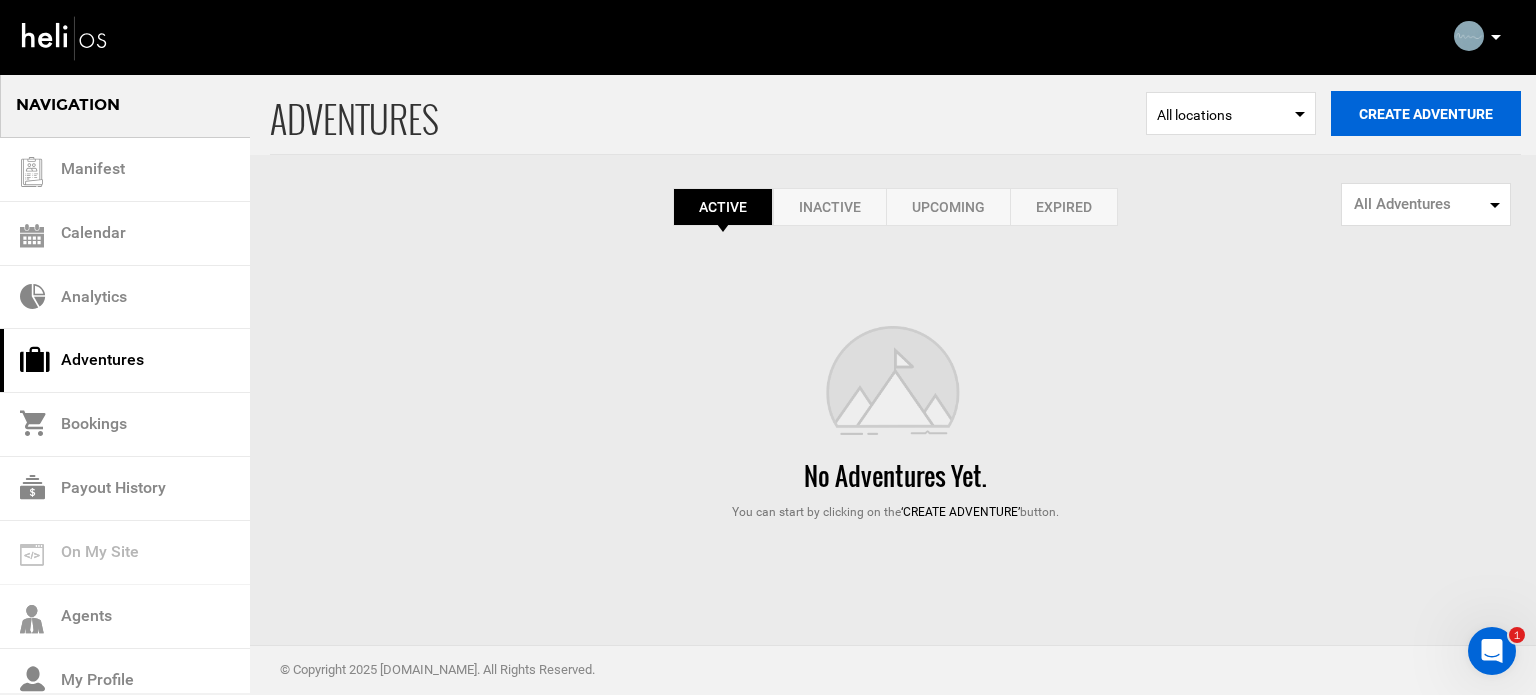 click on "Create Adventure" at bounding box center (1426, 113) 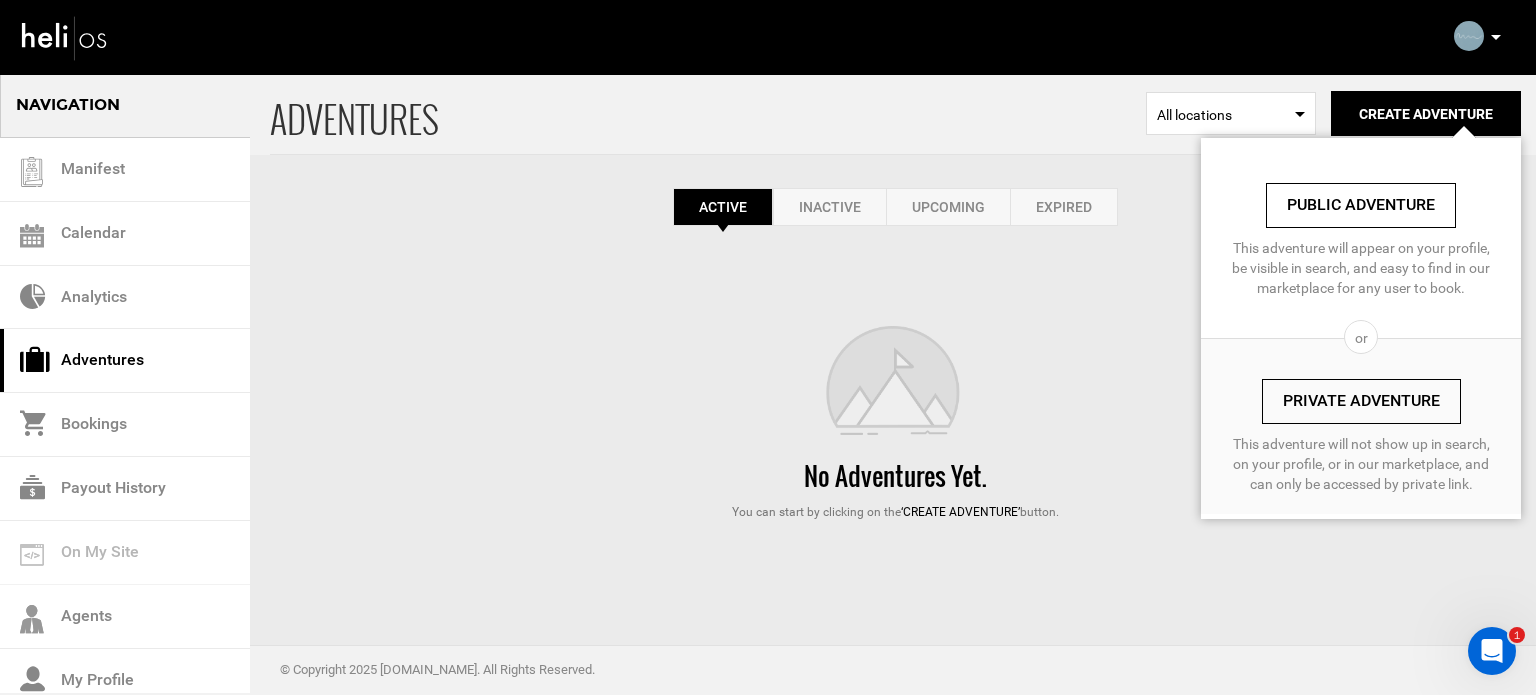 click on "Private Adventure" at bounding box center (1361, 401) 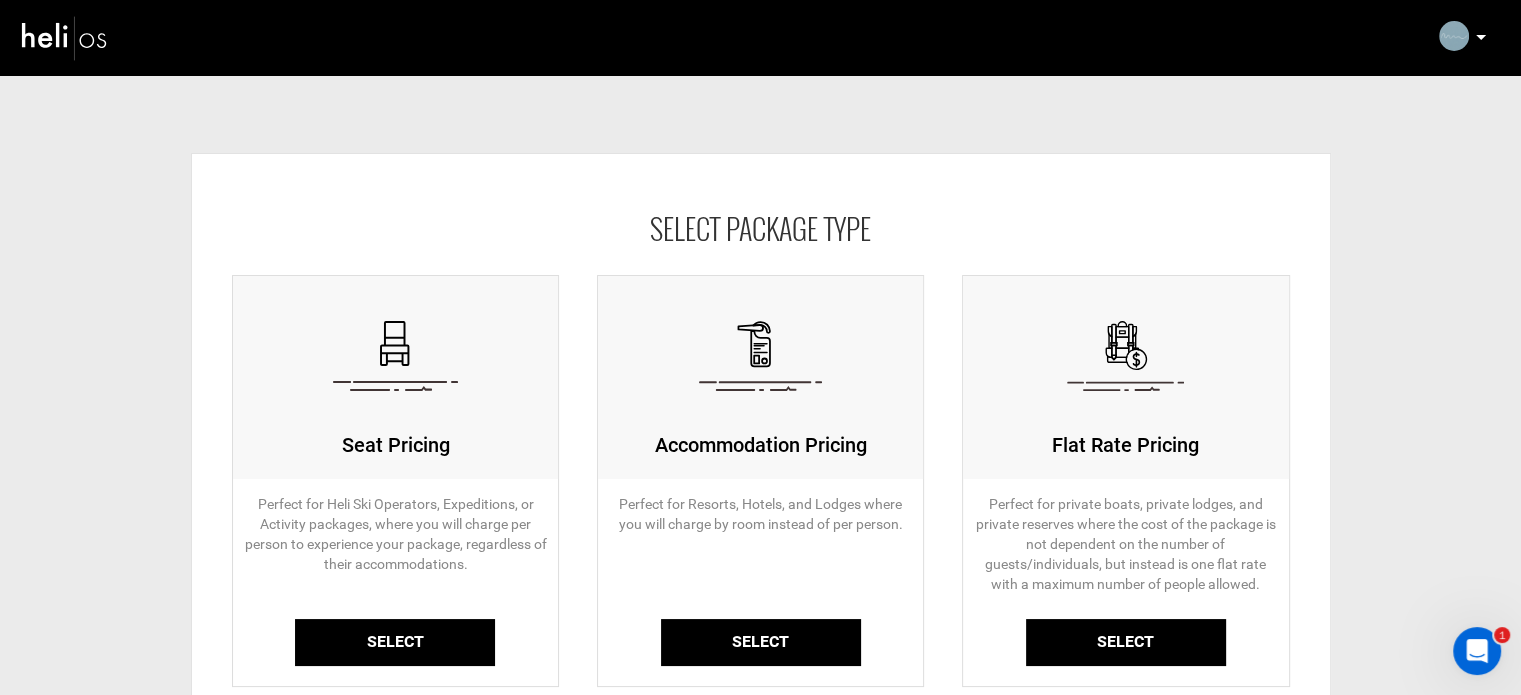 click on "Select" at bounding box center (395, 642) 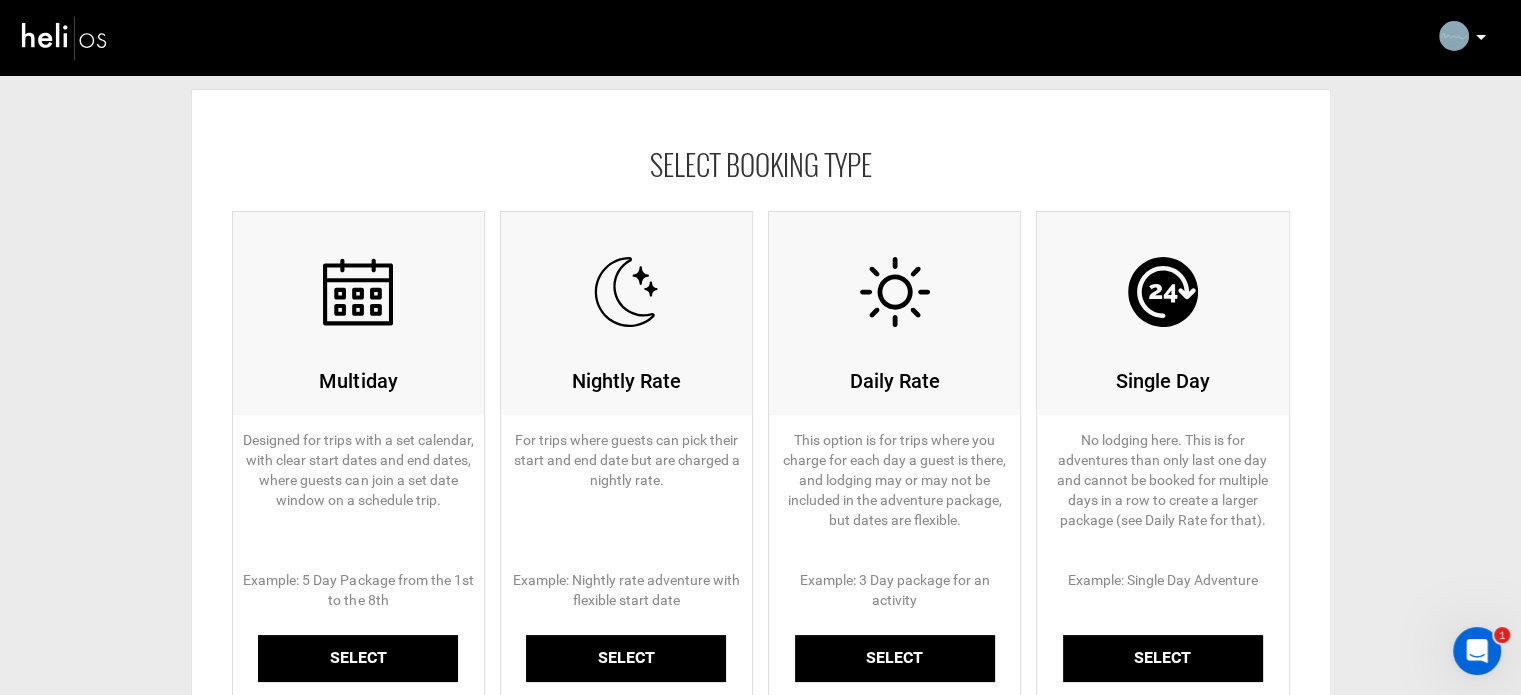 scroll, scrollTop: 100, scrollLeft: 0, axis: vertical 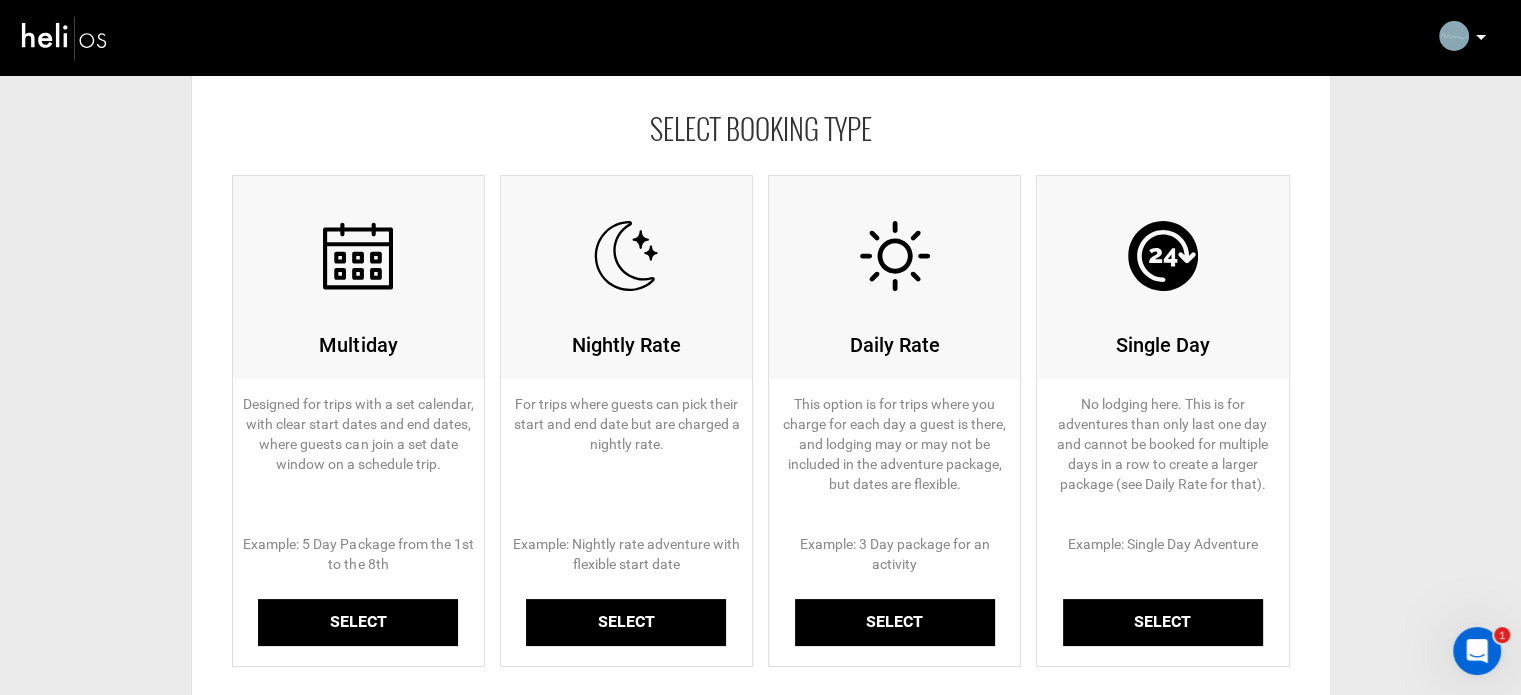 click on "Select" at bounding box center (358, 622) 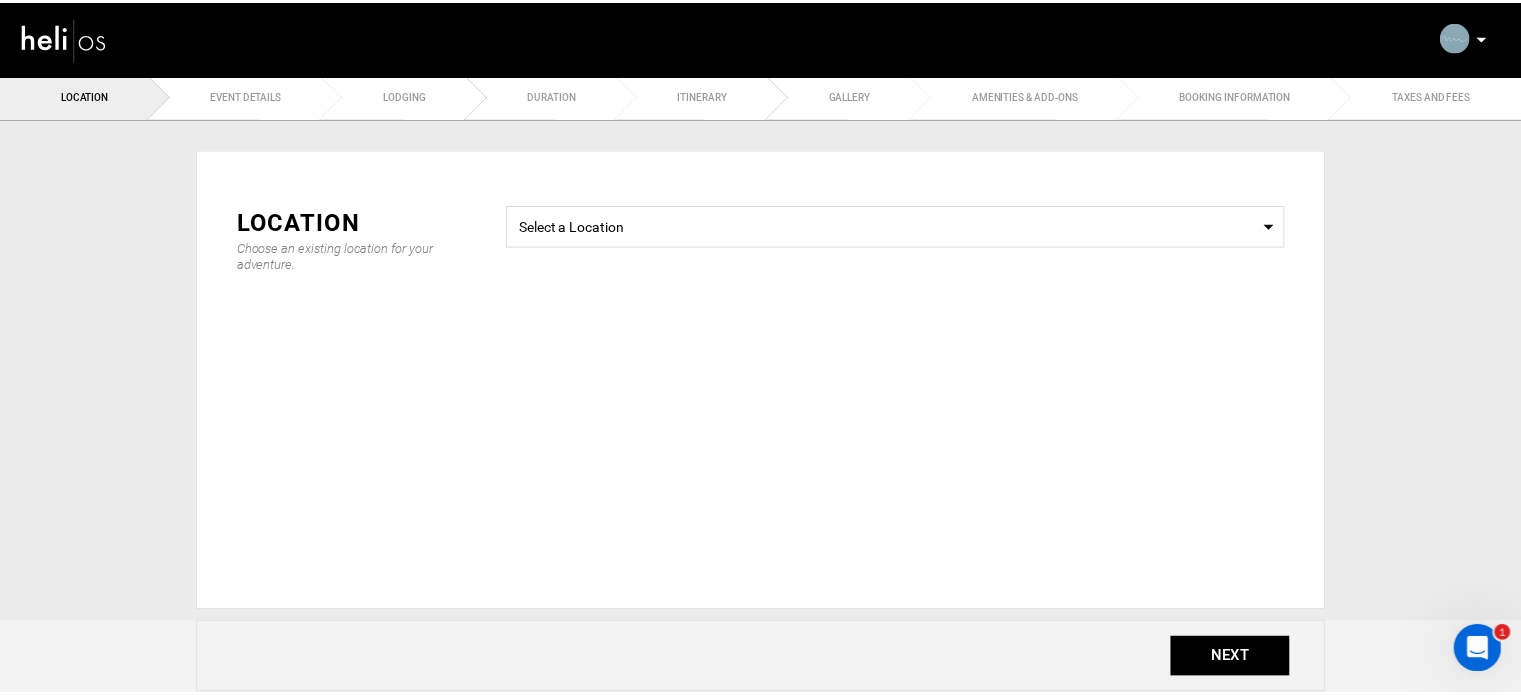 scroll, scrollTop: 0, scrollLeft: 0, axis: both 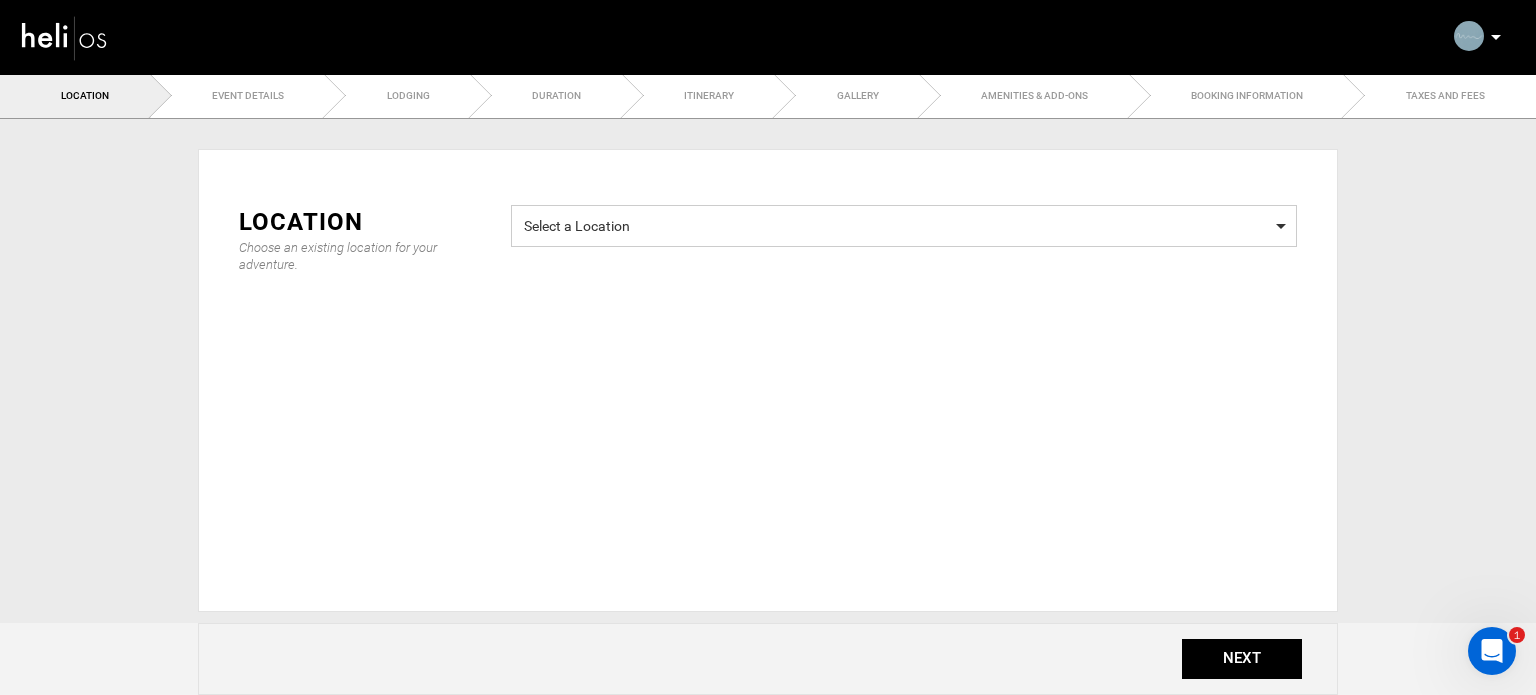 click on "Select a Location   Select a Location" at bounding box center (904, 226) 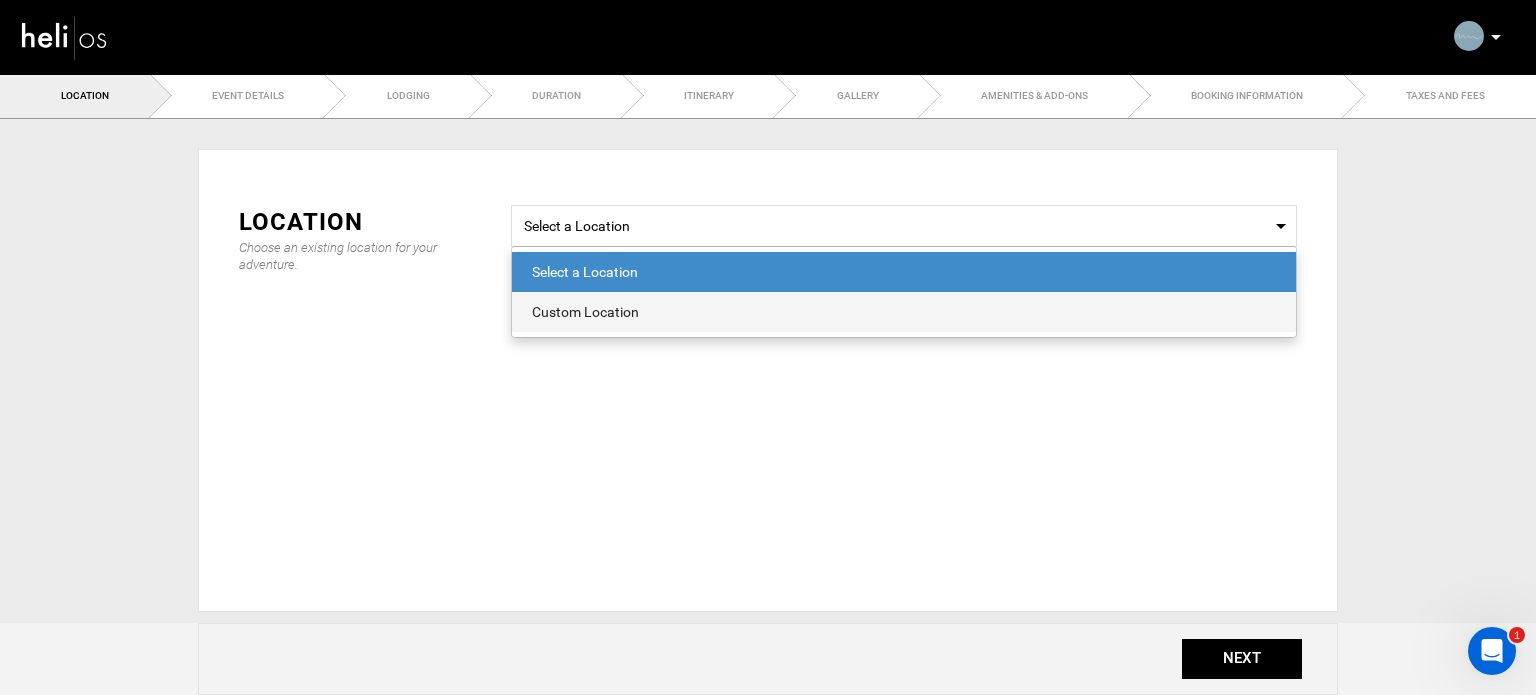 click on "Custom Location" at bounding box center (904, 312) 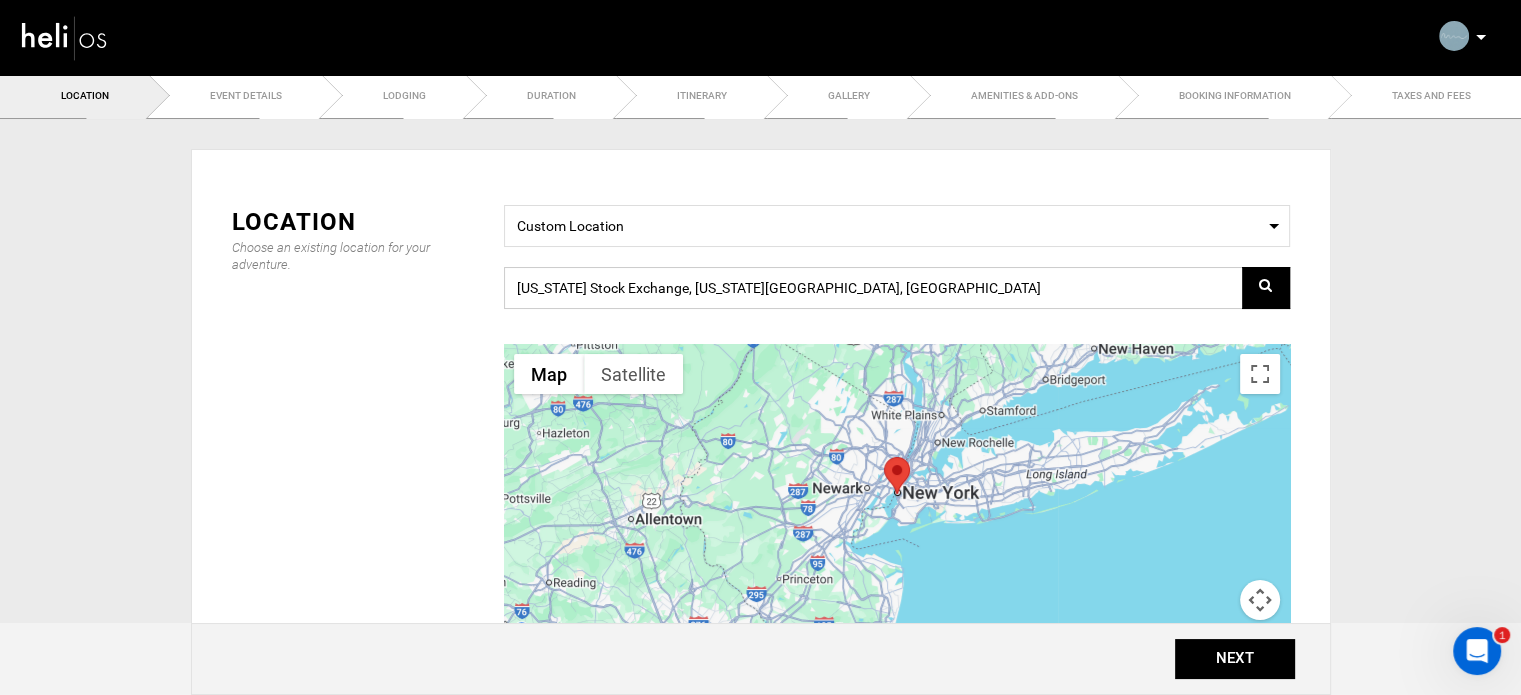 click on "[US_STATE] Stock Exchange, [US_STATE][GEOGRAPHIC_DATA], [GEOGRAPHIC_DATA]" at bounding box center (897, 288) 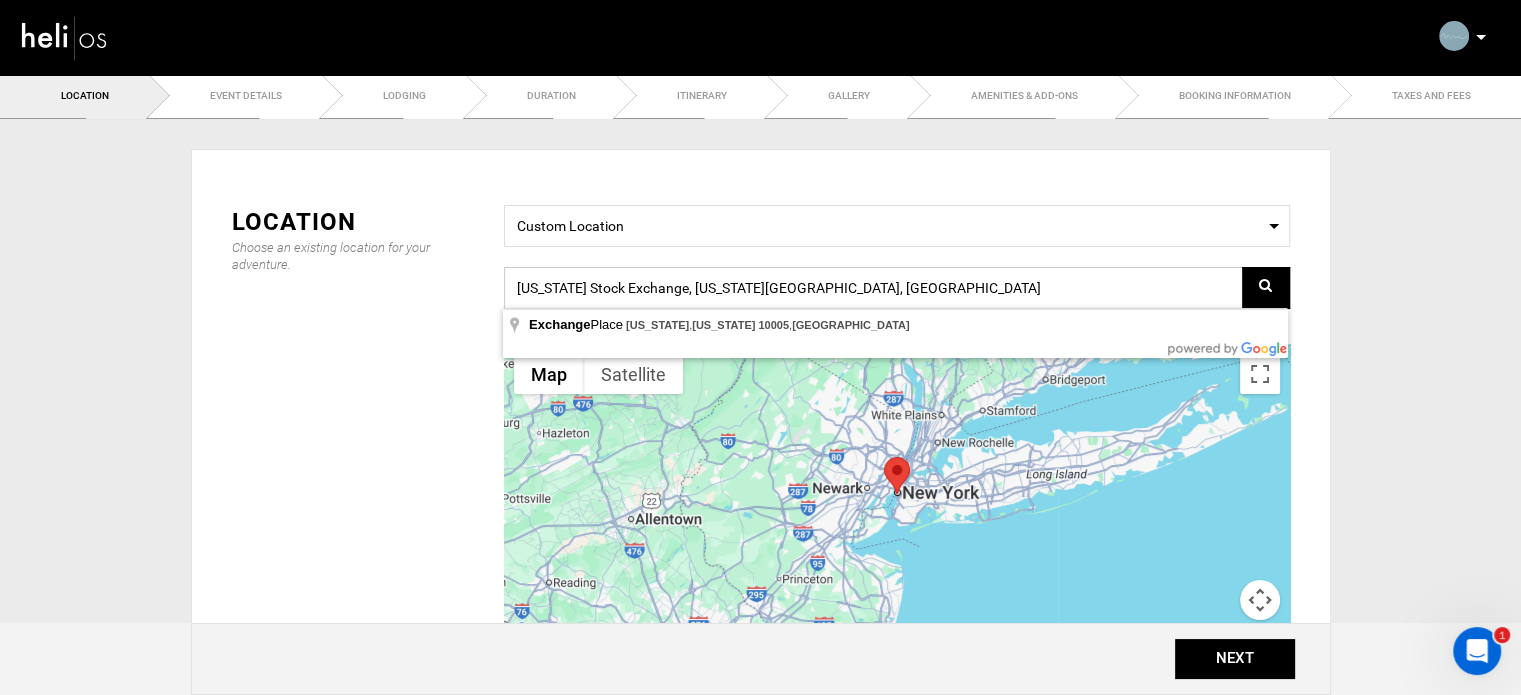 paste on "2H5V+P2 [PERSON_NAME], [GEOGRAPHIC_DATA]" 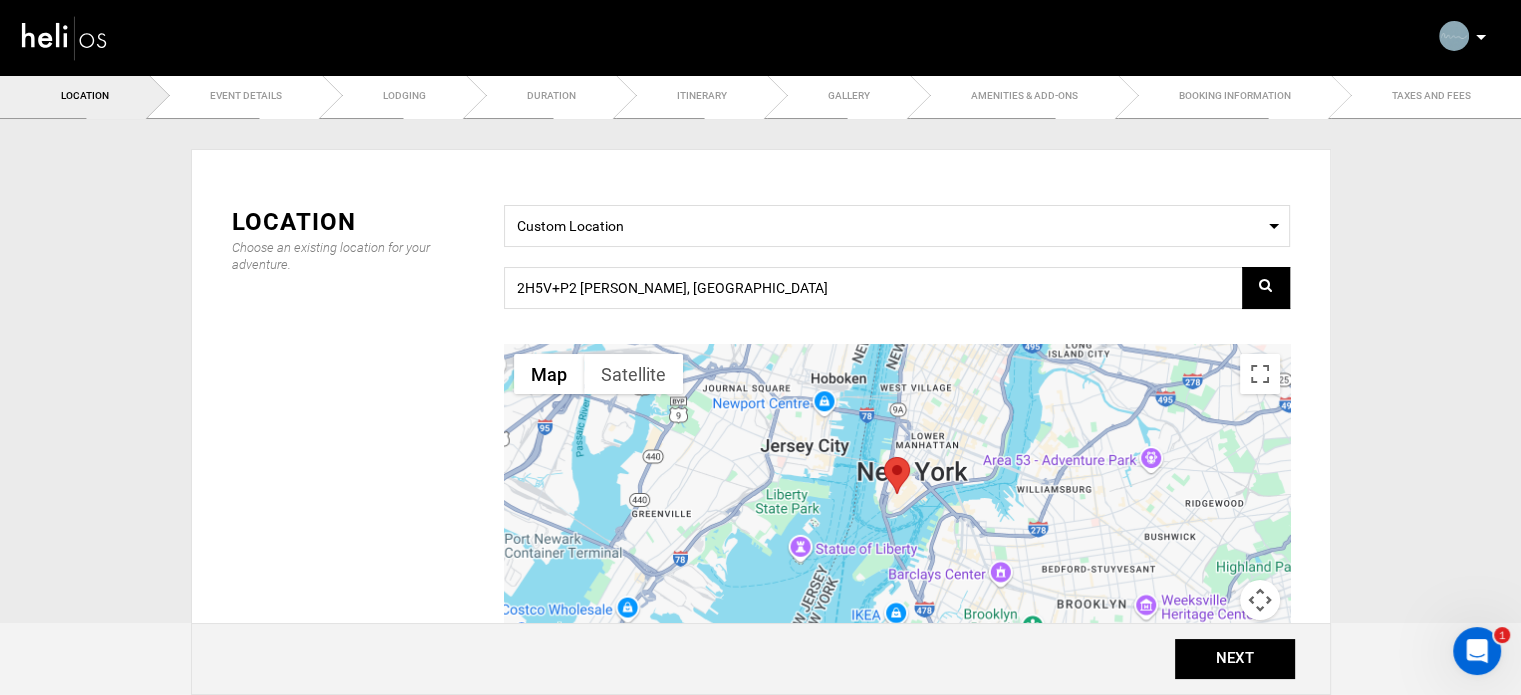 type on "2H5V+P2, 2640 [PERSON_NAME], [GEOGRAPHIC_DATA]" 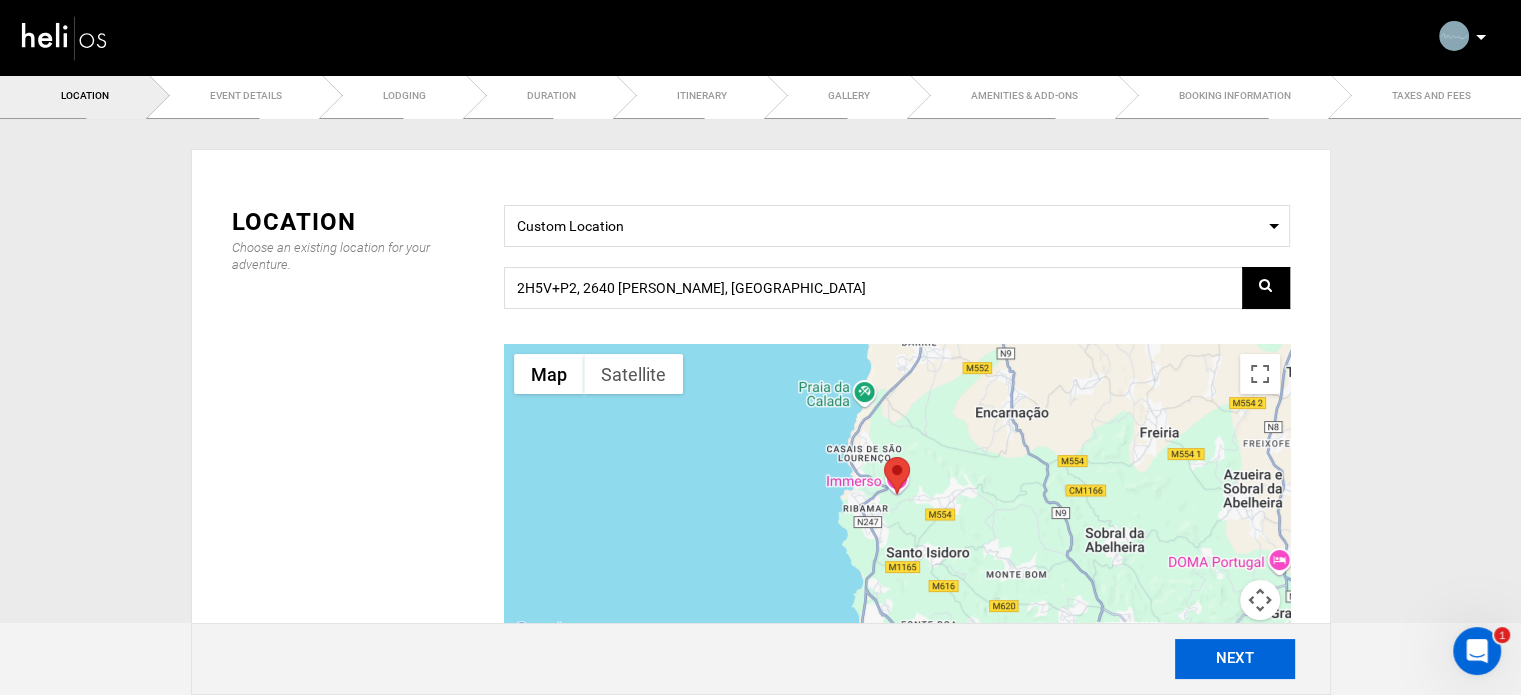 click on "NEXT" at bounding box center (1235, 659) 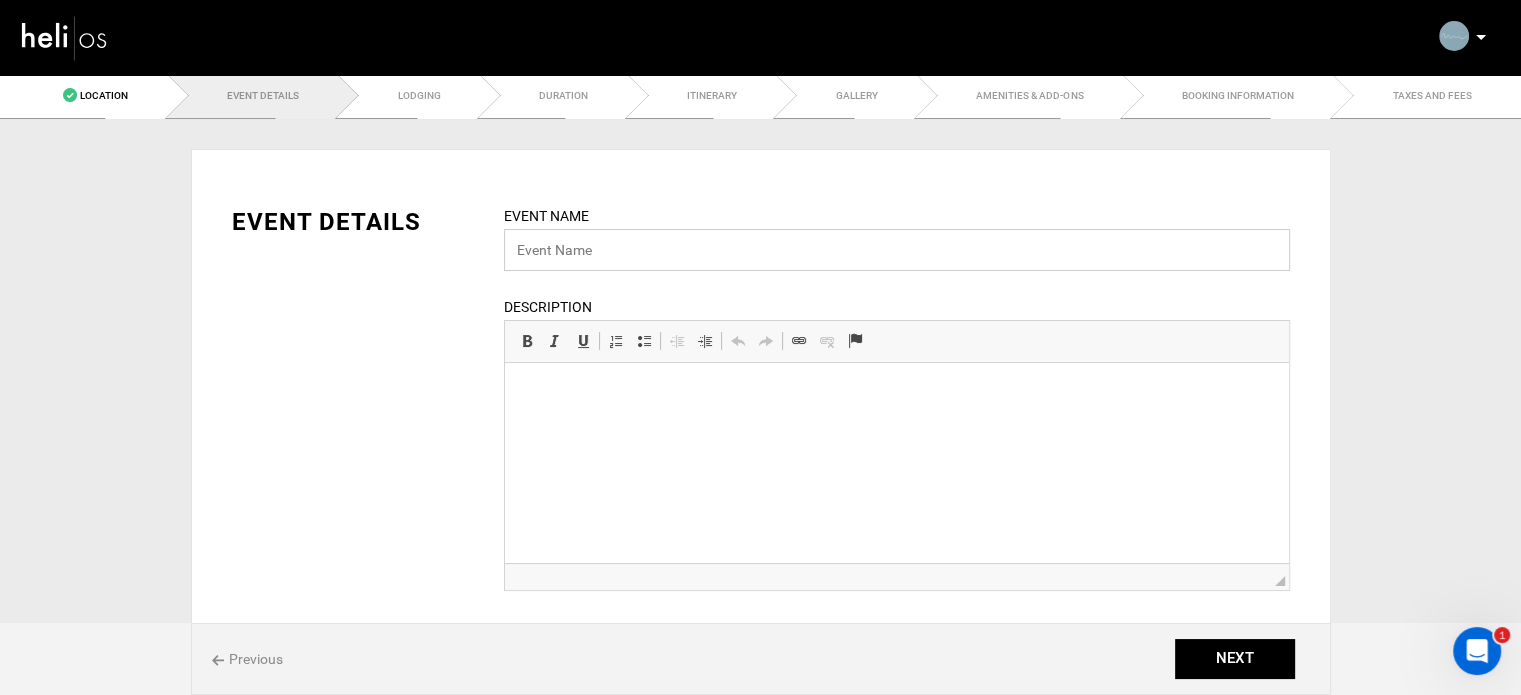 click at bounding box center [897, 250] 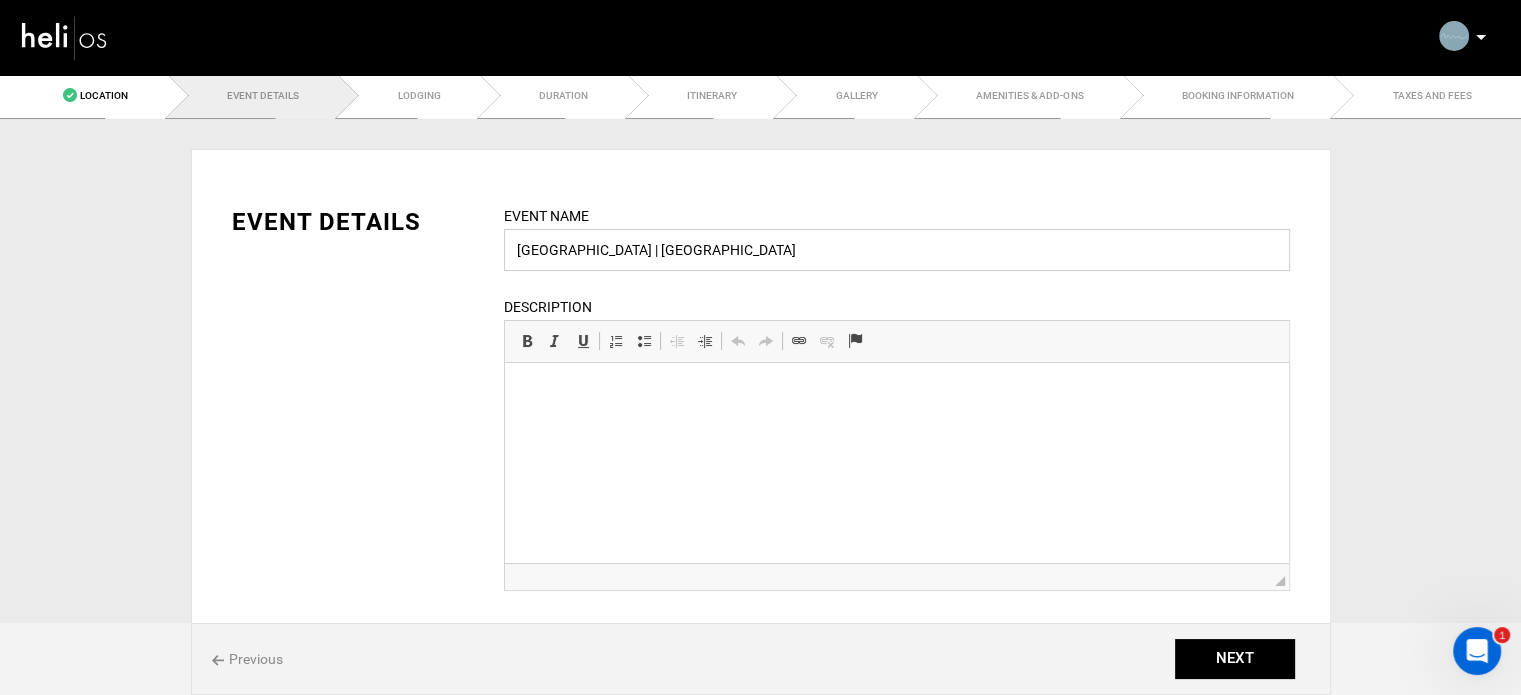 type on "[GEOGRAPHIC_DATA] | [GEOGRAPHIC_DATA]" 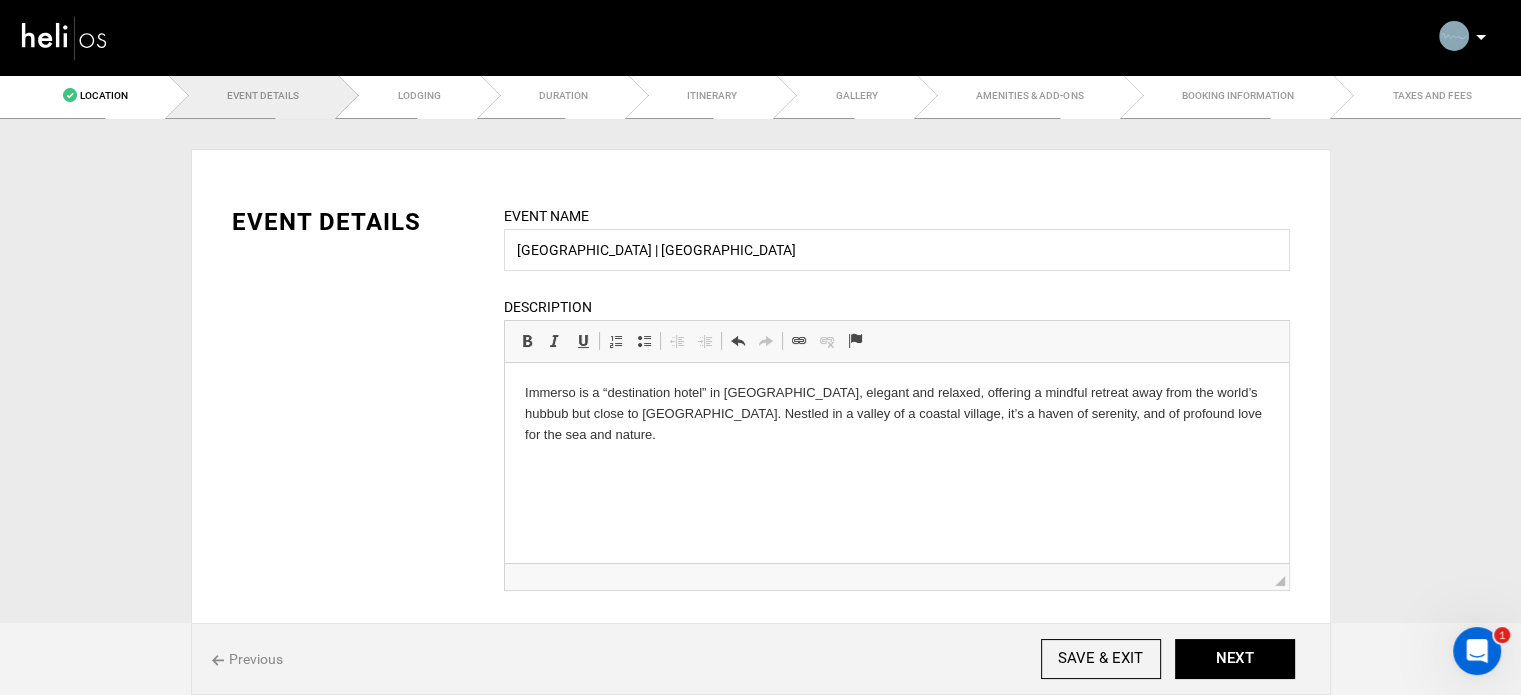 type 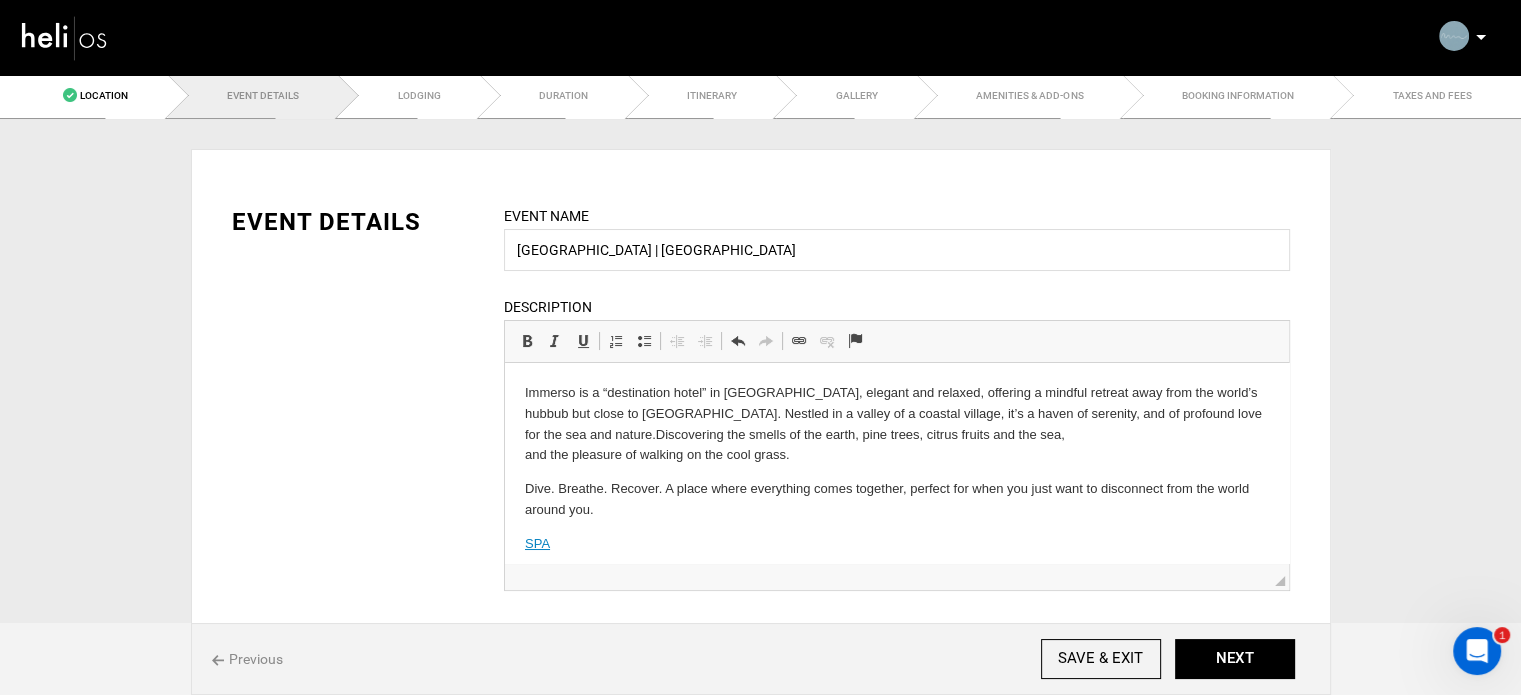 scroll, scrollTop: 177, scrollLeft: 0, axis: vertical 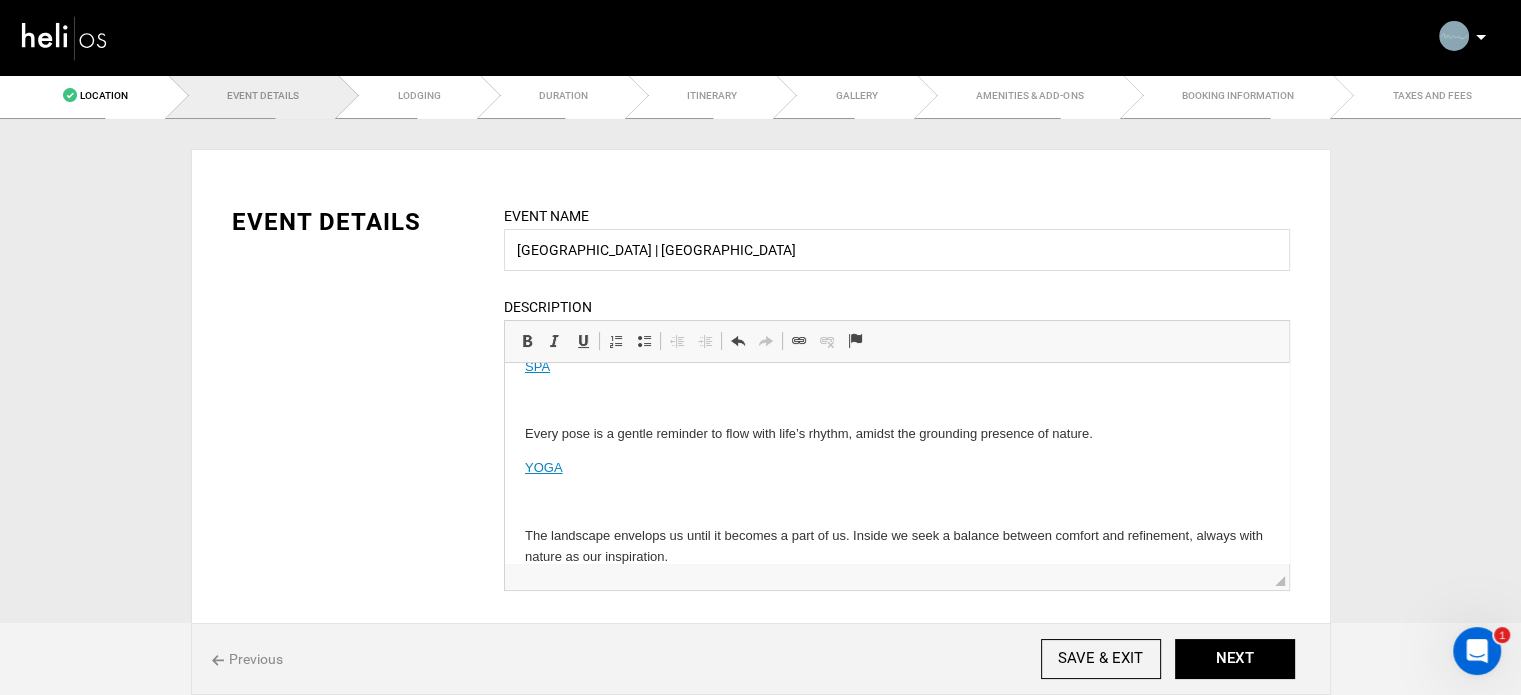 click at bounding box center (896, 502) 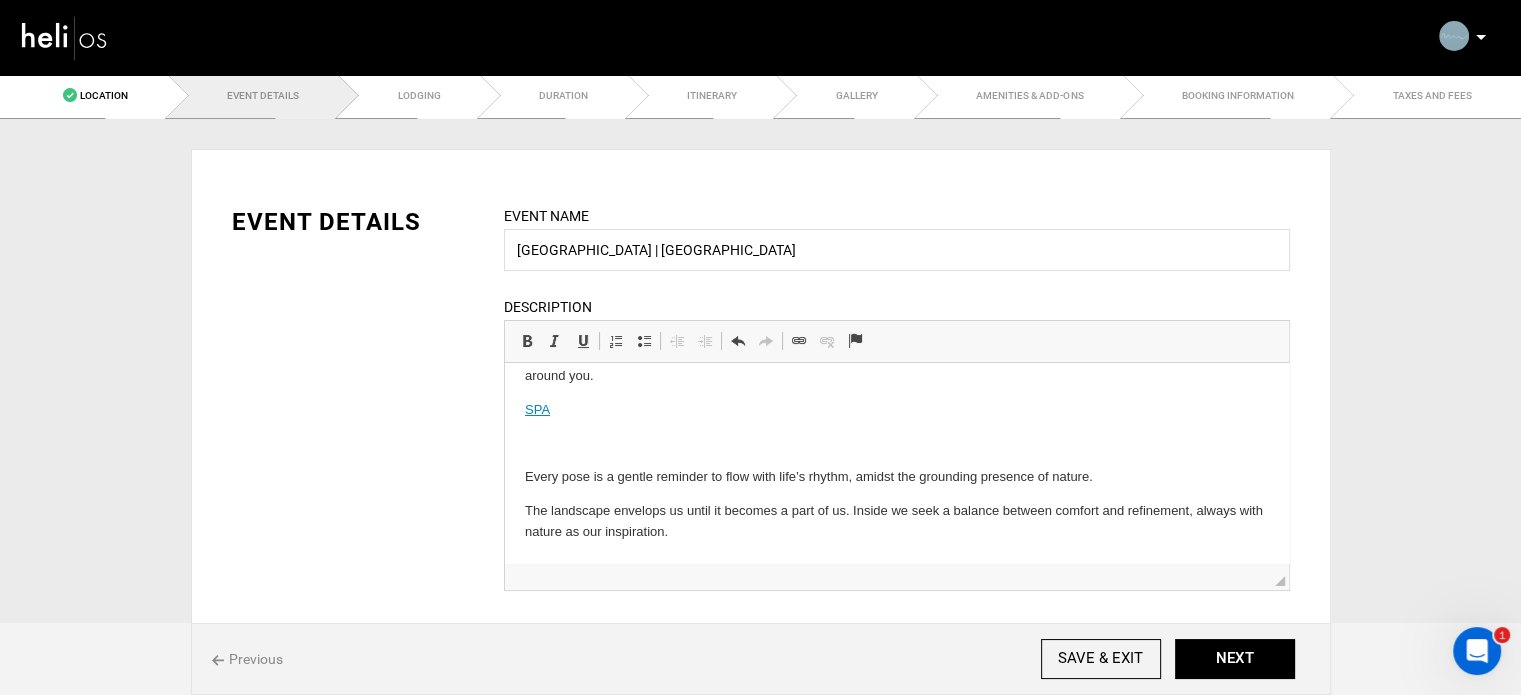 scroll, scrollTop: 133, scrollLeft: 0, axis: vertical 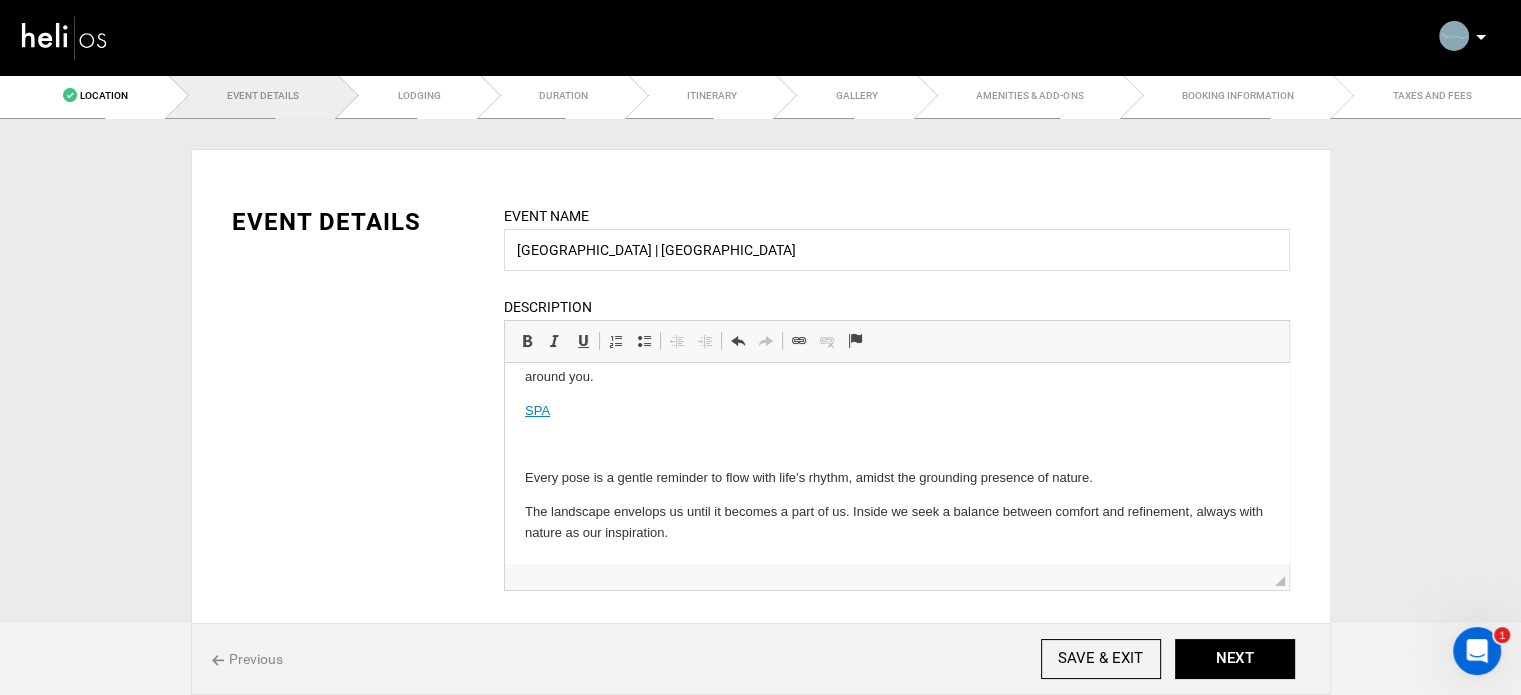 click on "Immerso is a “destination hotel” in [GEOGRAPHIC_DATA], elegant and relaxed, offering a mindful retreat away from the world’s hubbub but close to [GEOGRAPHIC_DATA]. Nestled in a valley of a coastal village, it’s a haven of serenity, and of profound love for the sea and nature.  Discovering the smells of the earth, pine trees, citrus fruits and the sea, and the pleasure of walking on the cool grass.  Dive. Breathe. Recover. A place where everything comes together, perfect for when you just want to disconnect from the world around you. SPA Every pose is a gentle reminder to flow with life’s rhythm, amidst the grounding presence of nature. The landscape envelops us until it becomes a part of us. Inside we seek a balance between comfort and refinement, always with nature as our inspiration." at bounding box center [896, 397] 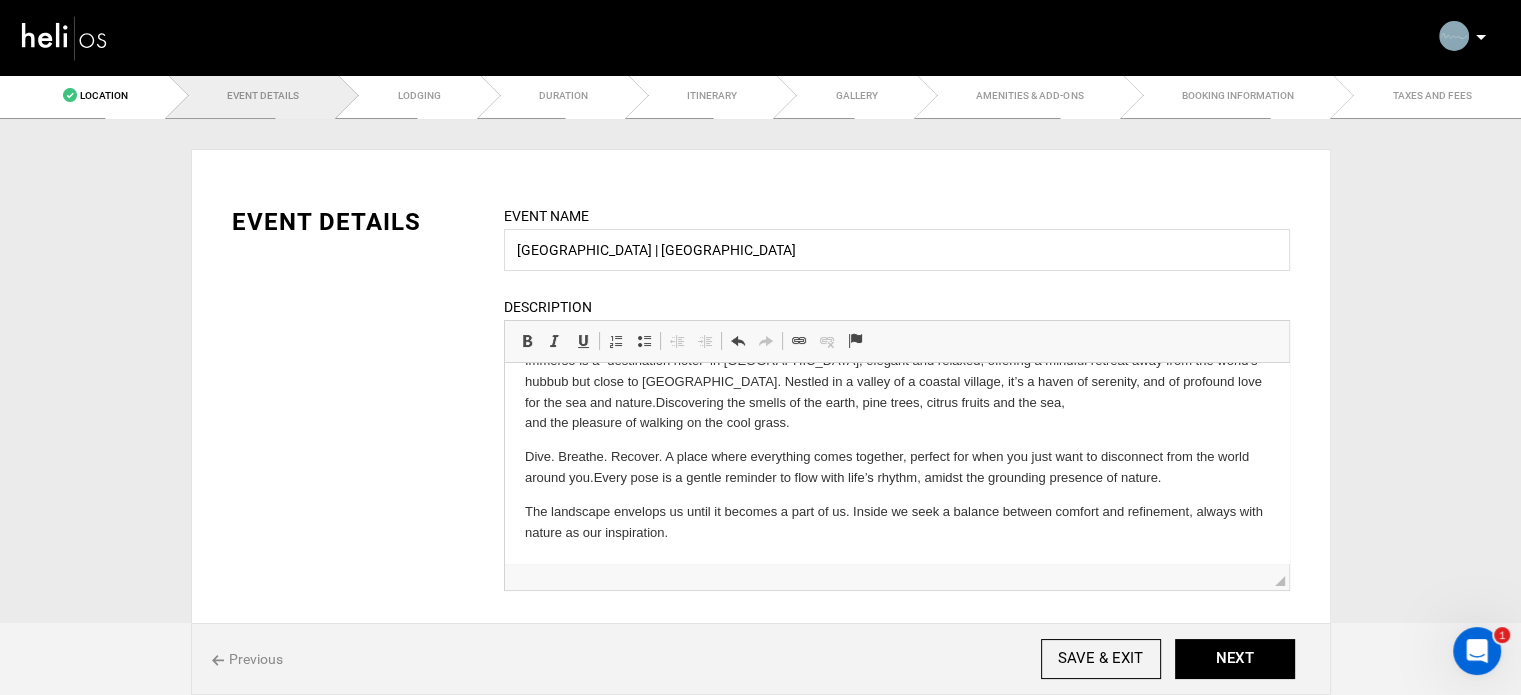 scroll, scrollTop: 32, scrollLeft: 0, axis: vertical 